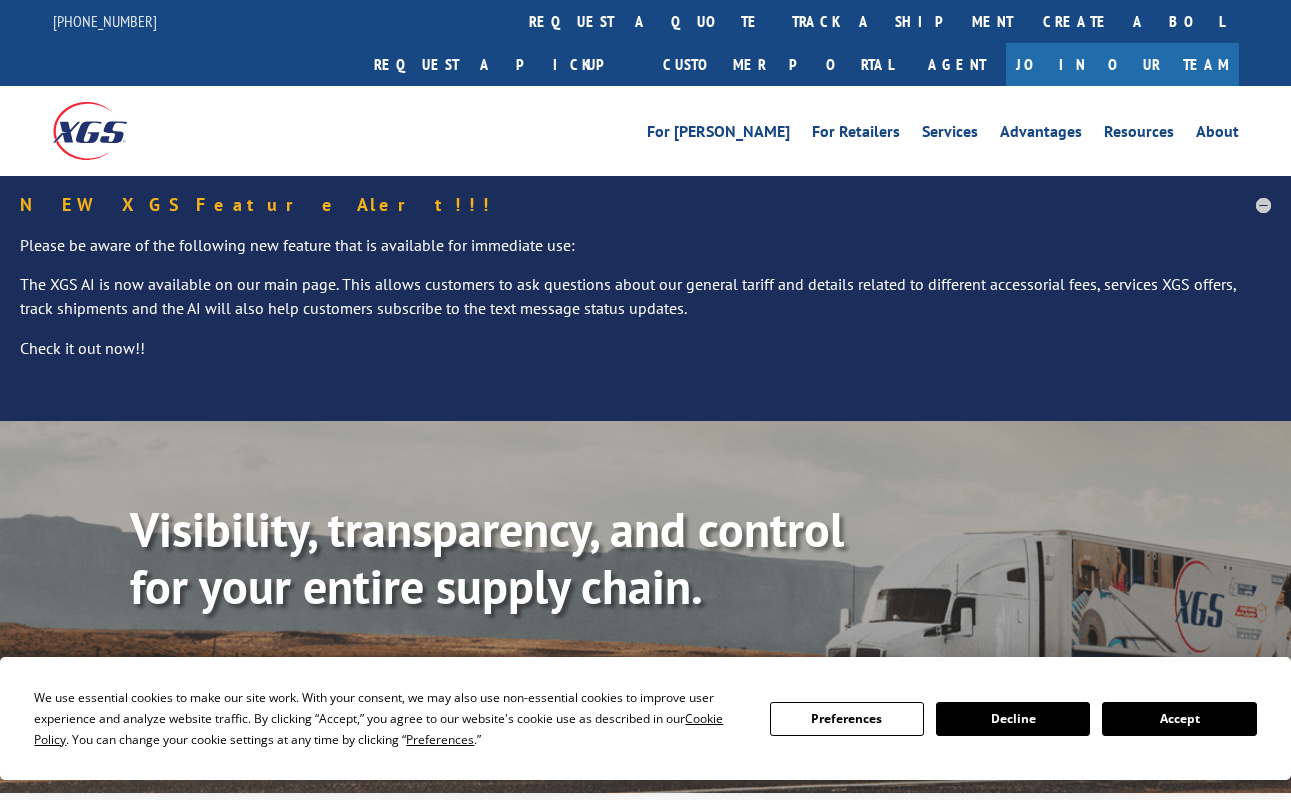 scroll, scrollTop: 0, scrollLeft: 0, axis: both 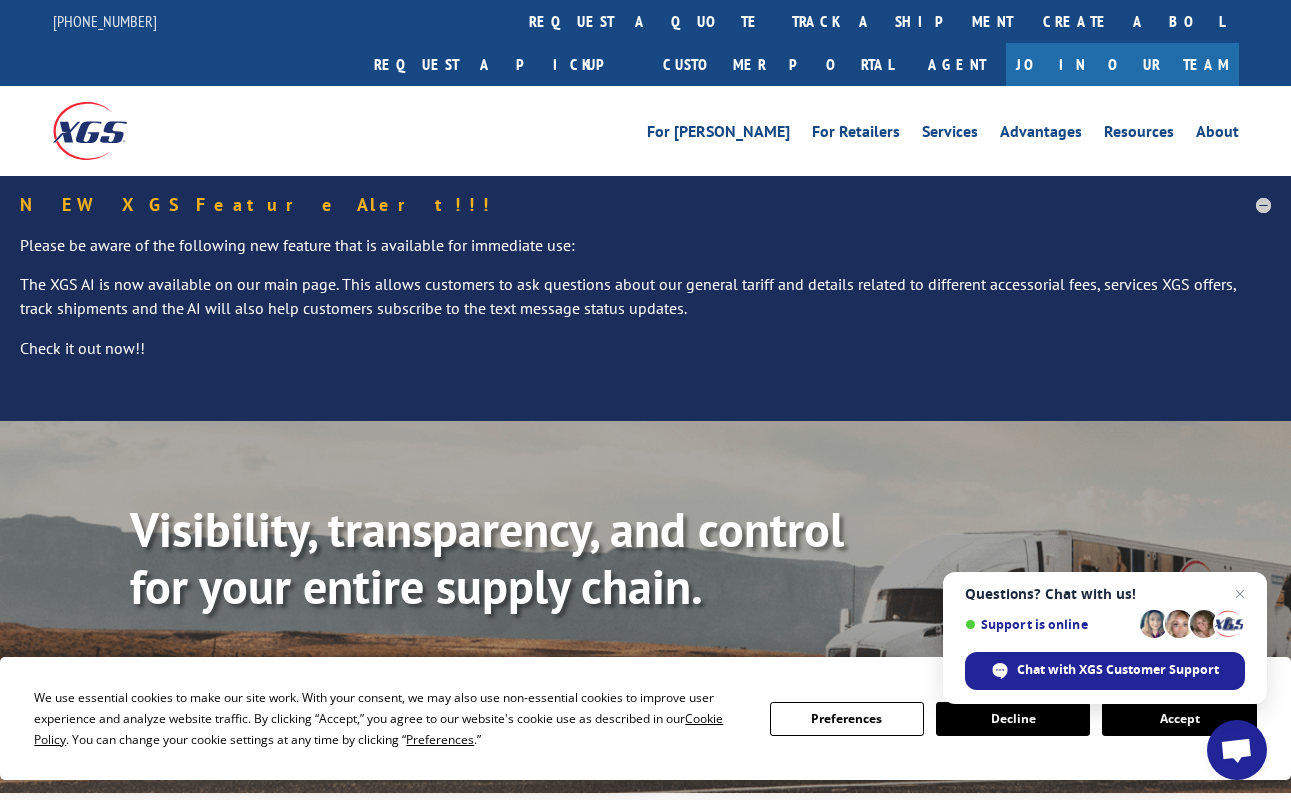 click on "Accept" at bounding box center (1179, 719) 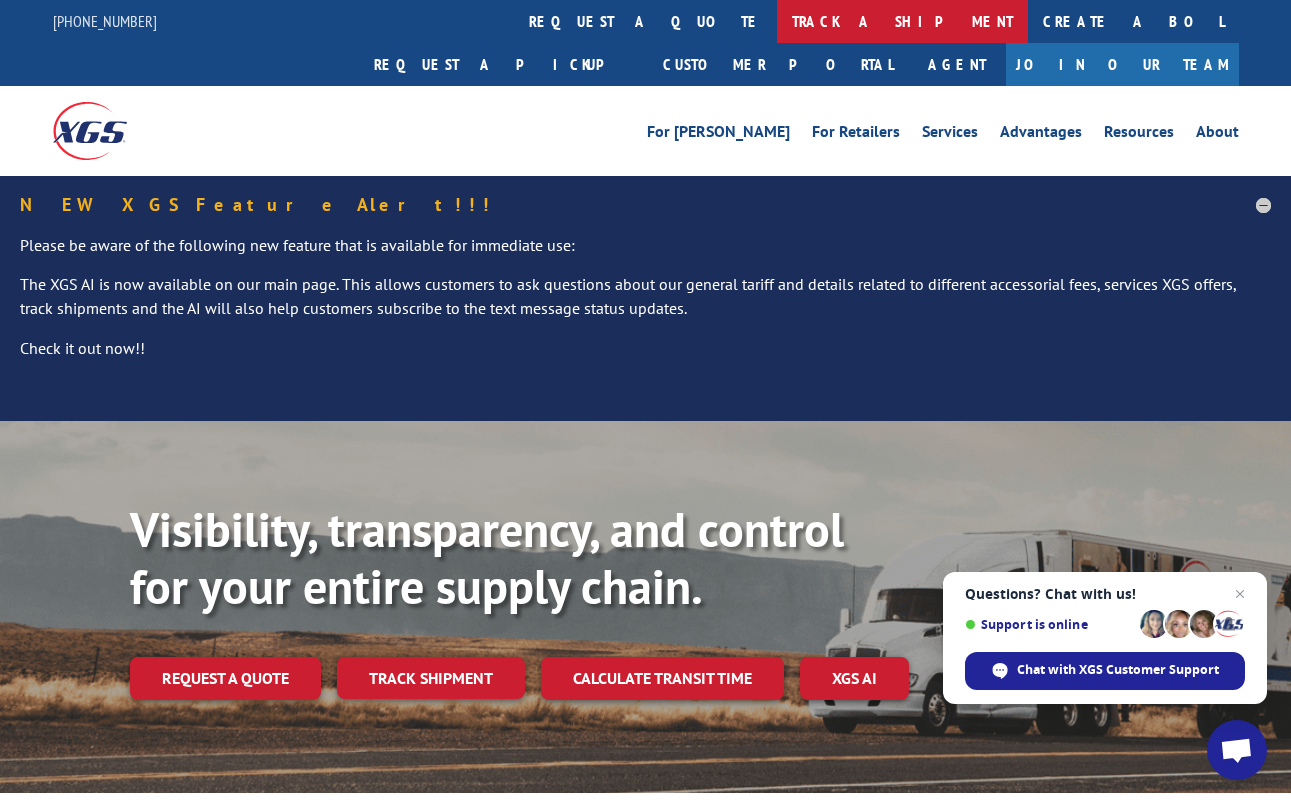 click on "track a shipment" at bounding box center (902, 21) 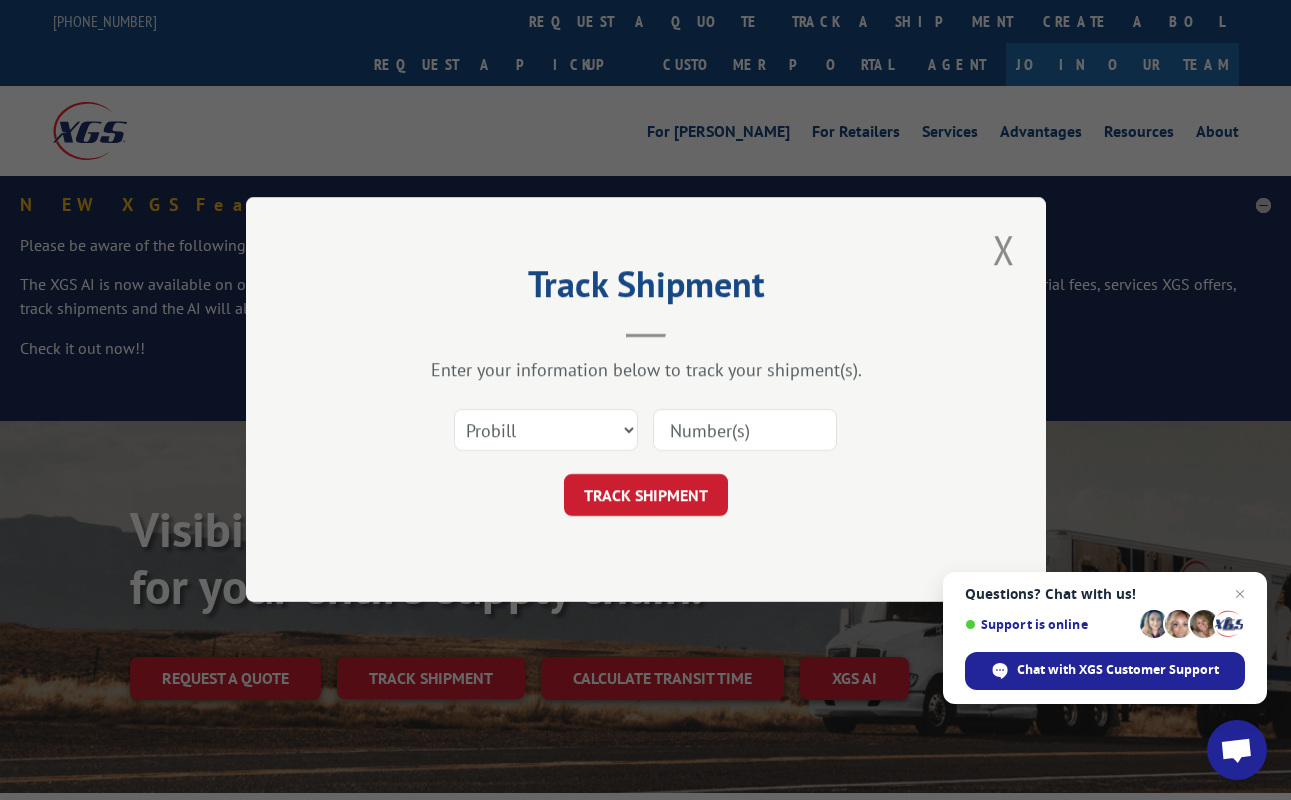 drag, startPoint x: 723, startPoint y: 412, endPoint x: 730, endPoint y: 426, distance: 15.652476 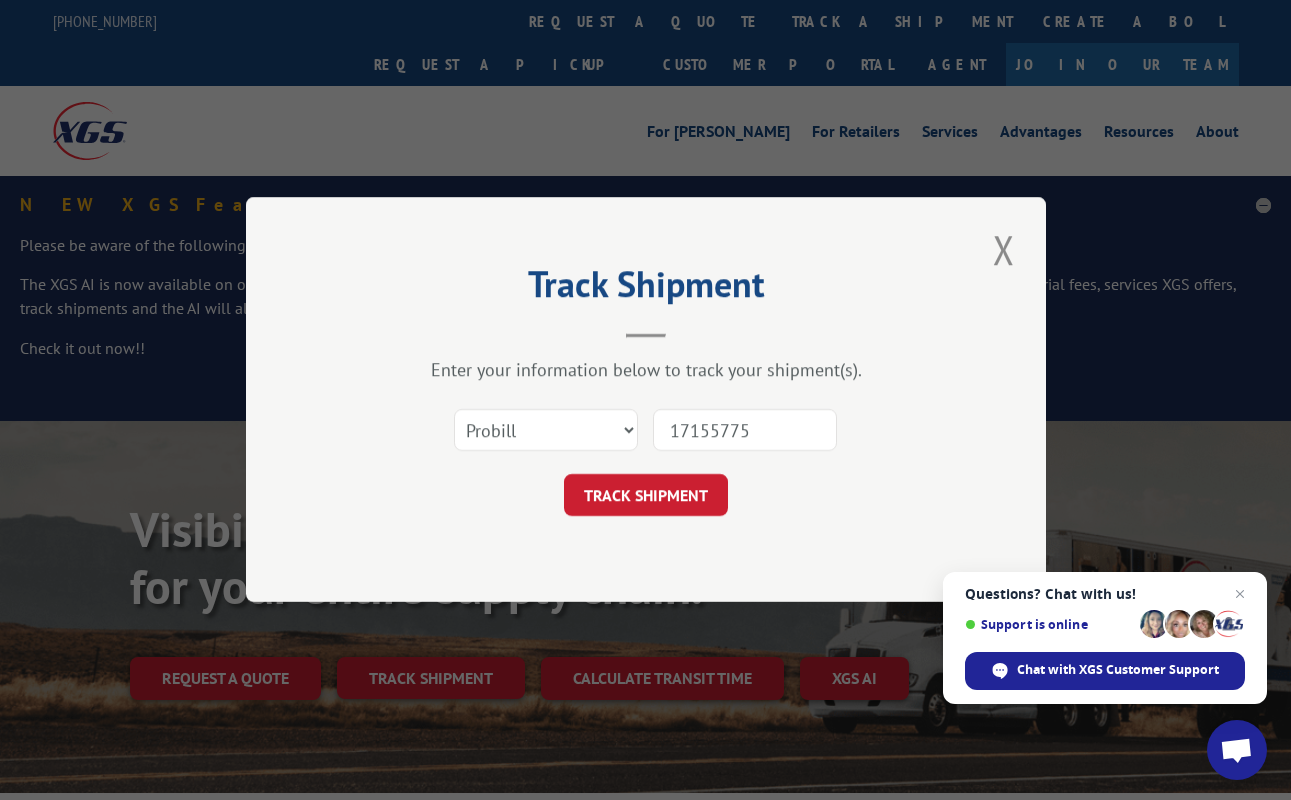 click on "TRACK SHIPMENT" at bounding box center (646, 496) 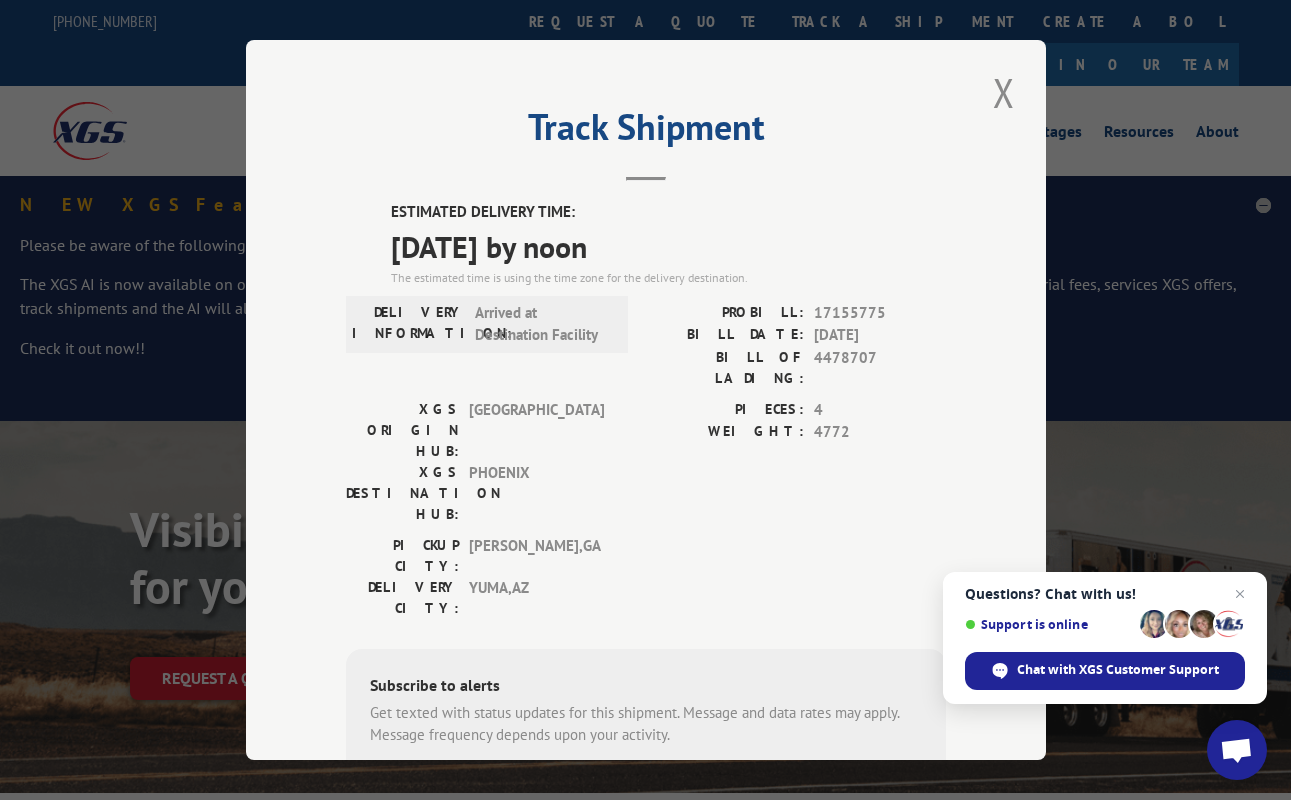 click on "Track Shipment ESTIMATED DELIVERY TIME: [DATE] by noon The estimated time is using the time zone for the delivery destination. DELIVERY INFORMATION: Arrived at Destination Facility PROBILL: 17155775 BILL DATE: [DATE] BILL OF LADING: 4478707 XGS ORIGIN HUB: TUNNEL HILL XGS DESTINATION HUB: [GEOGRAPHIC_DATA] PIECES: 4 WEIGHT: 4772 [GEOGRAPHIC_DATA]: [GEOGRAPHIC_DATA] ,  [GEOGRAPHIC_DATA]: [GEOGRAPHIC_DATA] ,  [GEOGRAPHIC_DATA] Subscribe to alerts Get texted with status updates for this shipment. Message and data rates may apply. Message frequency depends upon your activity. SUBSCRIBE Note:  by providing a telephone number and submitting this form you are consenting to be contacted by SMS text message. Message & data rates may apply. You can reply STOP to opt-out of further messaging." at bounding box center [645, 400] 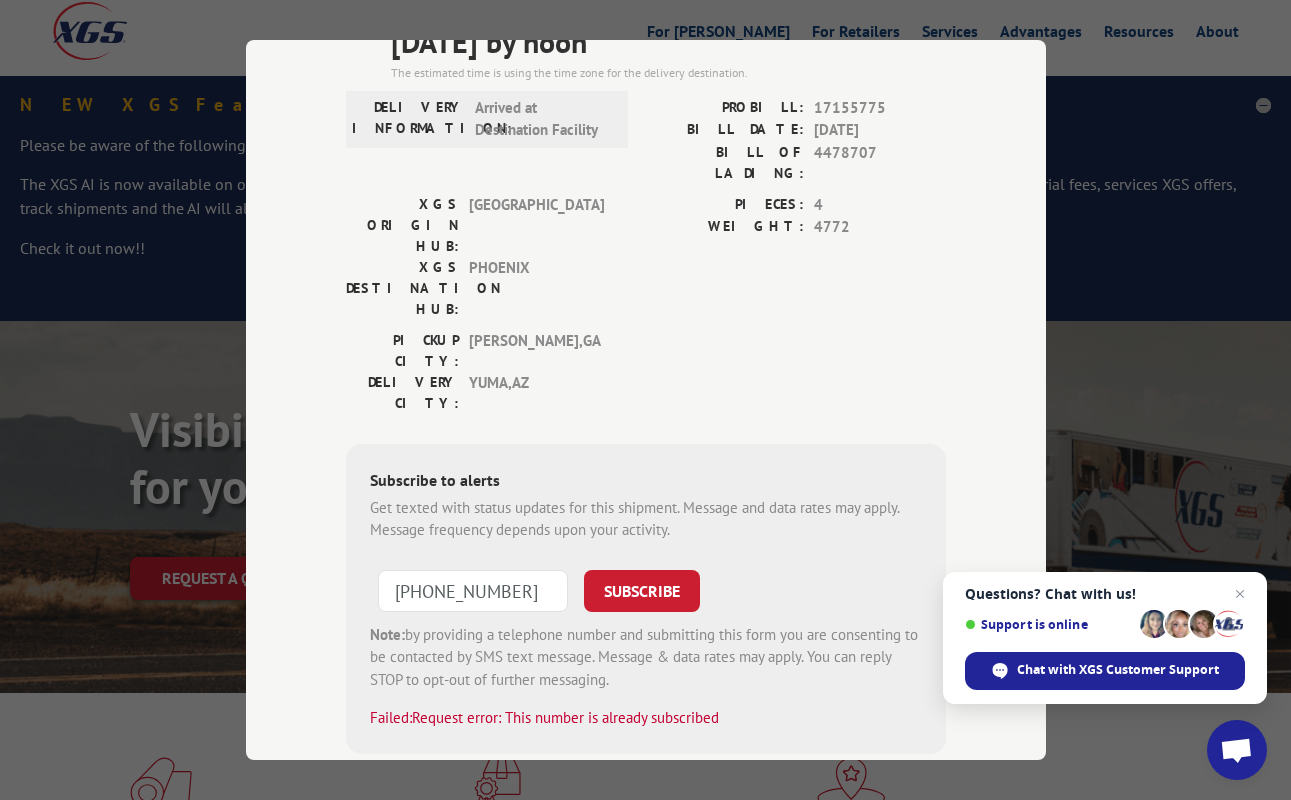scroll, scrollTop: 300, scrollLeft: 0, axis: vertical 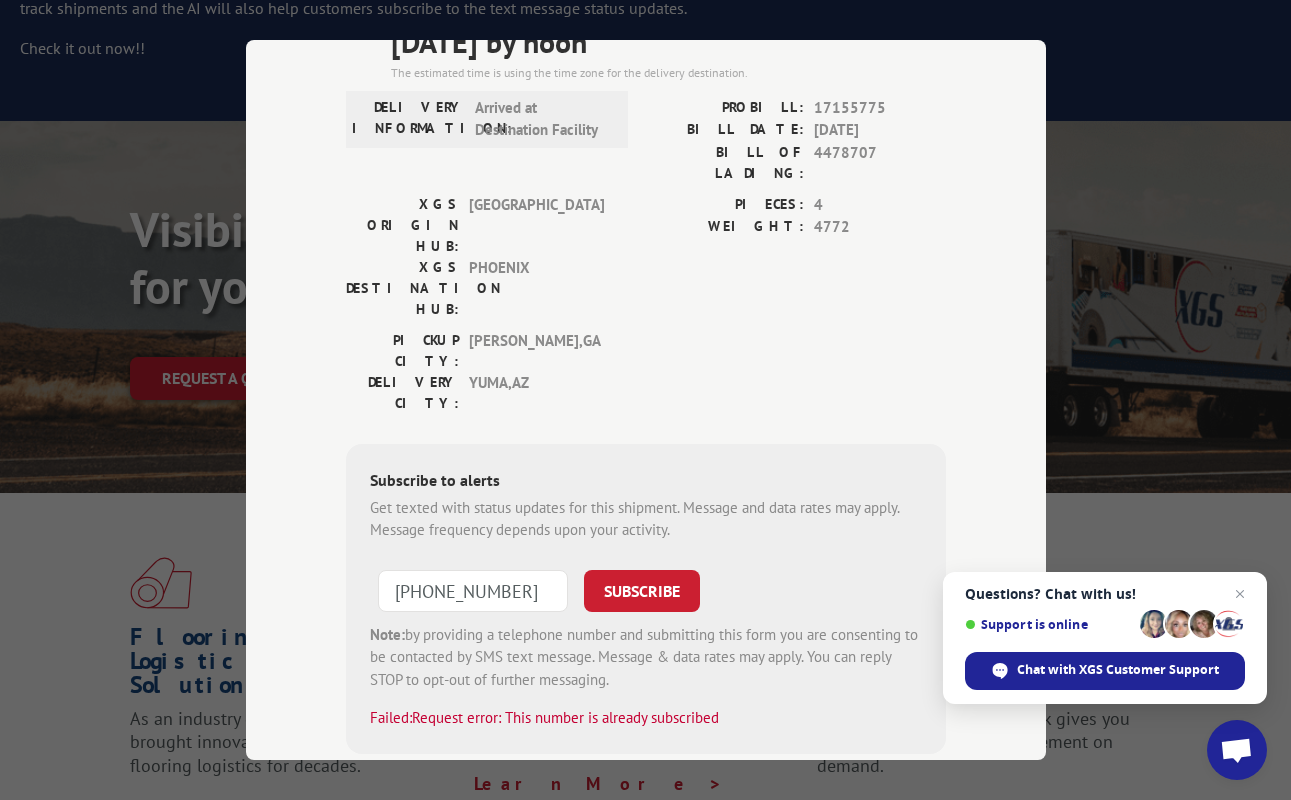 drag, startPoint x: 505, startPoint y: 119, endPoint x: 1047, endPoint y: 234, distance: 554.06586 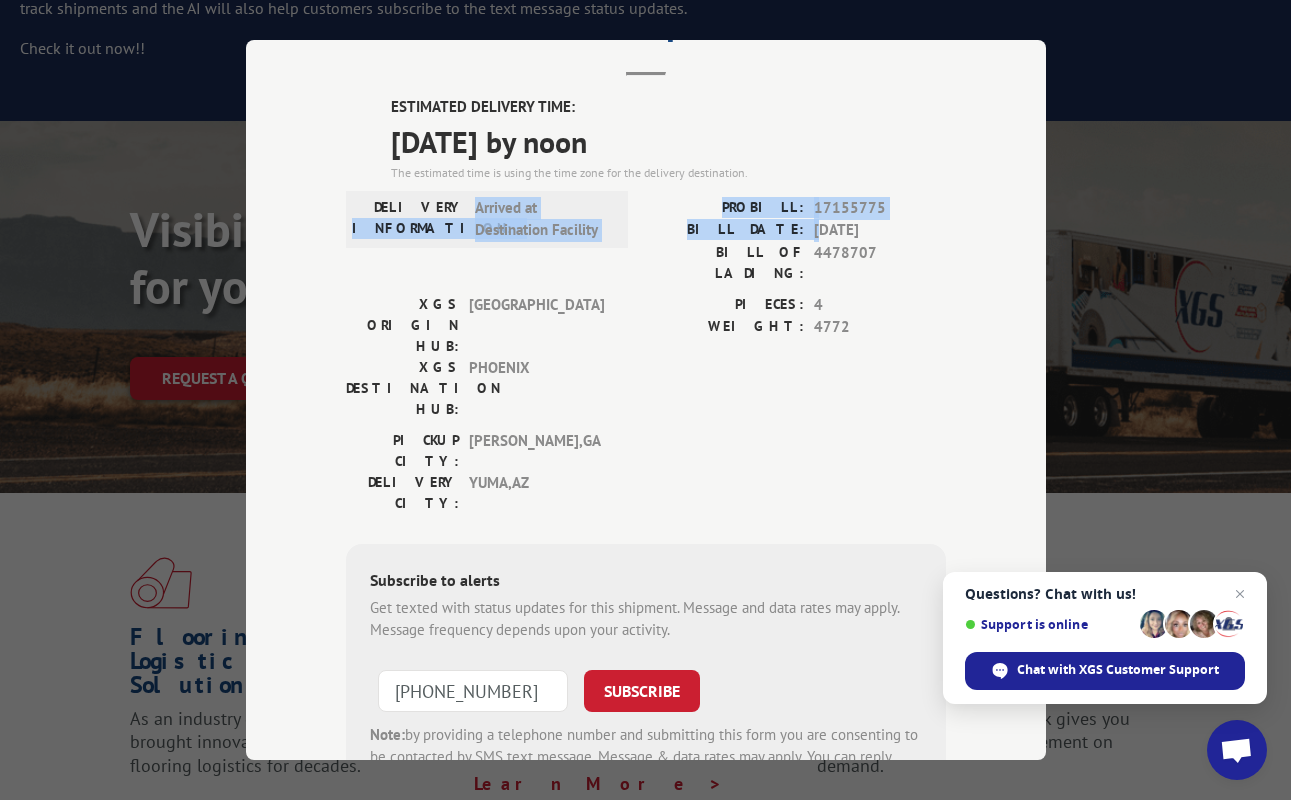 drag, startPoint x: 466, startPoint y: 205, endPoint x: 817, endPoint y: 227, distance: 351.68878 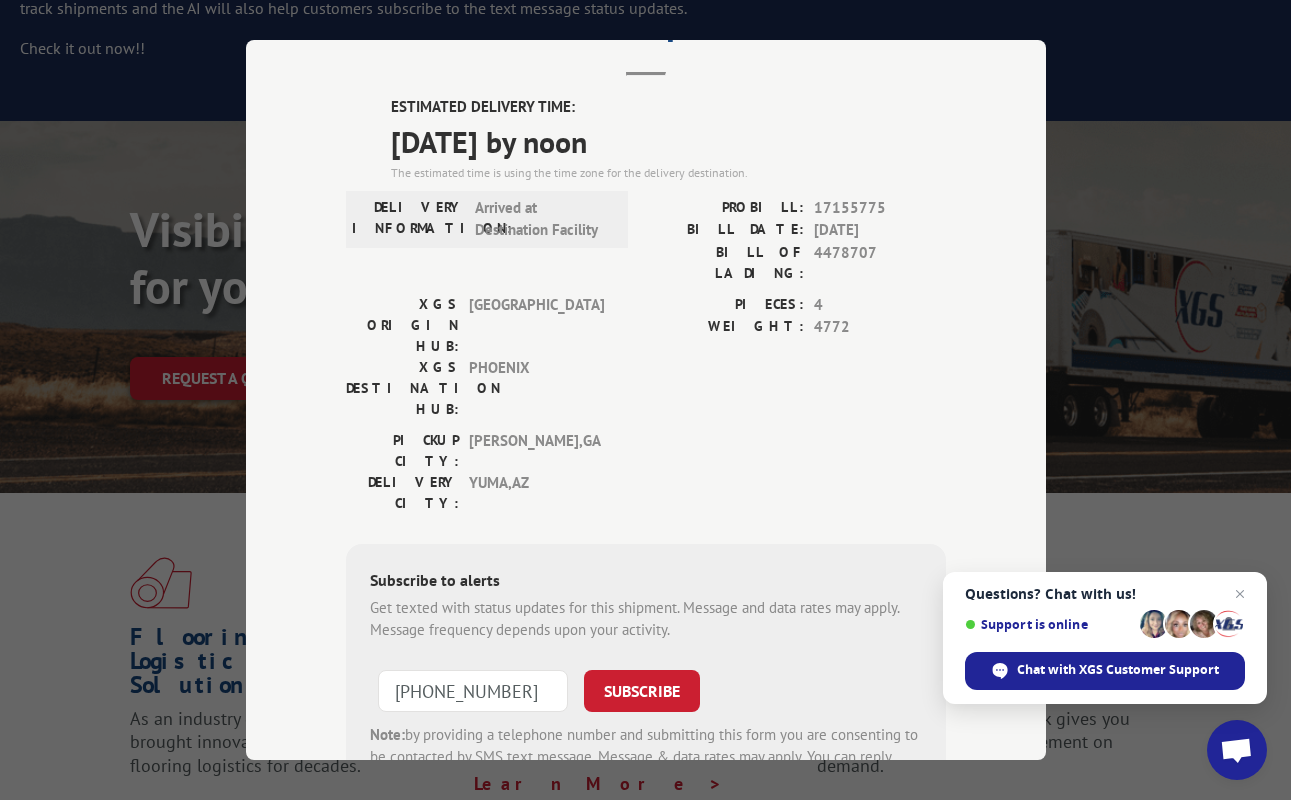 click on "4478707" at bounding box center (880, 263) 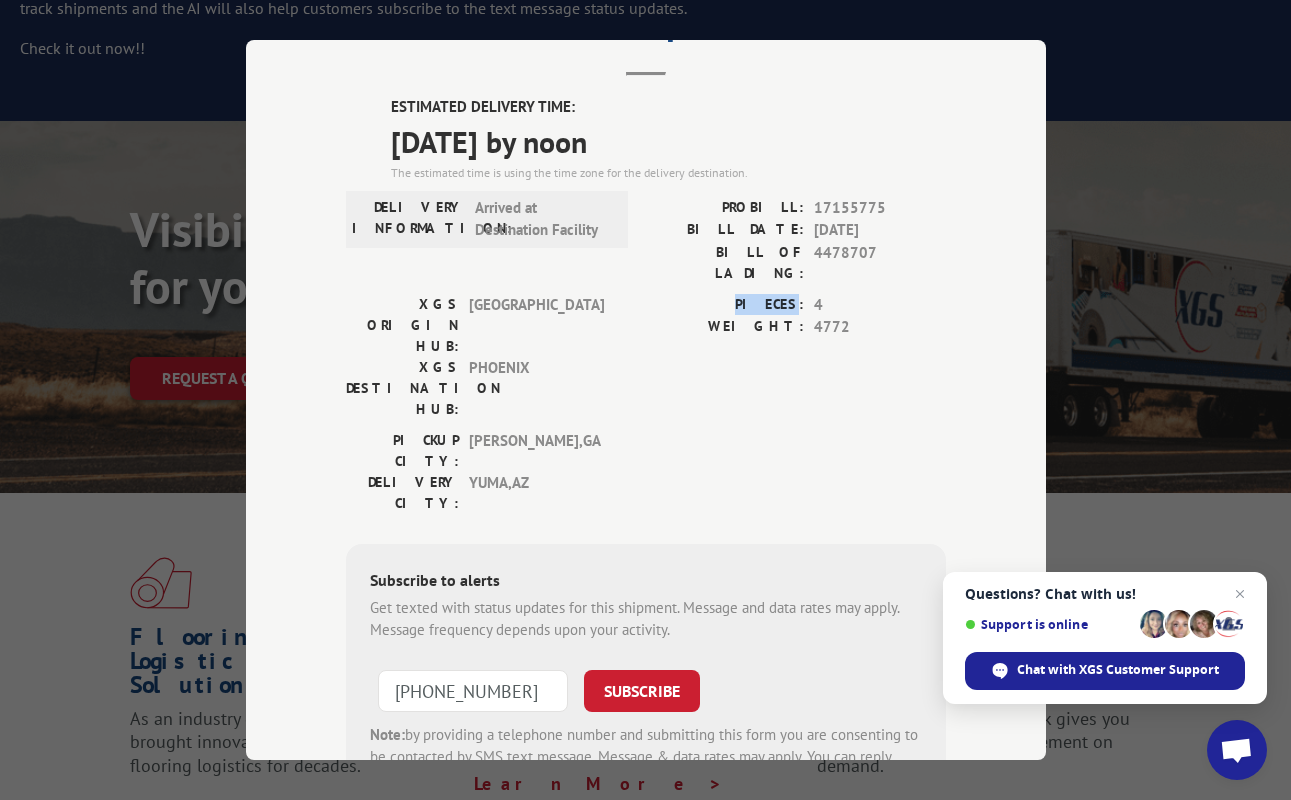 click on "PIECES:" at bounding box center [725, 305] 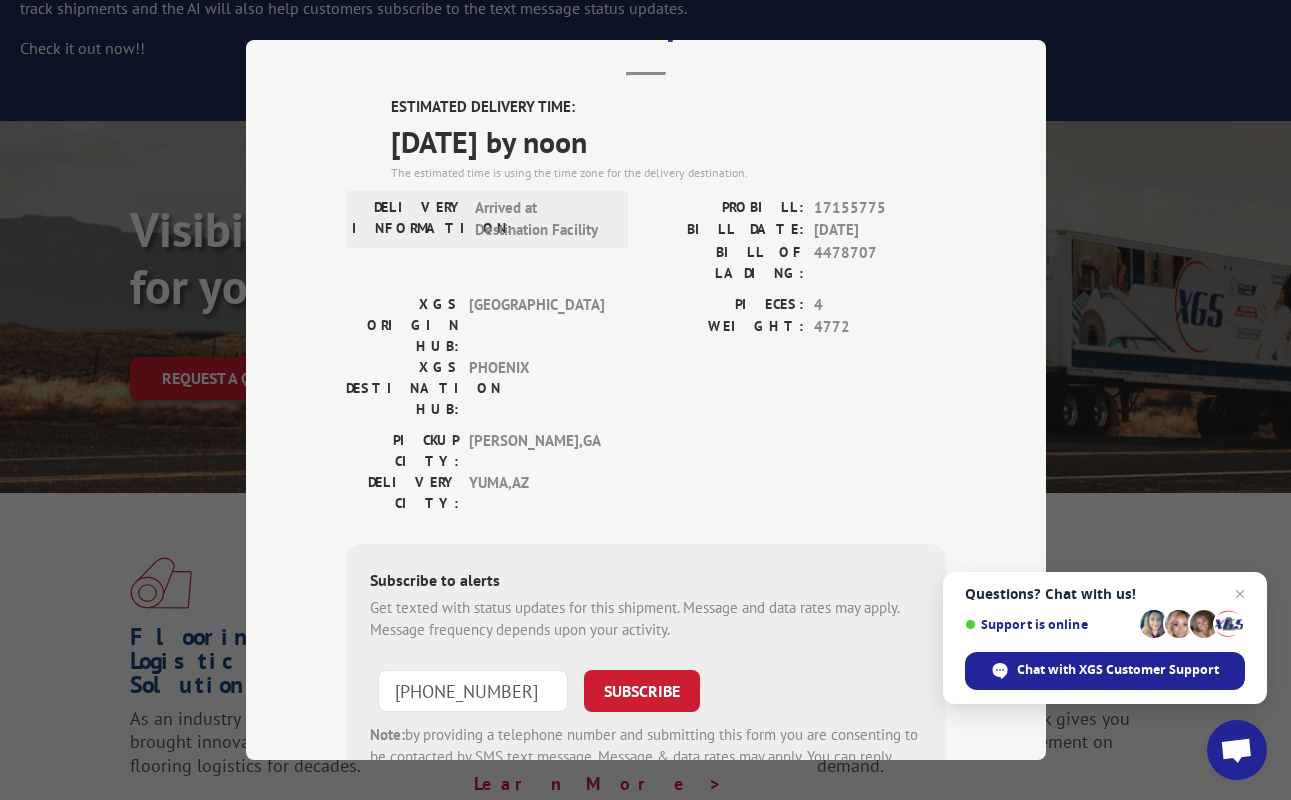 drag, startPoint x: 127, startPoint y: 214, endPoint x: 181, endPoint y: 211, distance: 54.08327 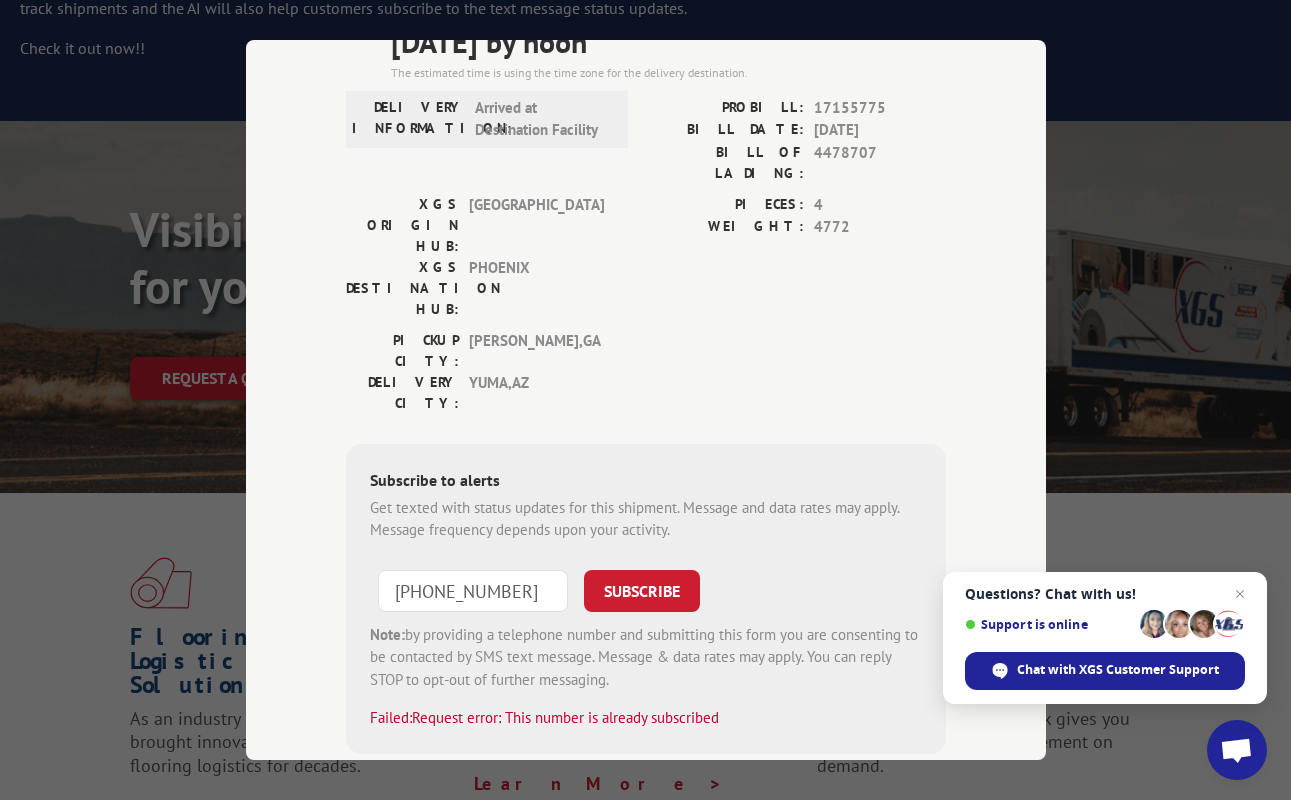 scroll, scrollTop: 600, scrollLeft: 0, axis: vertical 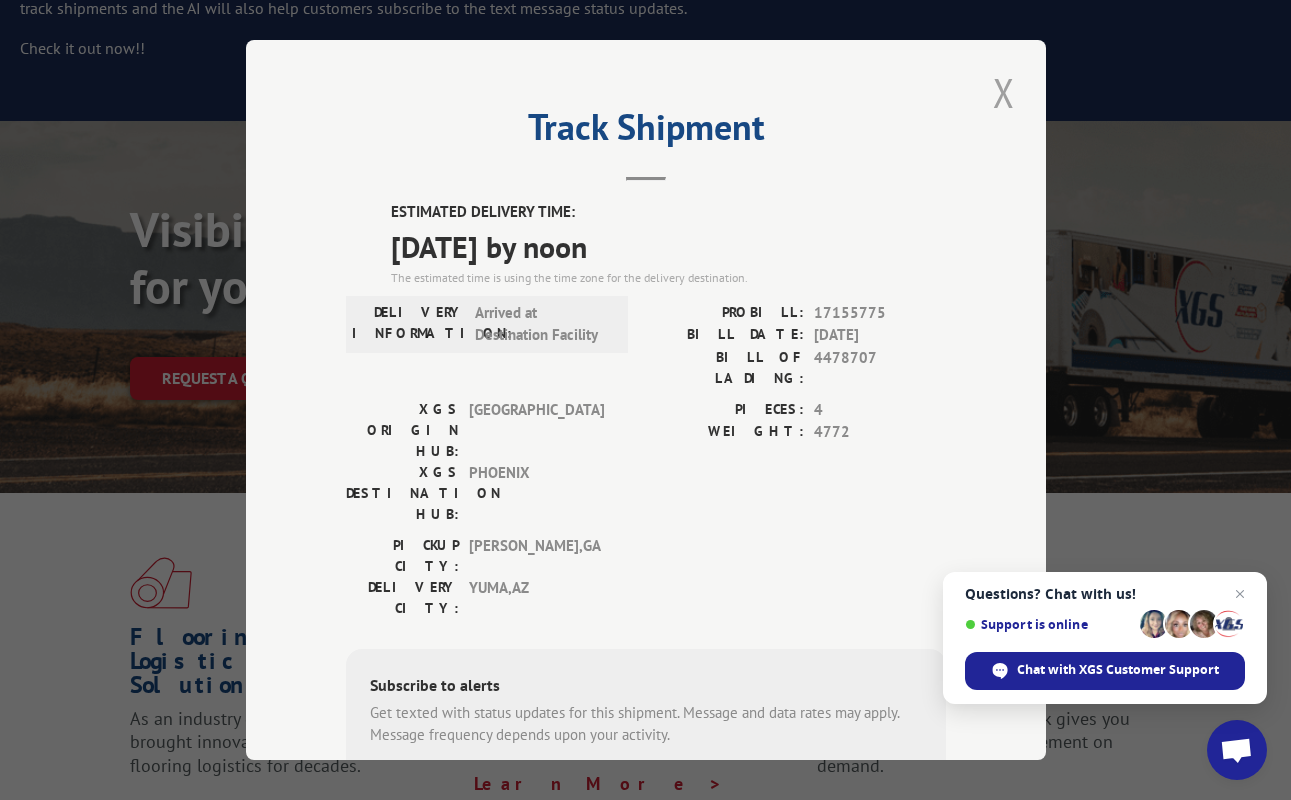 click at bounding box center (1004, 92) 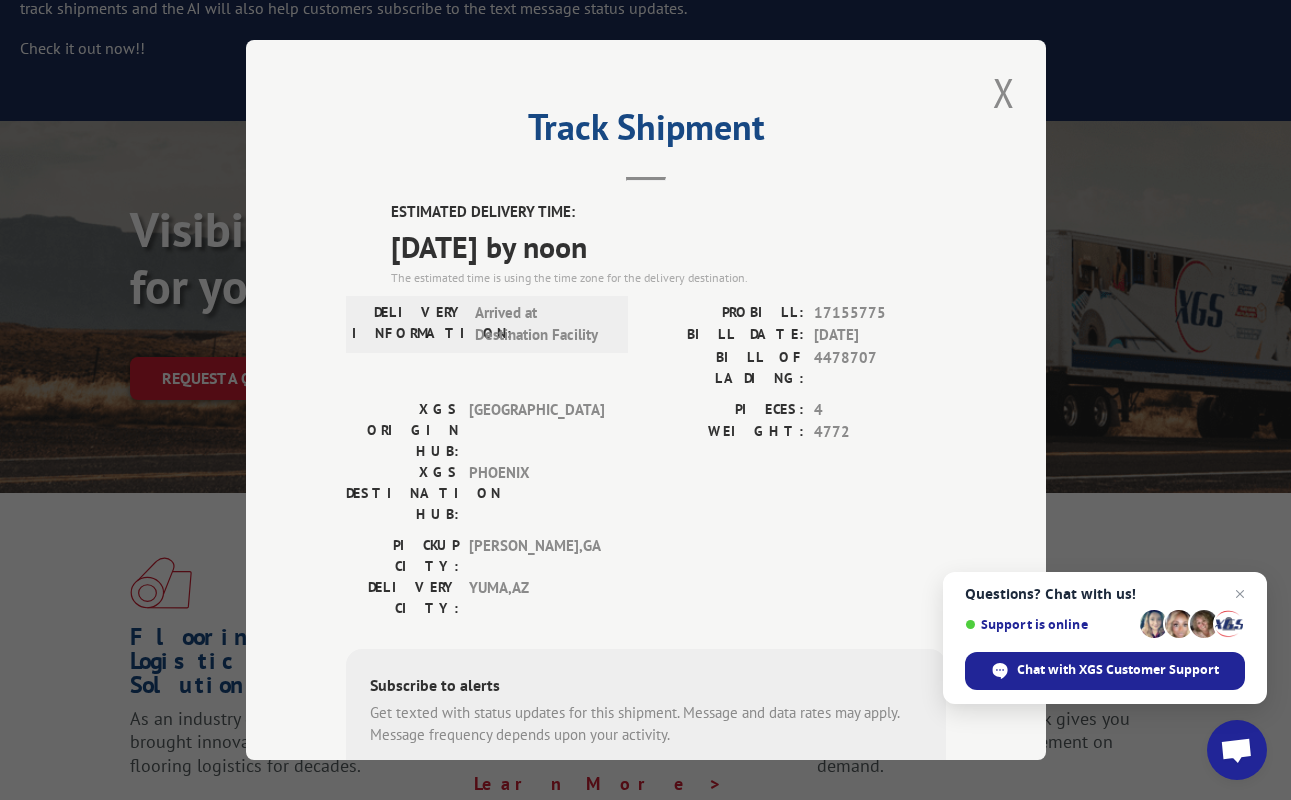 scroll, scrollTop: 0, scrollLeft: 0, axis: both 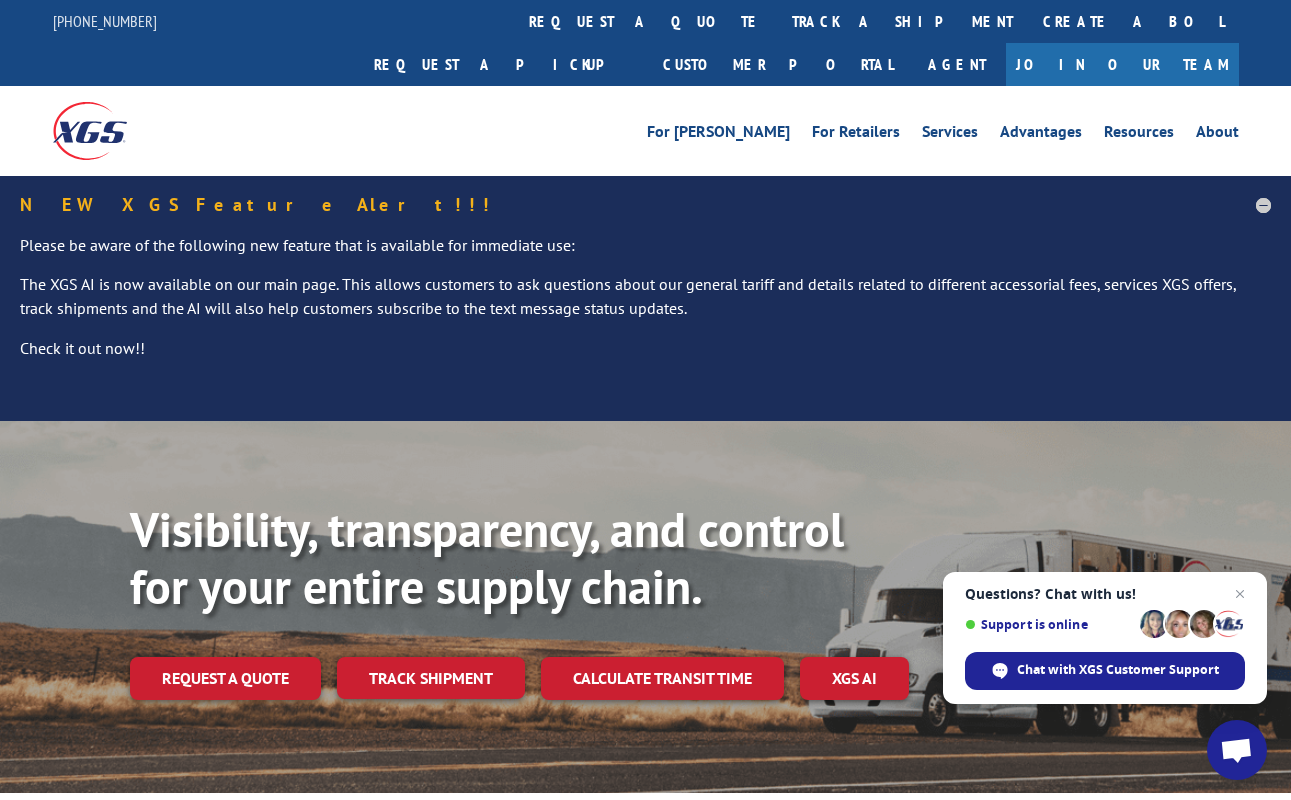 click at bounding box center (1237, 750) 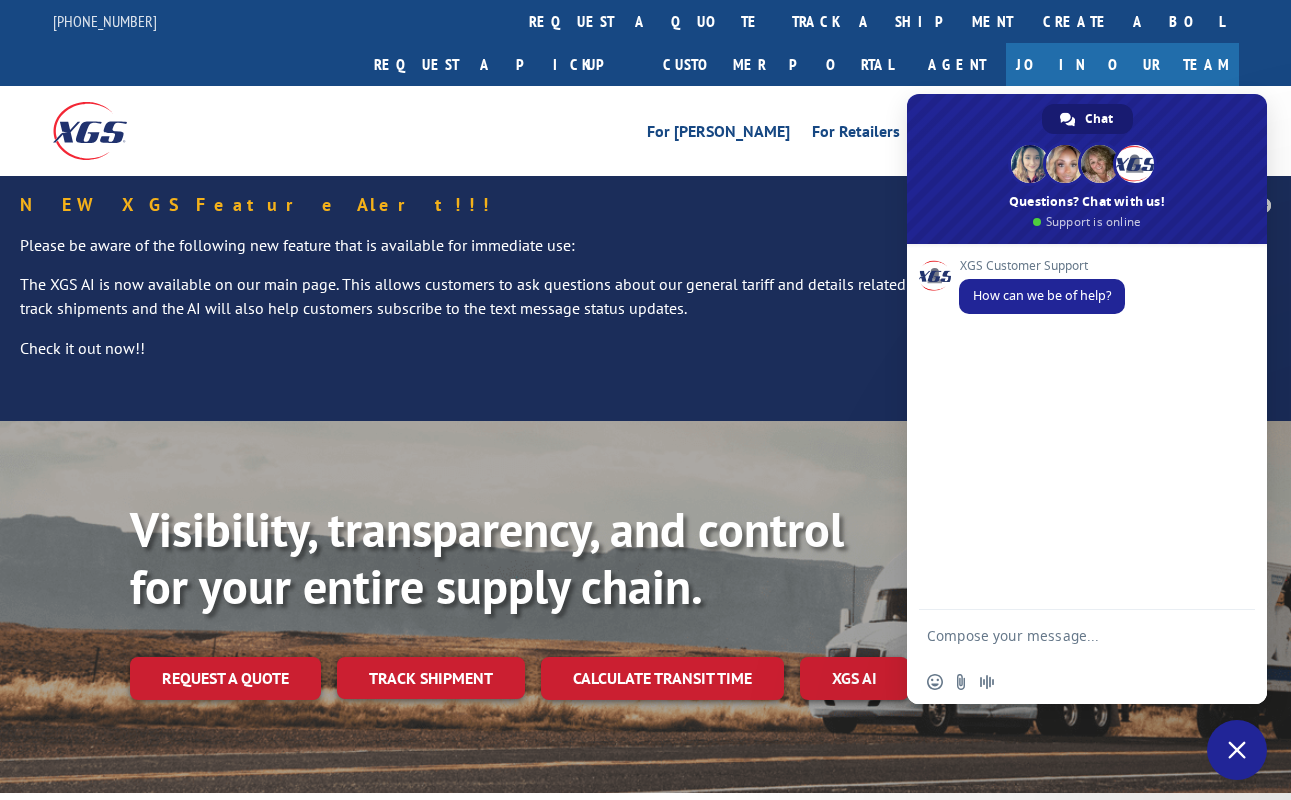drag, startPoint x: 1056, startPoint y: 635, endPoint x: 1020, endPoint y: 695, distance: 69.97142 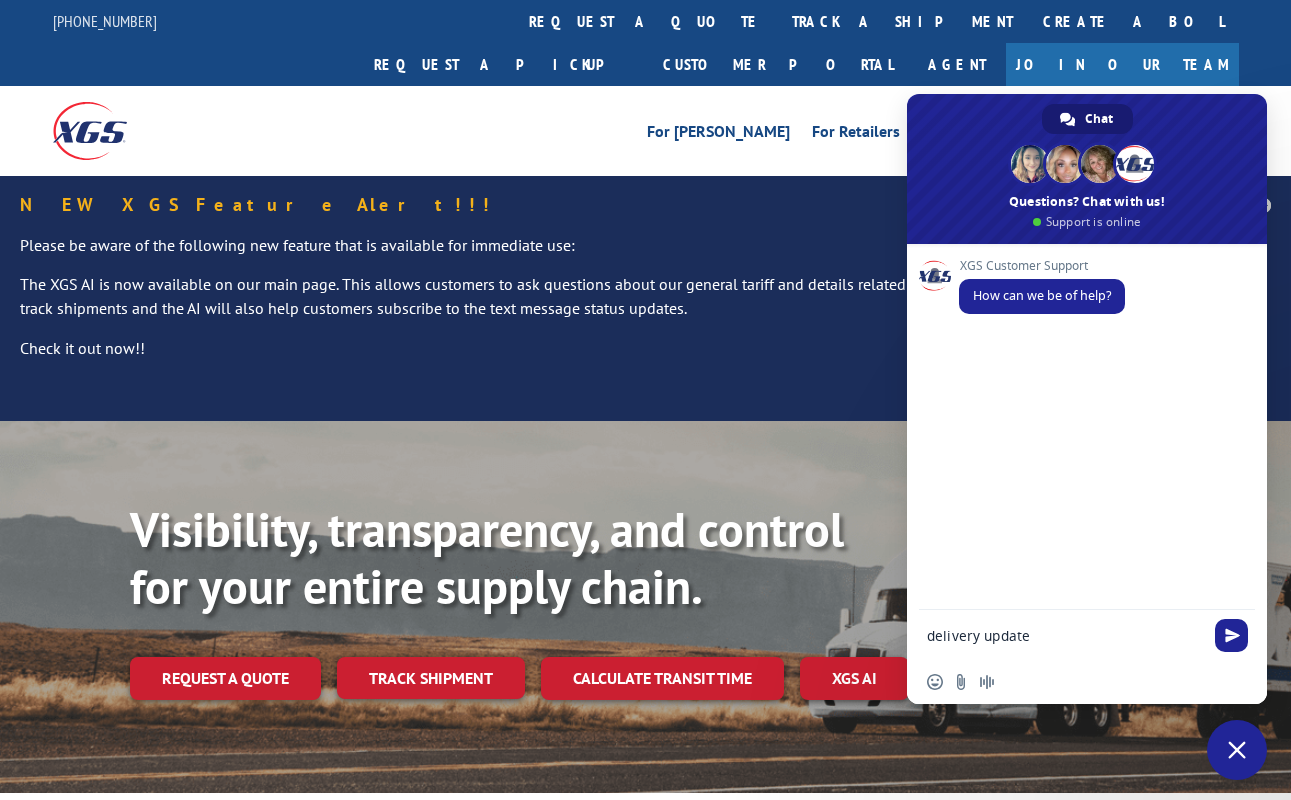 type on "delivery updates" 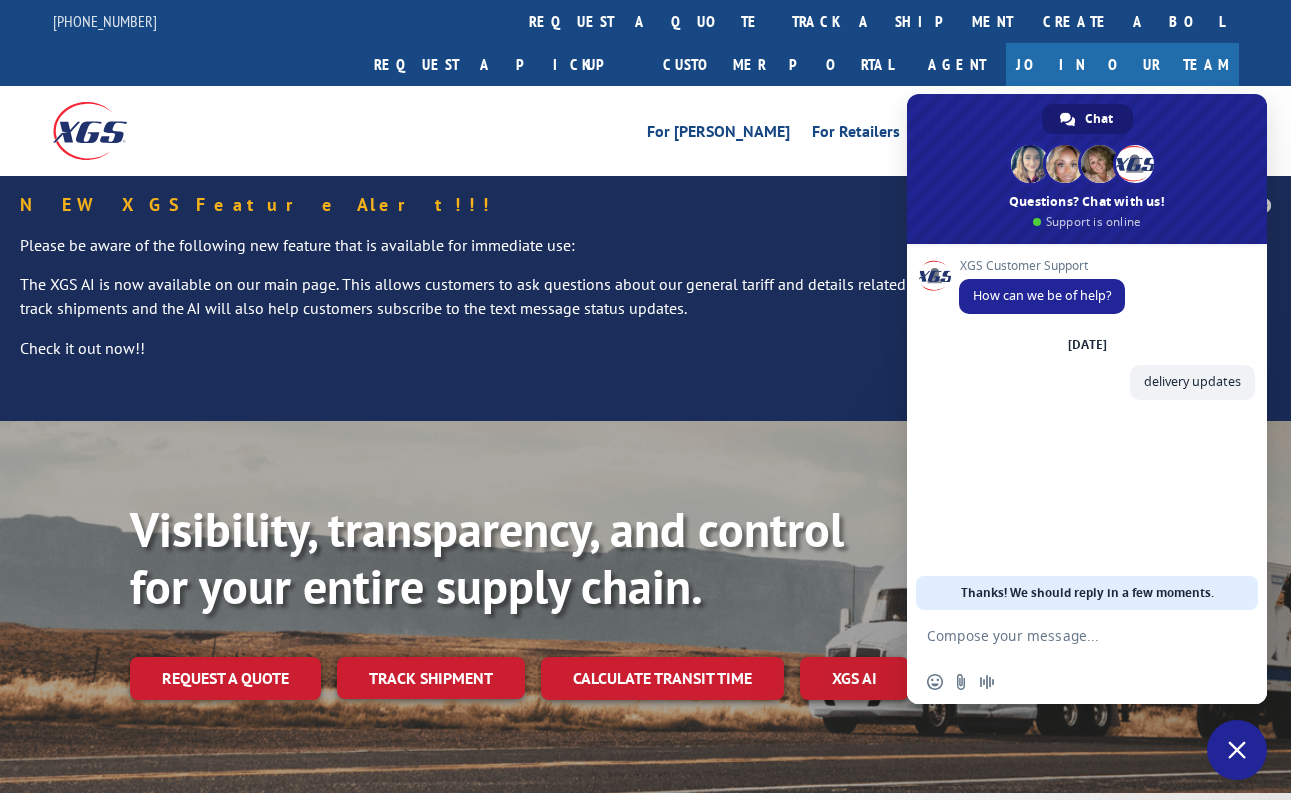 click at bounding box center (1067, 635) 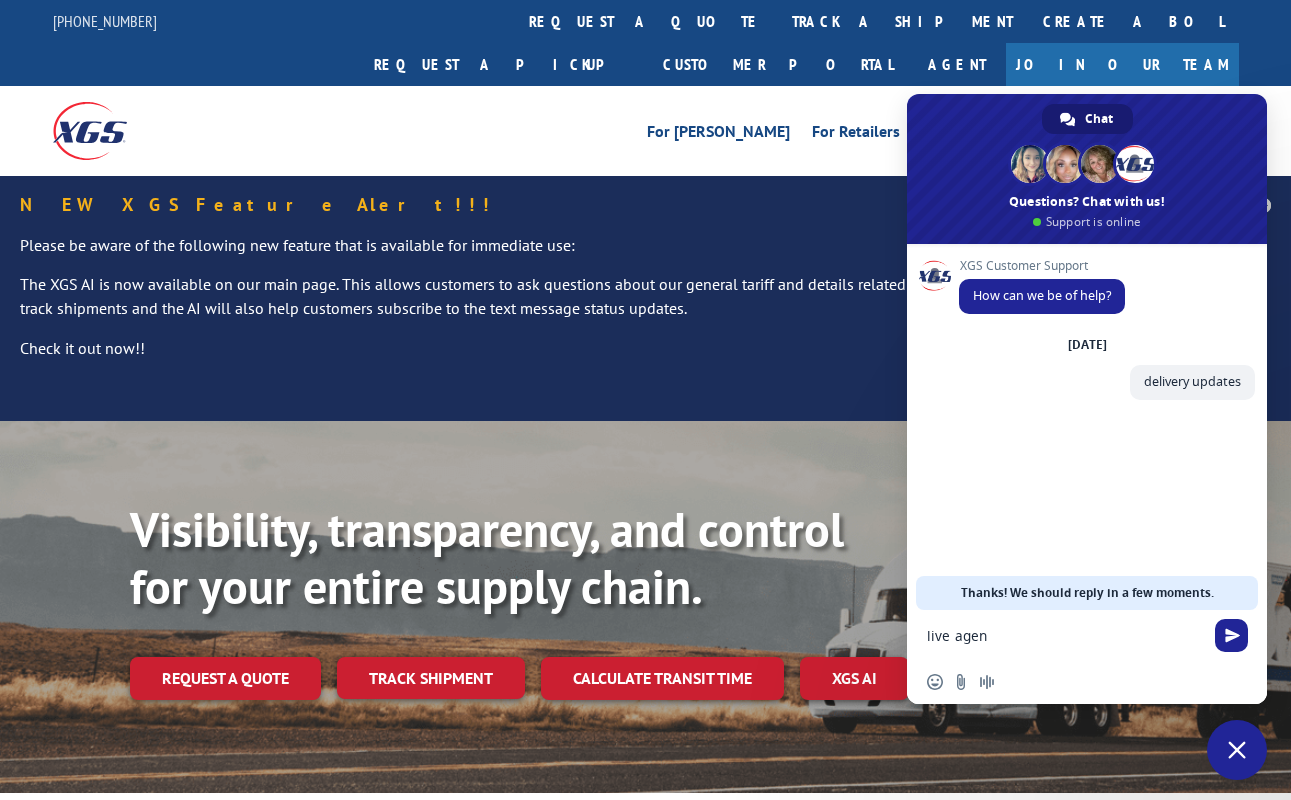 type on "live agent" 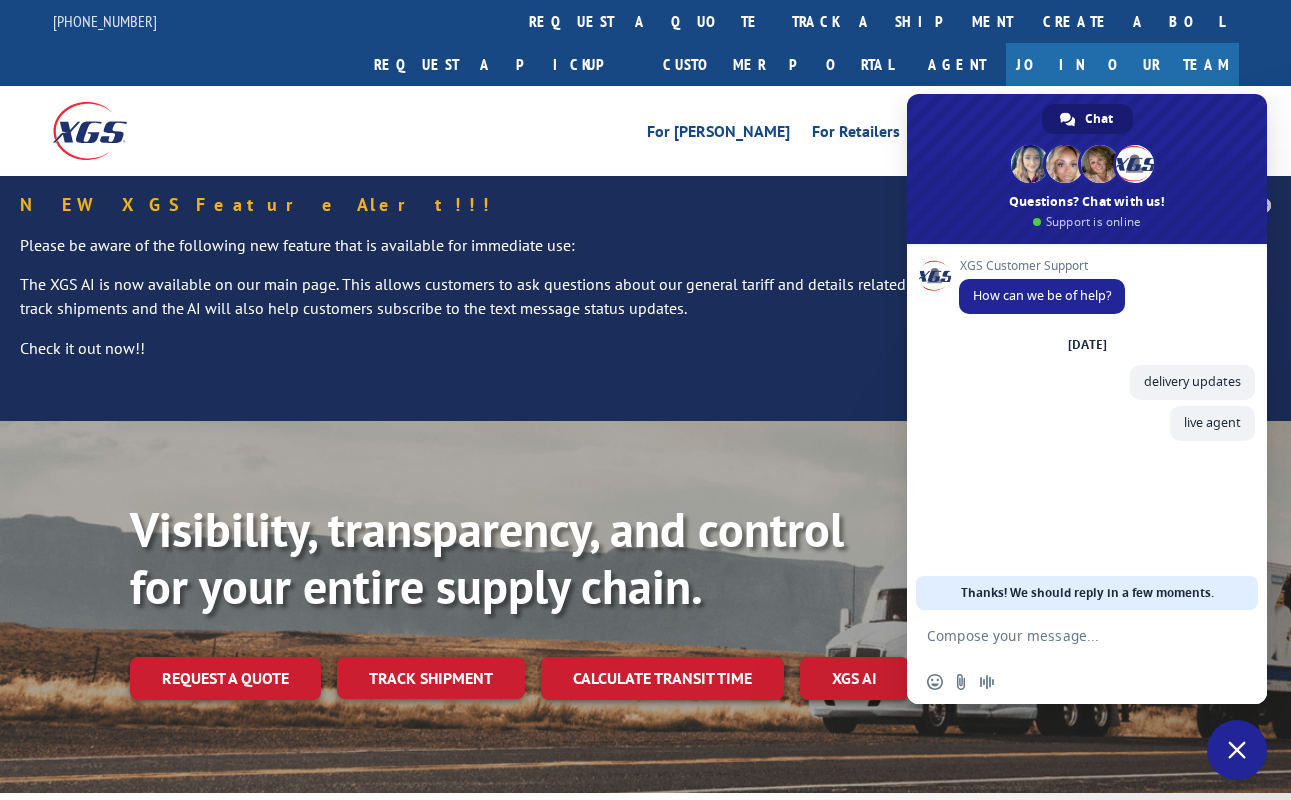 click at bounding box center [1067, 635] 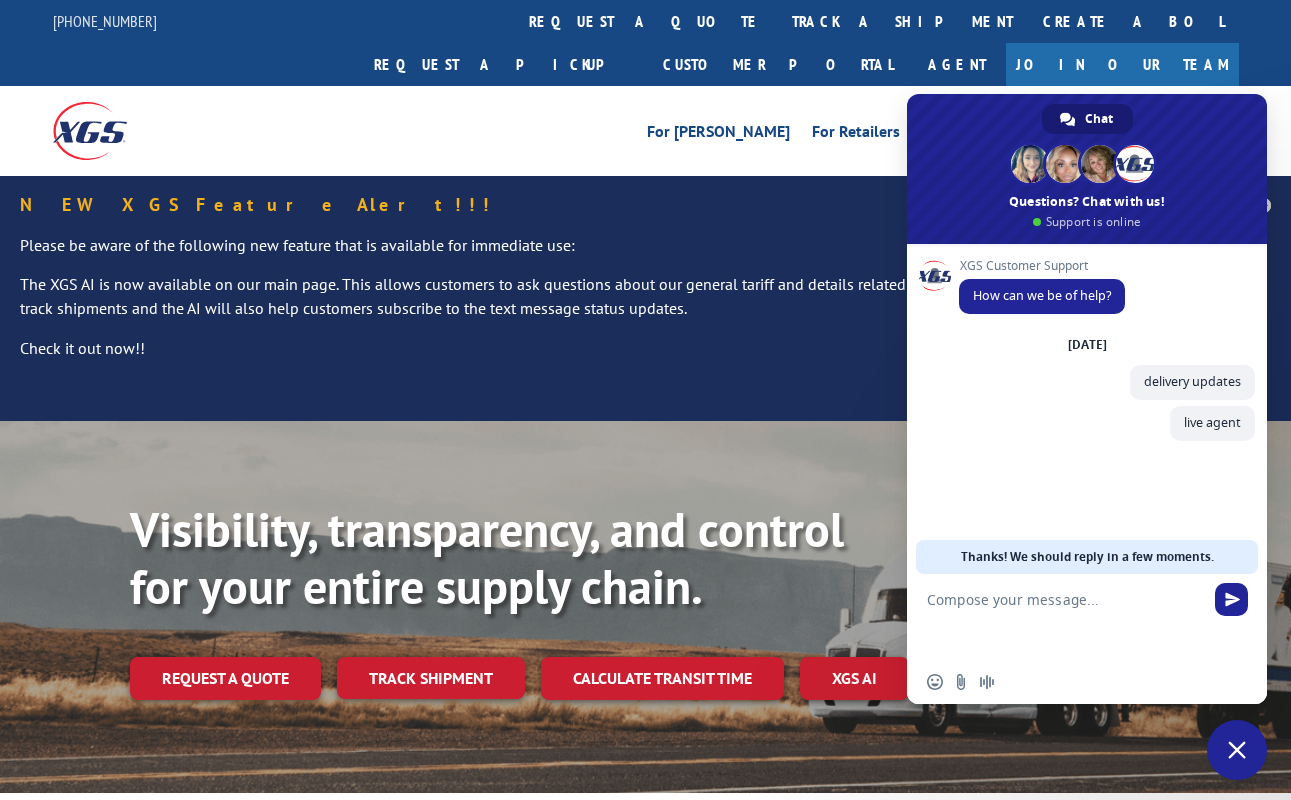 scroll, scrollTop: 0, scrollLeft: 0, axis: both 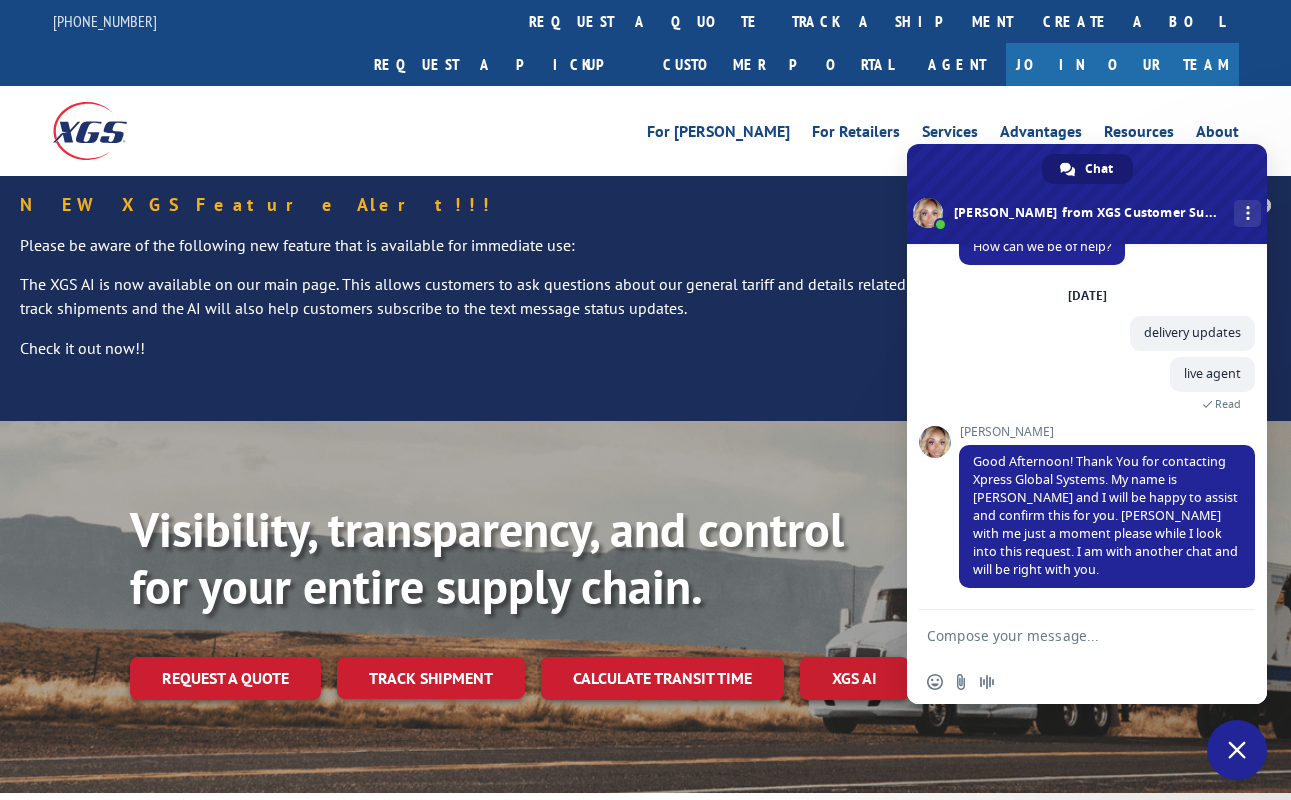 drag, startPoint x: 134, startPoint y: 31, endPoint x: 423, endPoint y: 51, distance: 289.69122 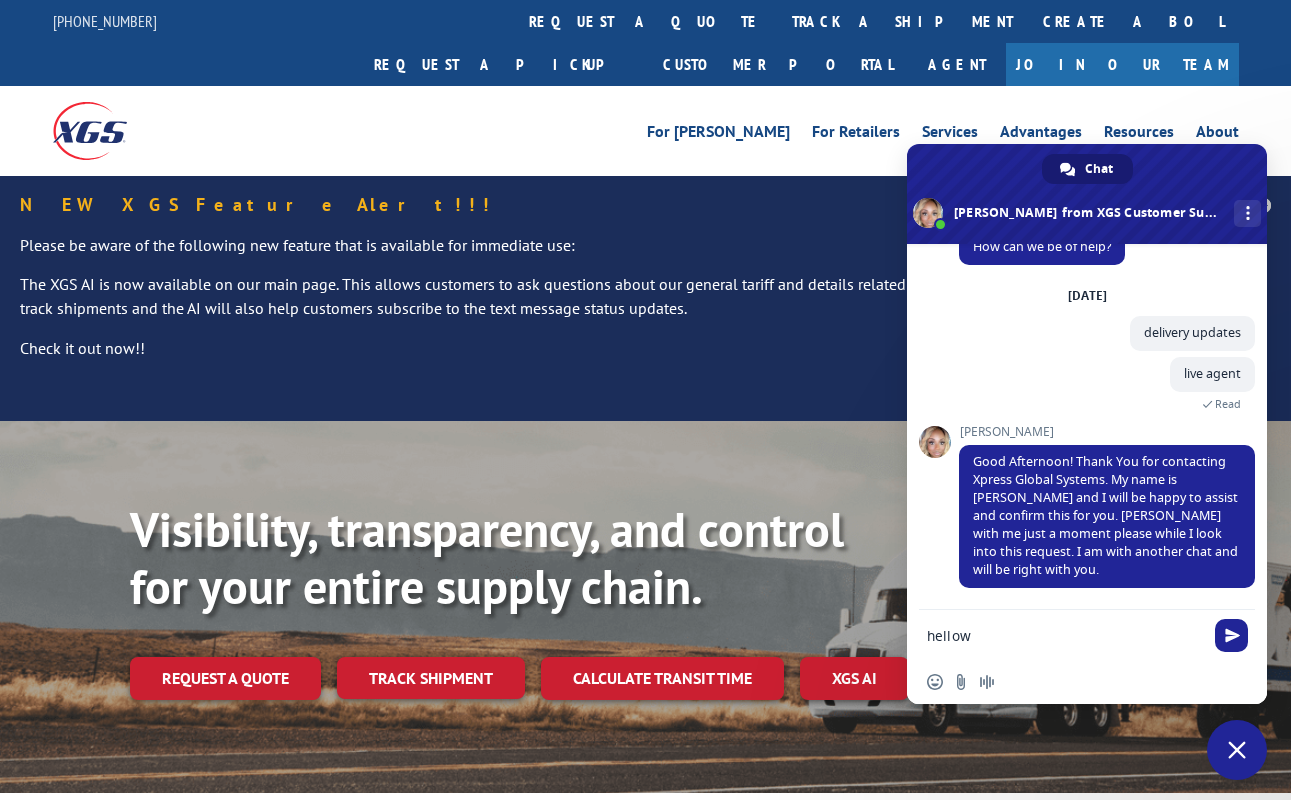 type on "hello" 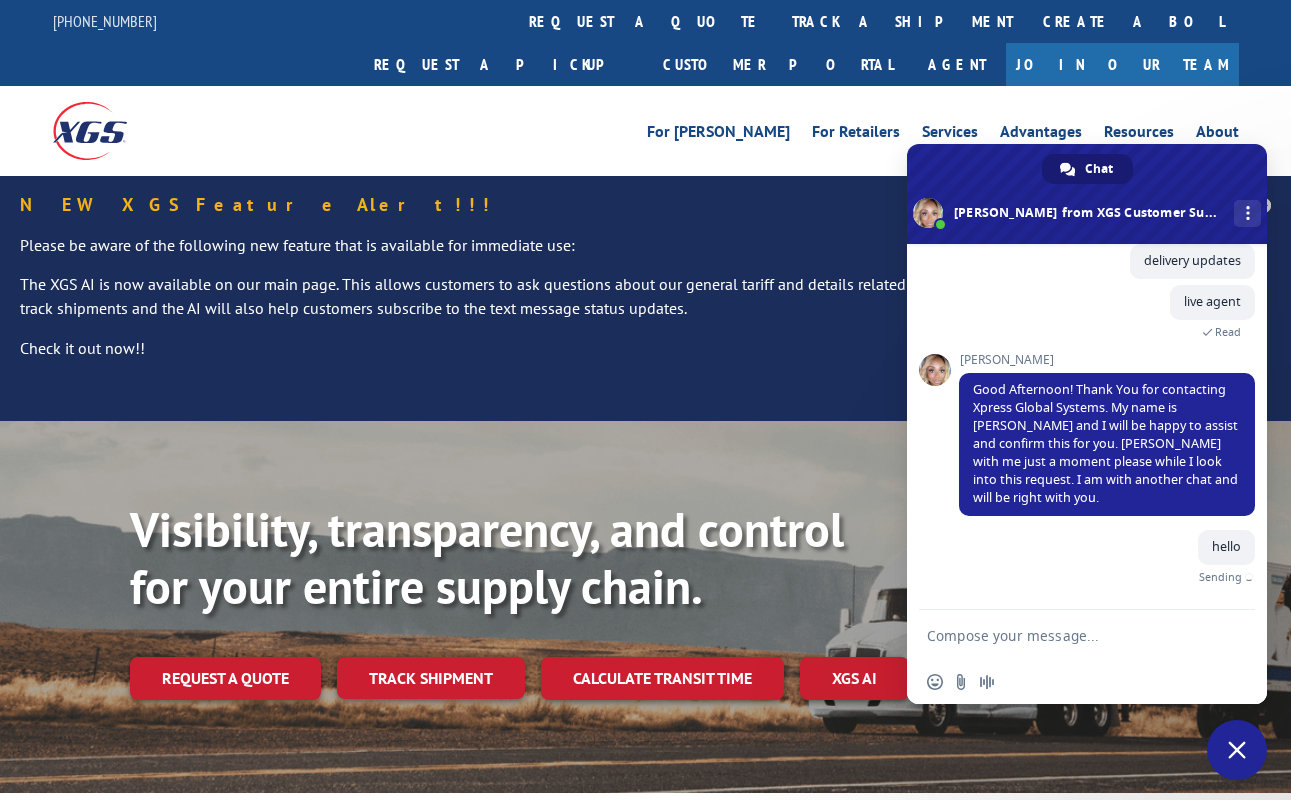 scroll, scrollTop: 98, scrollLeft: 0, axis: vertical 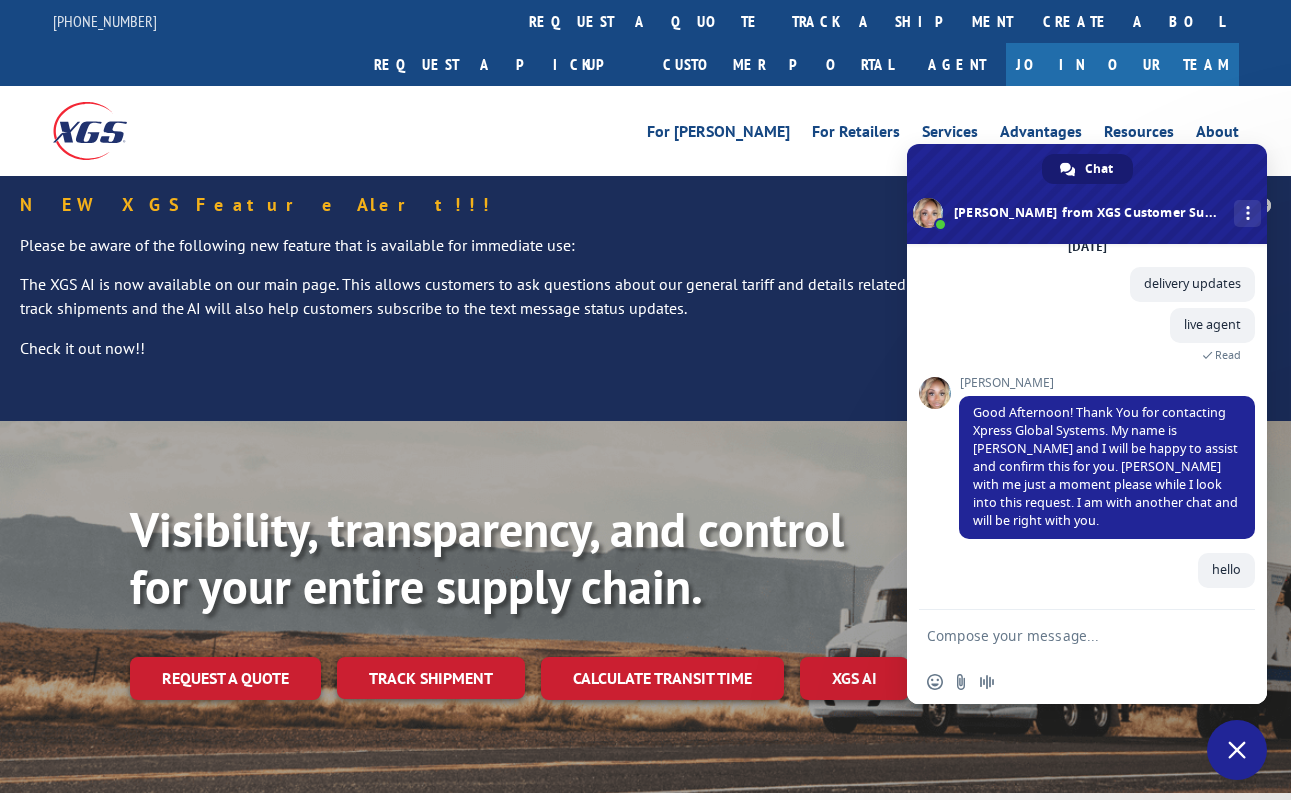 click at bounding box center (201, 130) 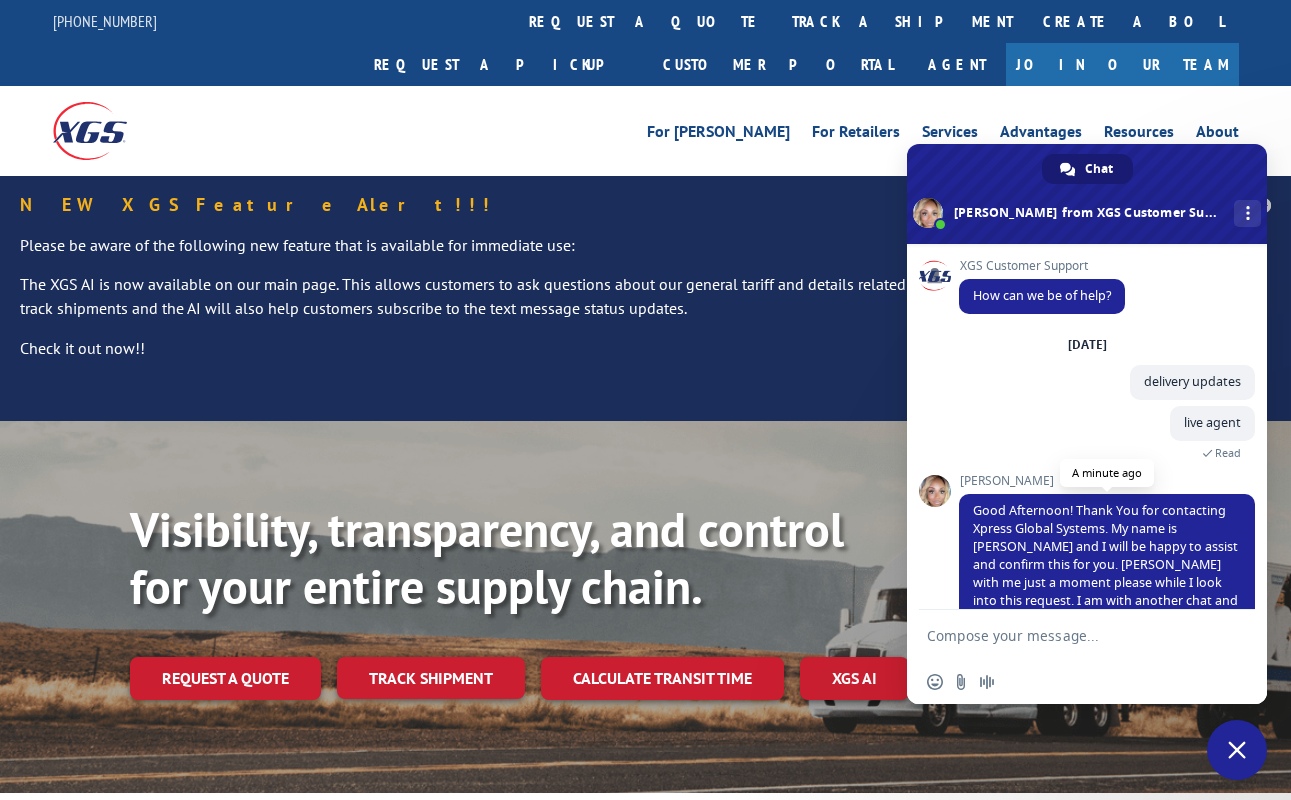 scroll, scrollTop: 98, scrollLeft: 0, axis: vertical 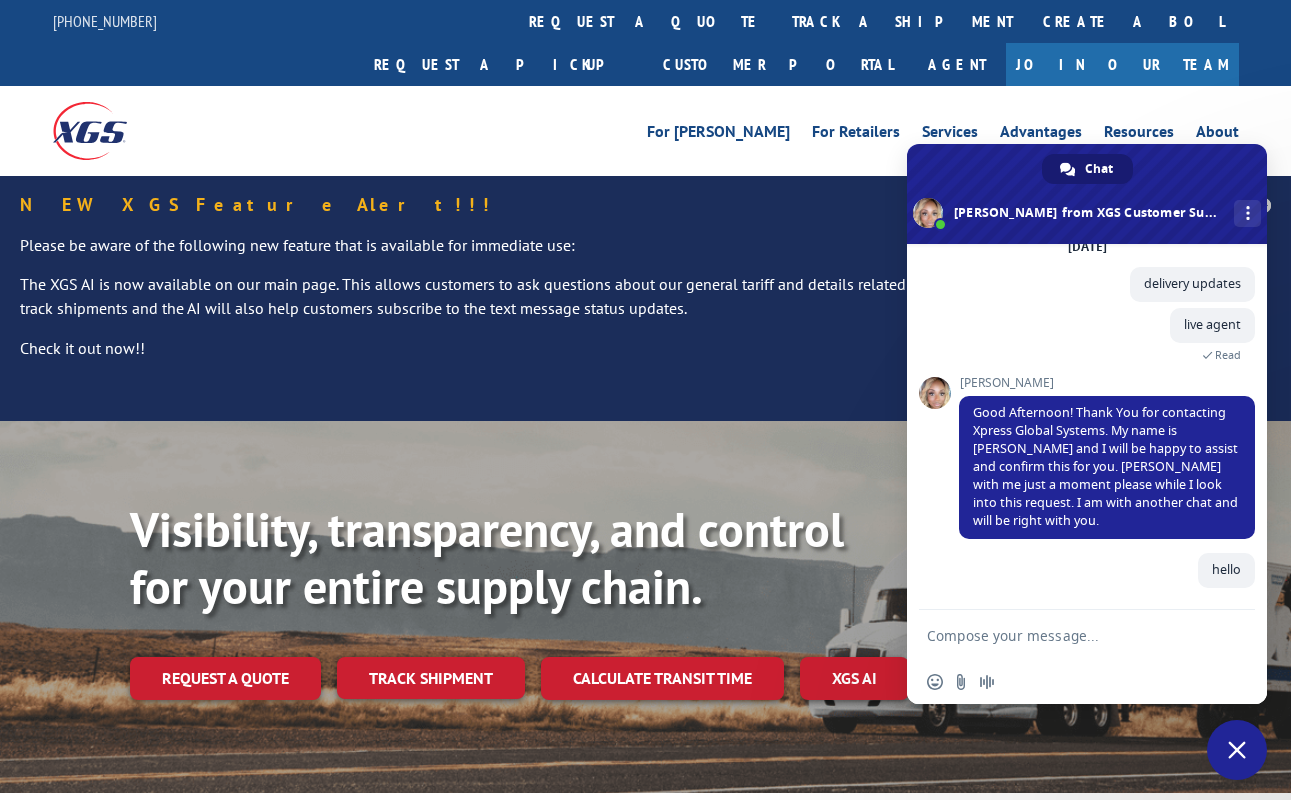 drag, startPoint x: 139, startPoint y: 403, endPoint x: 135, endPoint y: 415, distance: 12.649111 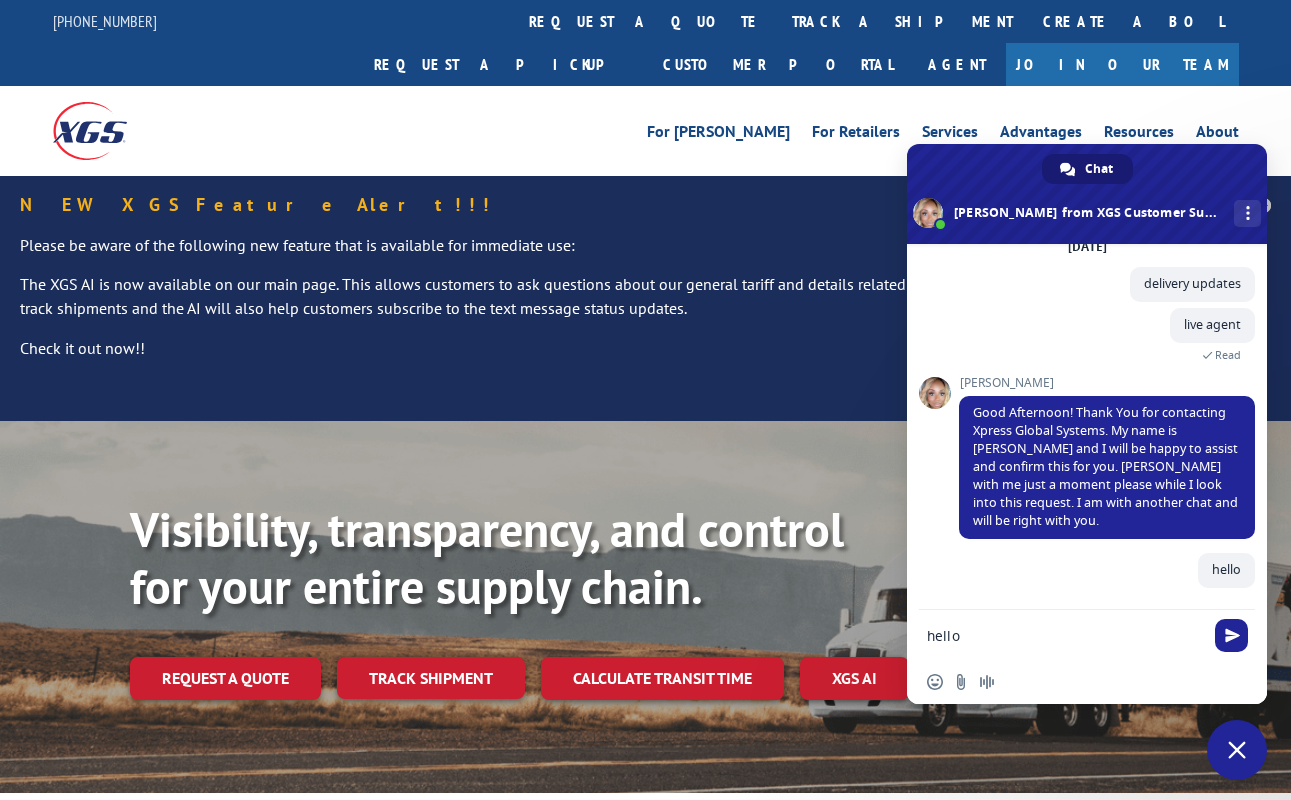 type on "hello?" 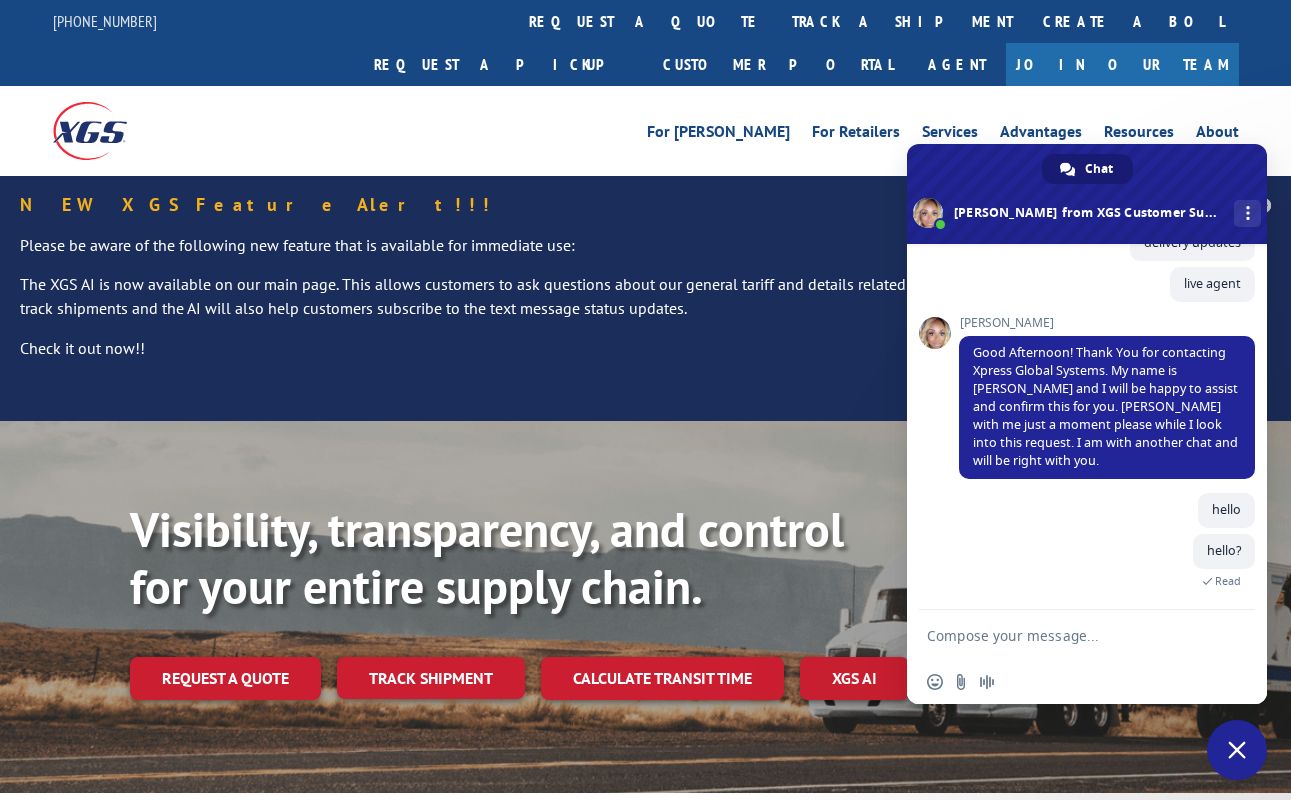 scroll, scrollTop: 179, scrollLeft: 0, axis: vertical 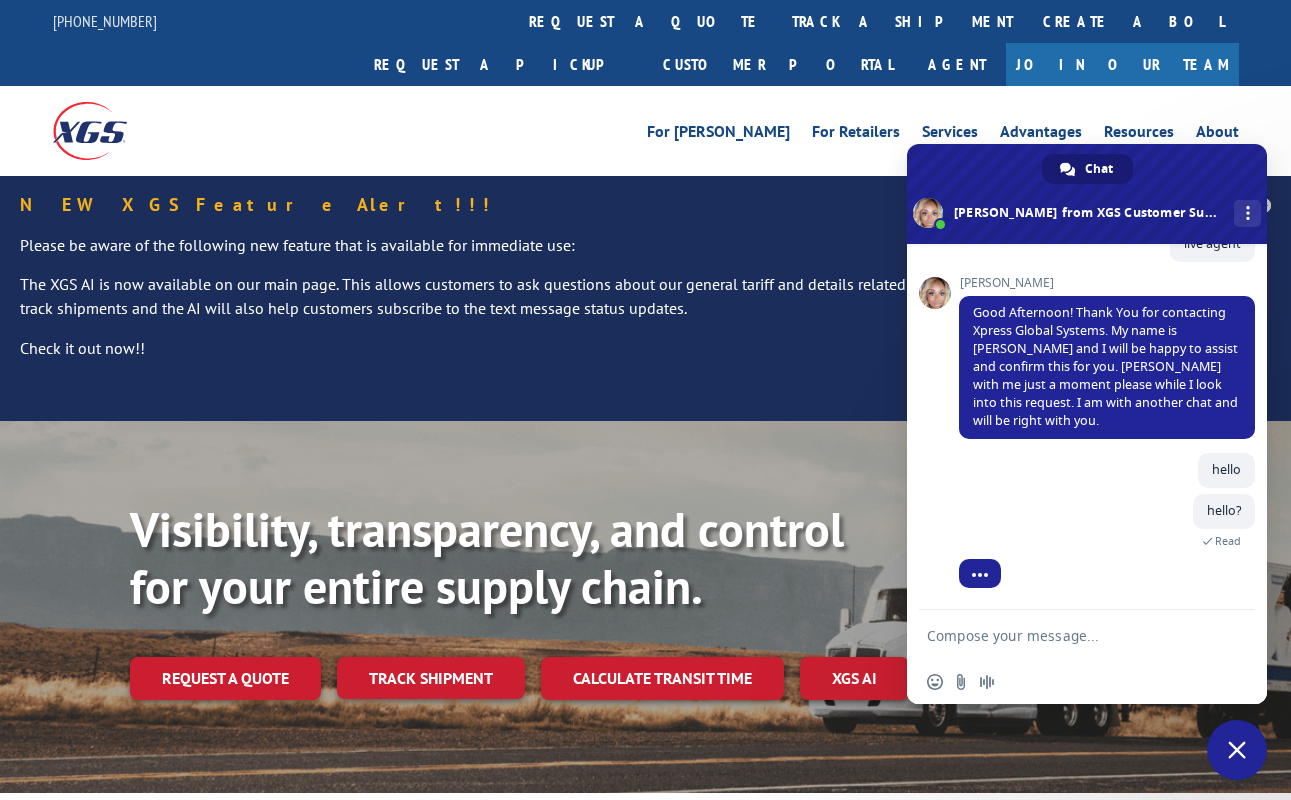 click at bounding box center (201, 130) 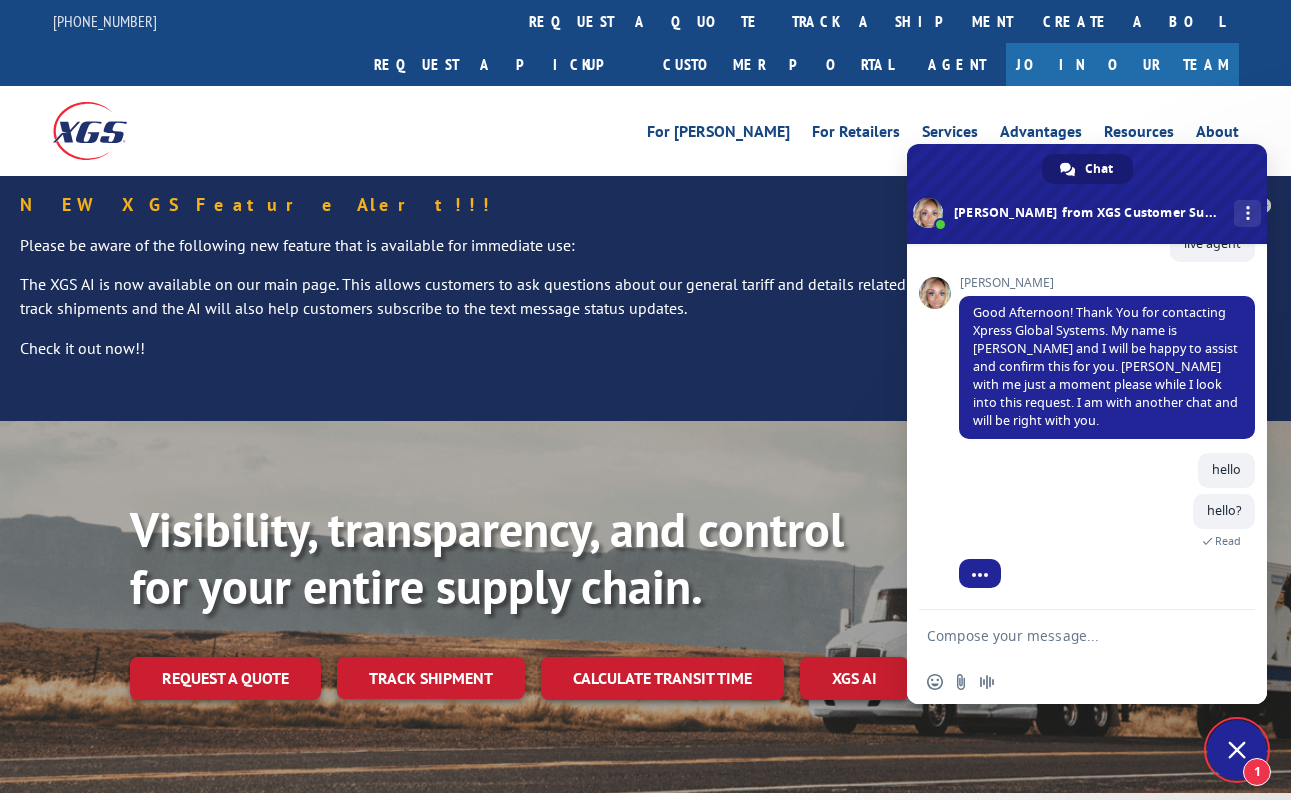scroll, scrollTop: 244, scrollLeft: 0, axis: vertical 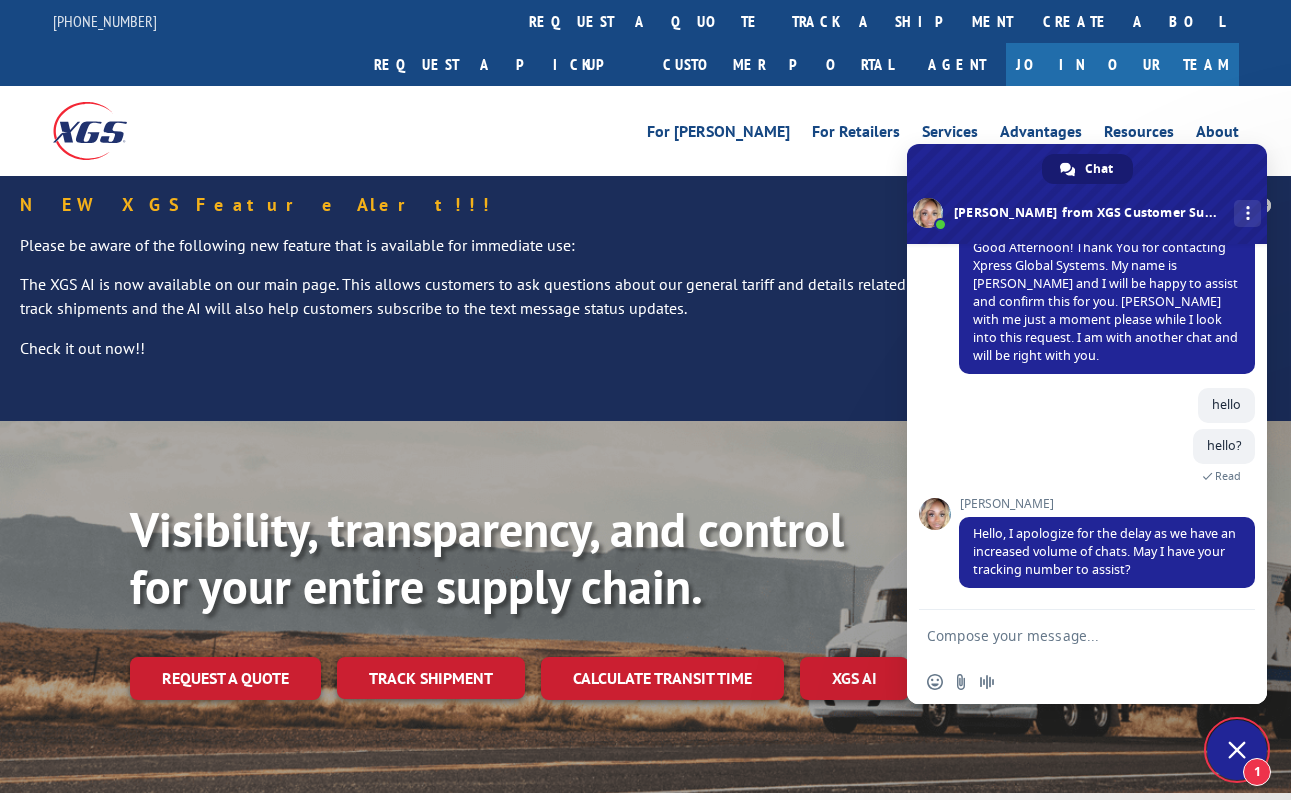 click on "NEW XGS Feature Alert!!!
Please be aware of the following new feature that is available for immediate use:
The XGS AI is now available on our main page. This allows customers to ask questions about our general tariff and details related to different accessorial fees, services XGS offers, track shipments and the AI will also help customers subscribe to the text message status updates.
Check it out now!!" at bounding box center [645, 298] 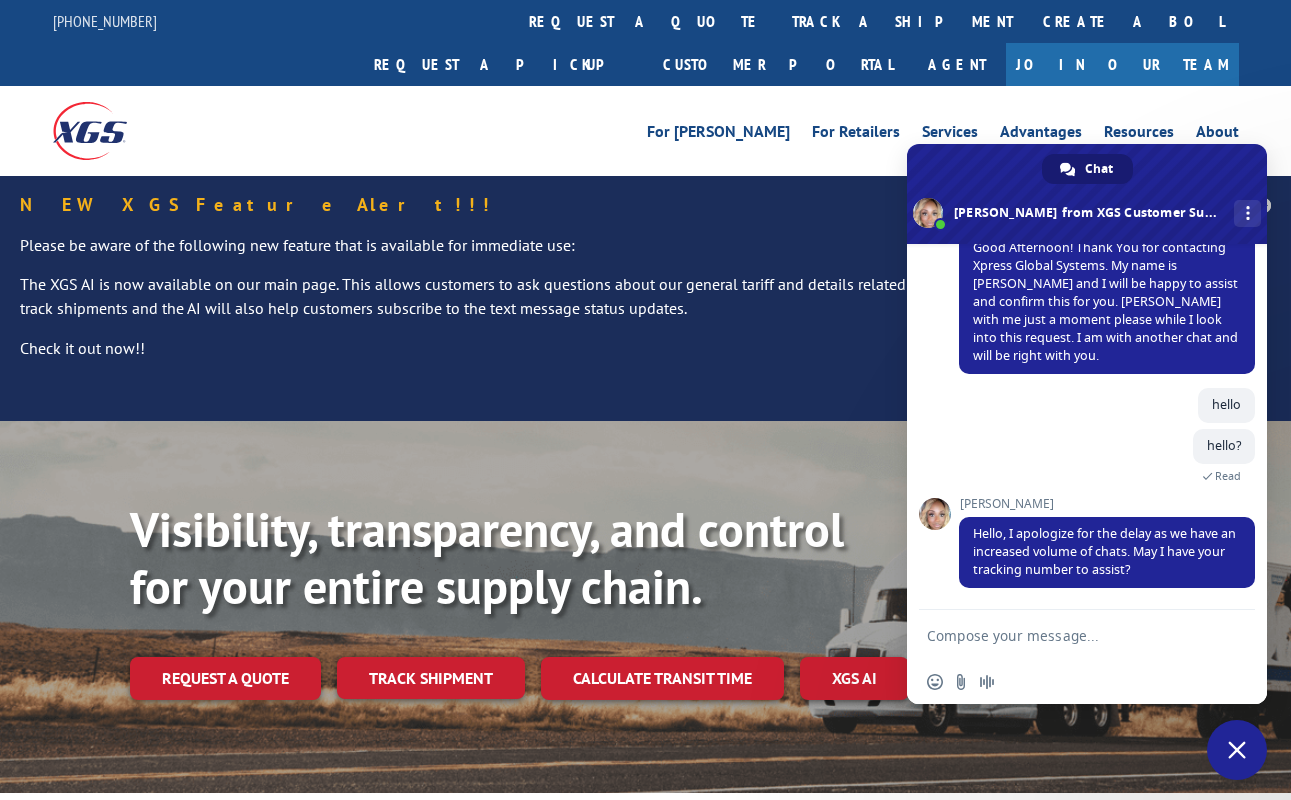 click at bounding box center [1067, 635] 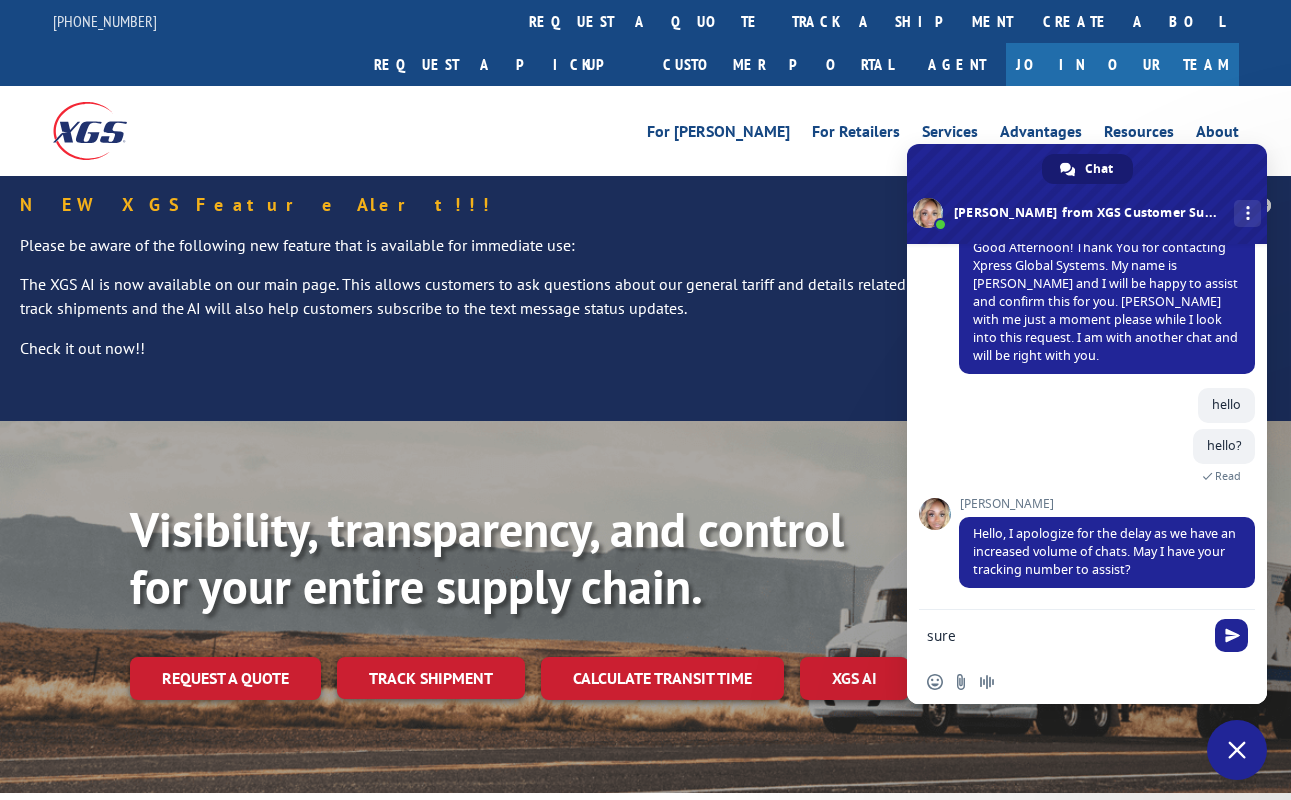 type on "sure" 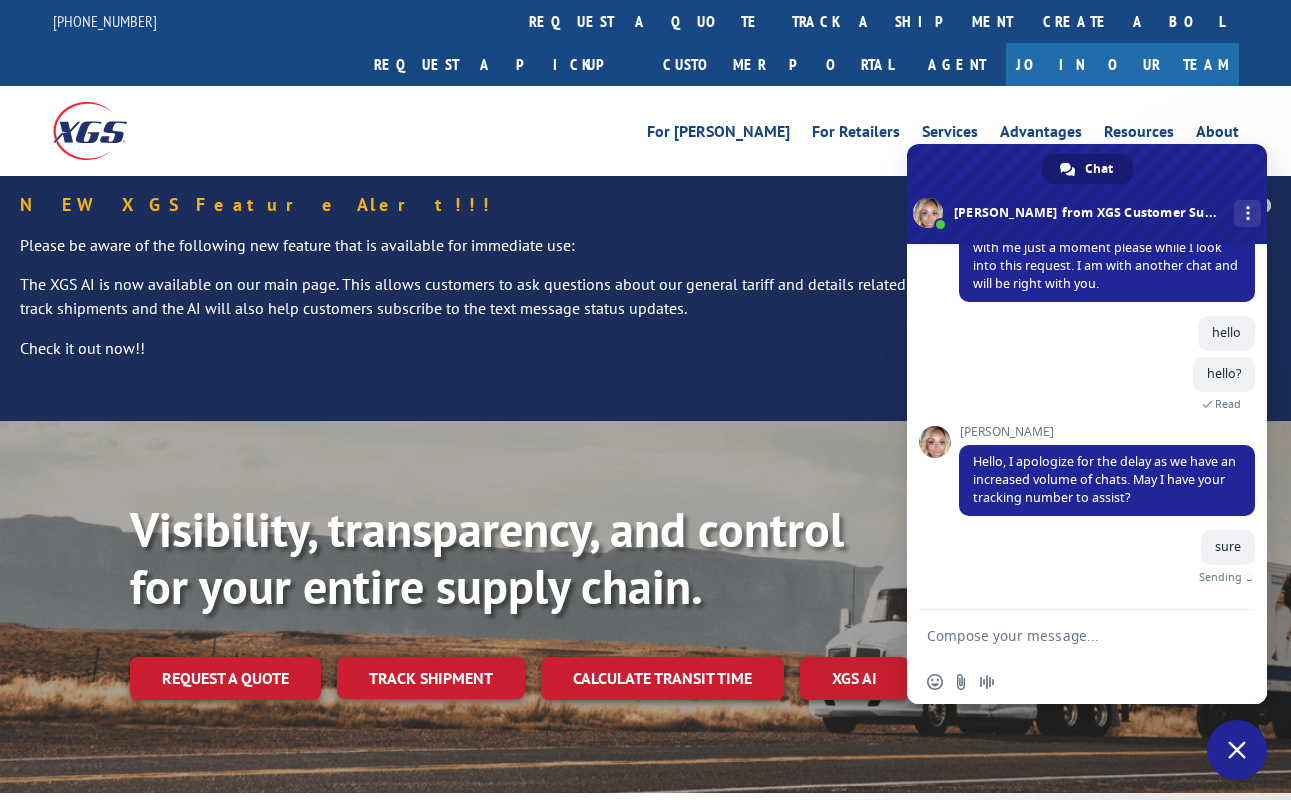 scroll, scrollTop: 293, scrollLeft: 0, axis: vertical 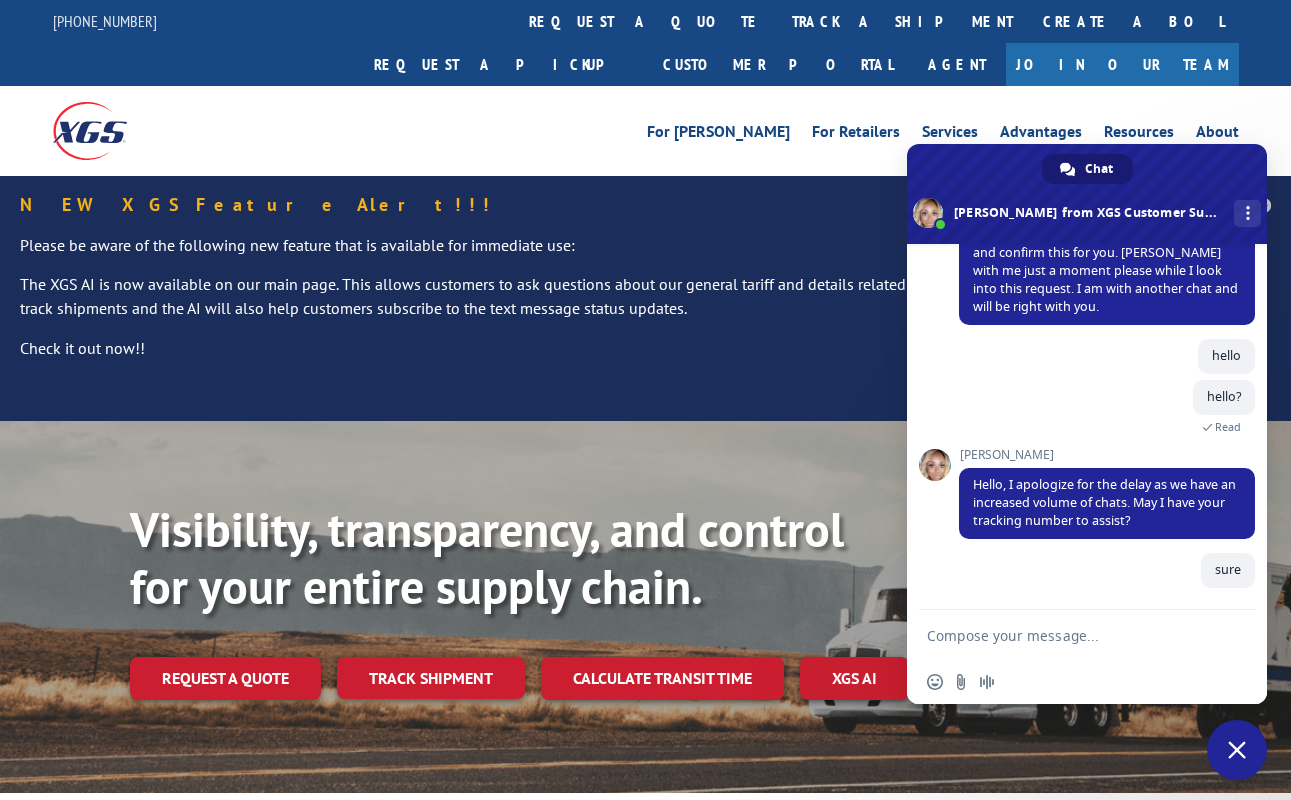 click on "Visibility, transparency, and control for your entire supply chain.
Request a quote
Track shipment
Calculate transit time
XGS AI" at bounding box center (645, 626) 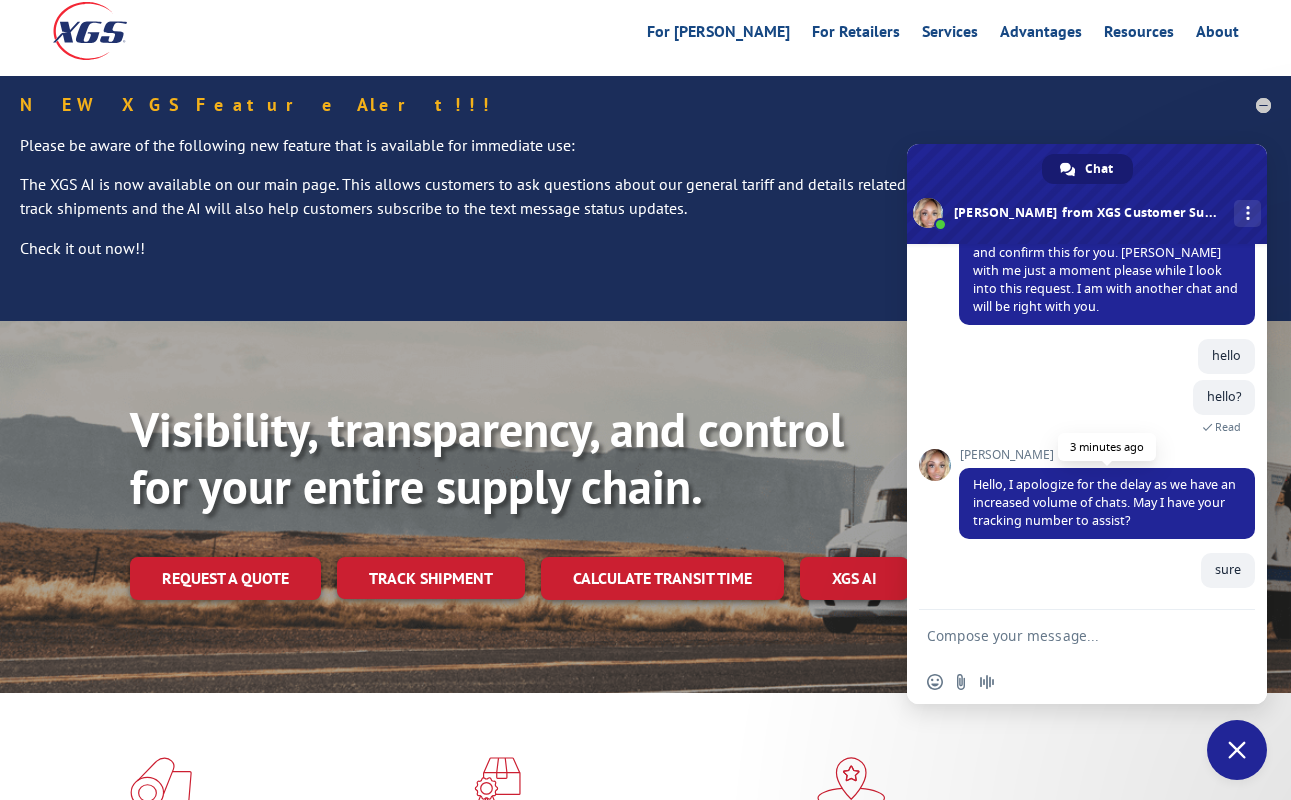scroll, scrollTop: 300, scrollLeft: 0, axis: vertical 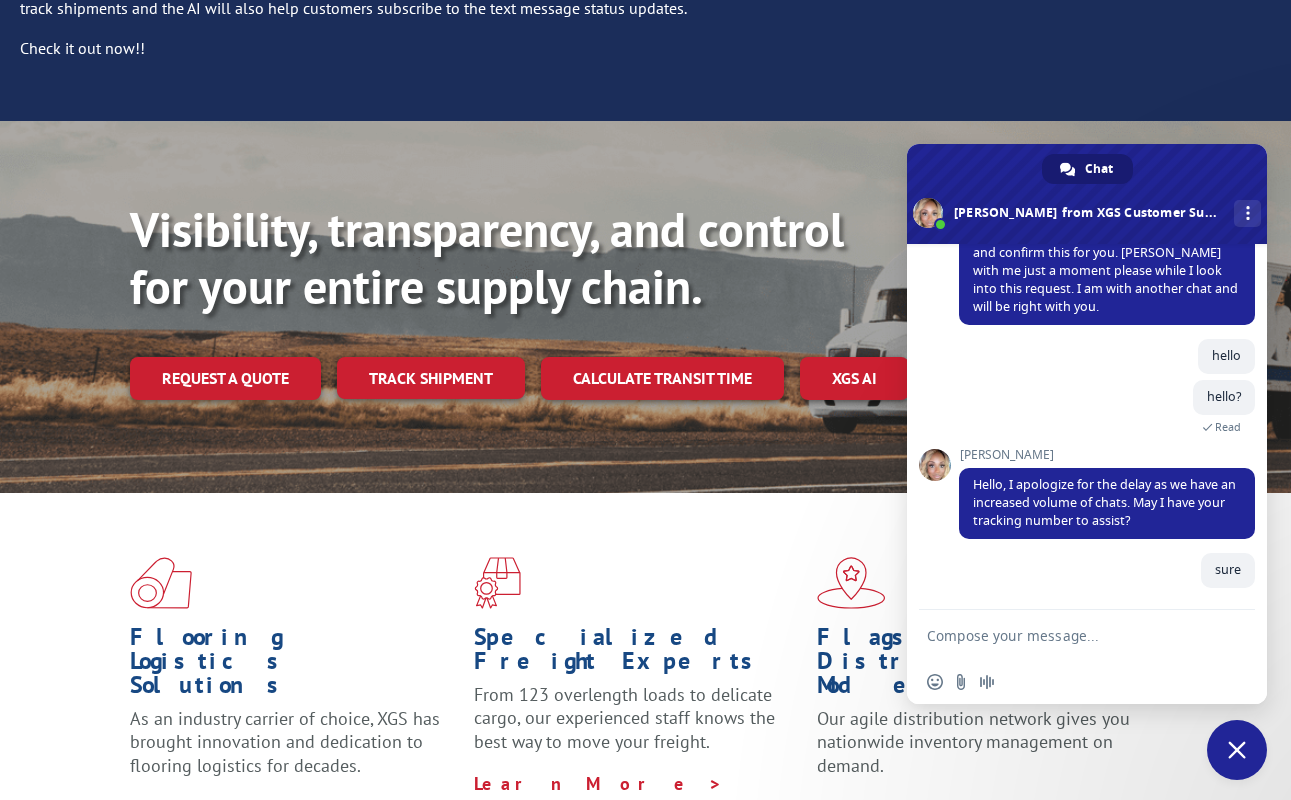click at bounding box center (1067, 635) 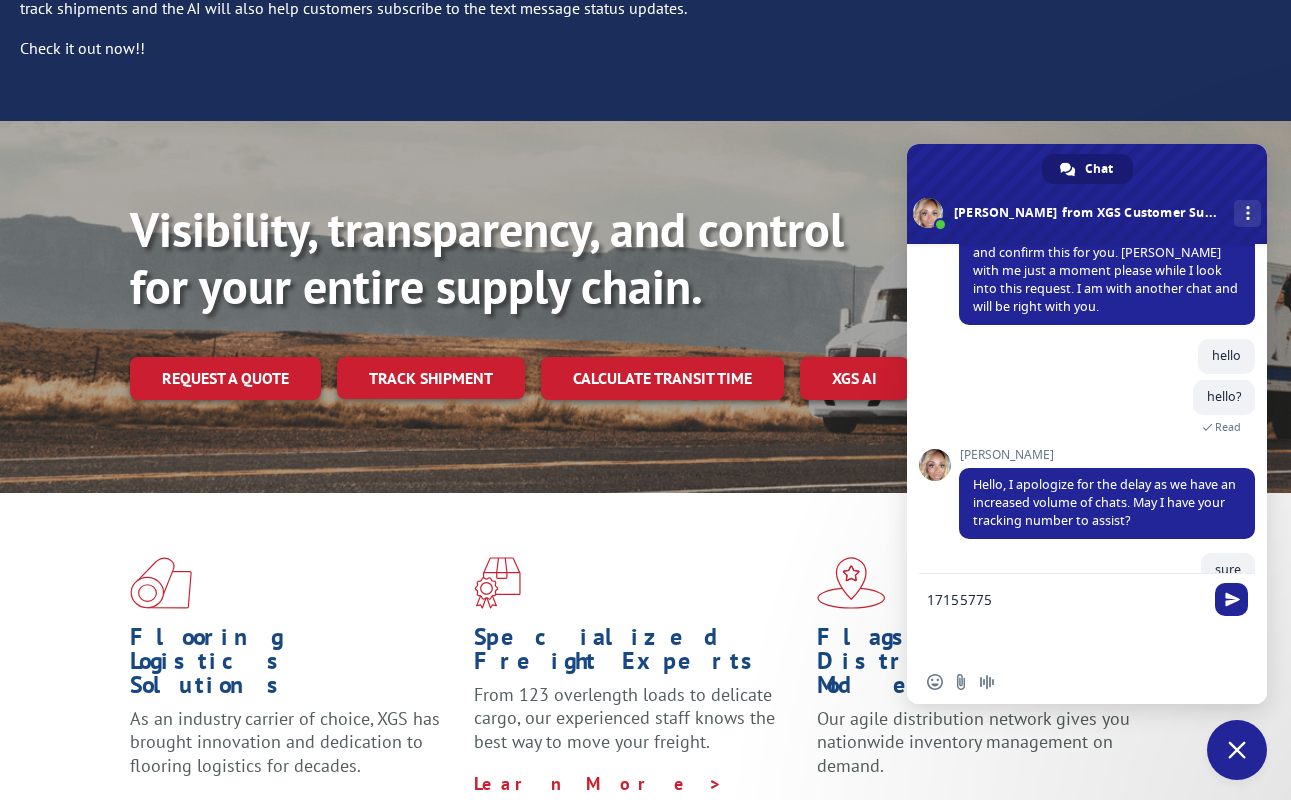 scroll, scrollTop: 5, scrollLeft: 0, axis: vertical 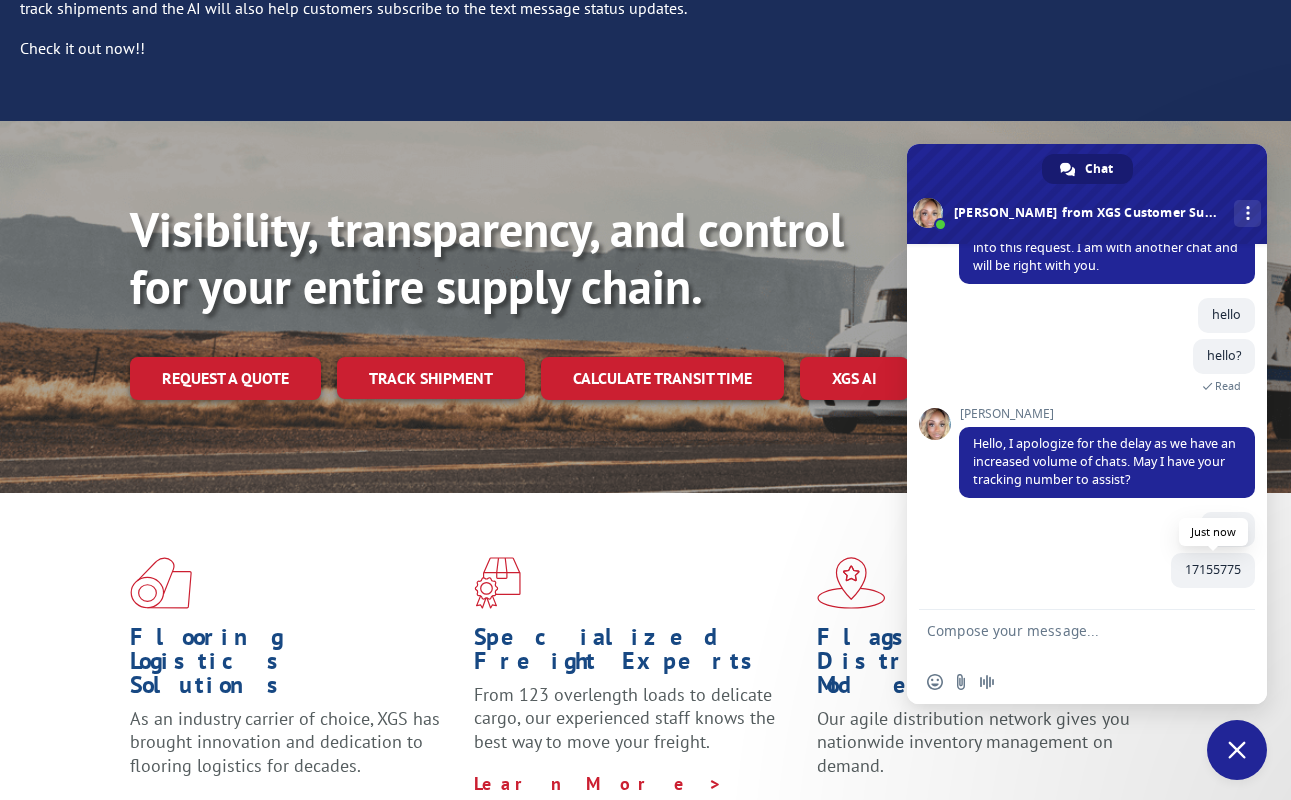 click on "17155775" at bounding box center (1213, 569) 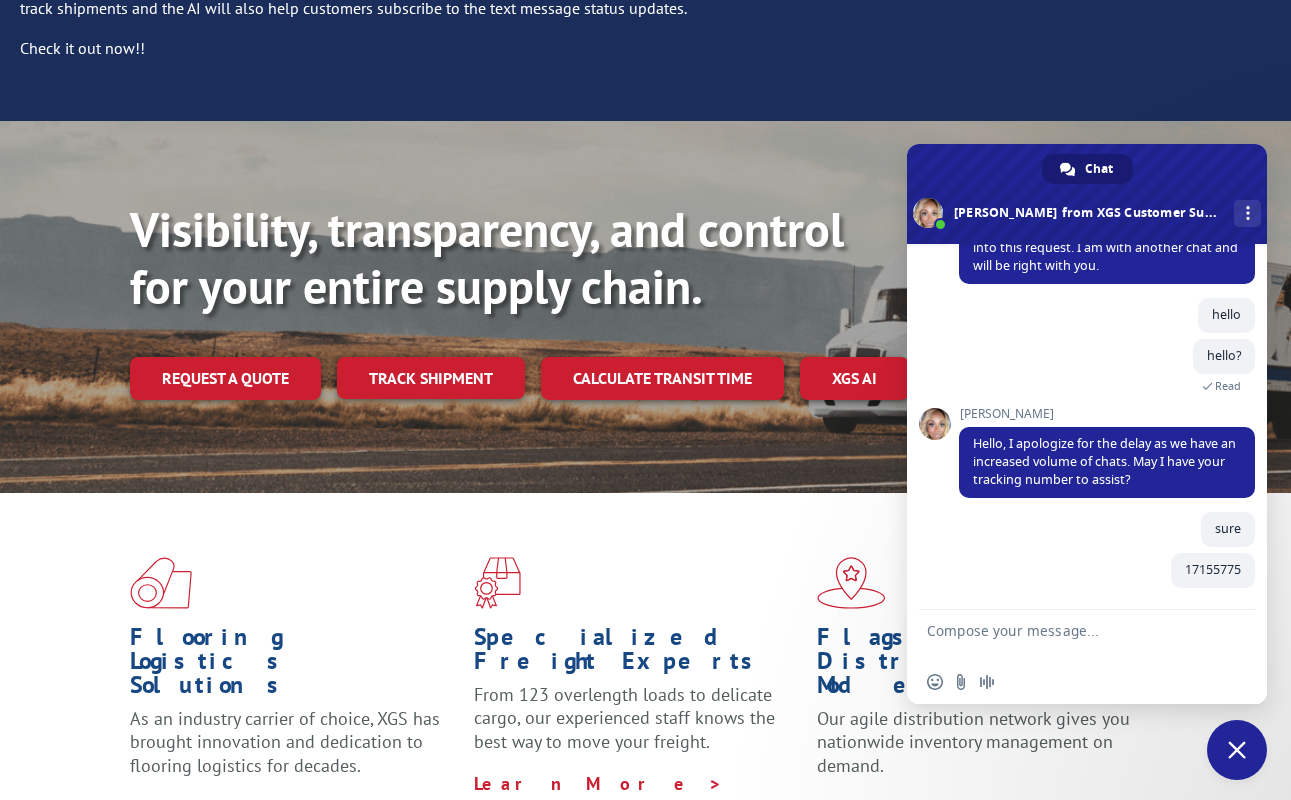 drag, startPoint x: 1025, startPoint y: 556, endPoint x: 916, endPoint y: 547, distance: 109.370926 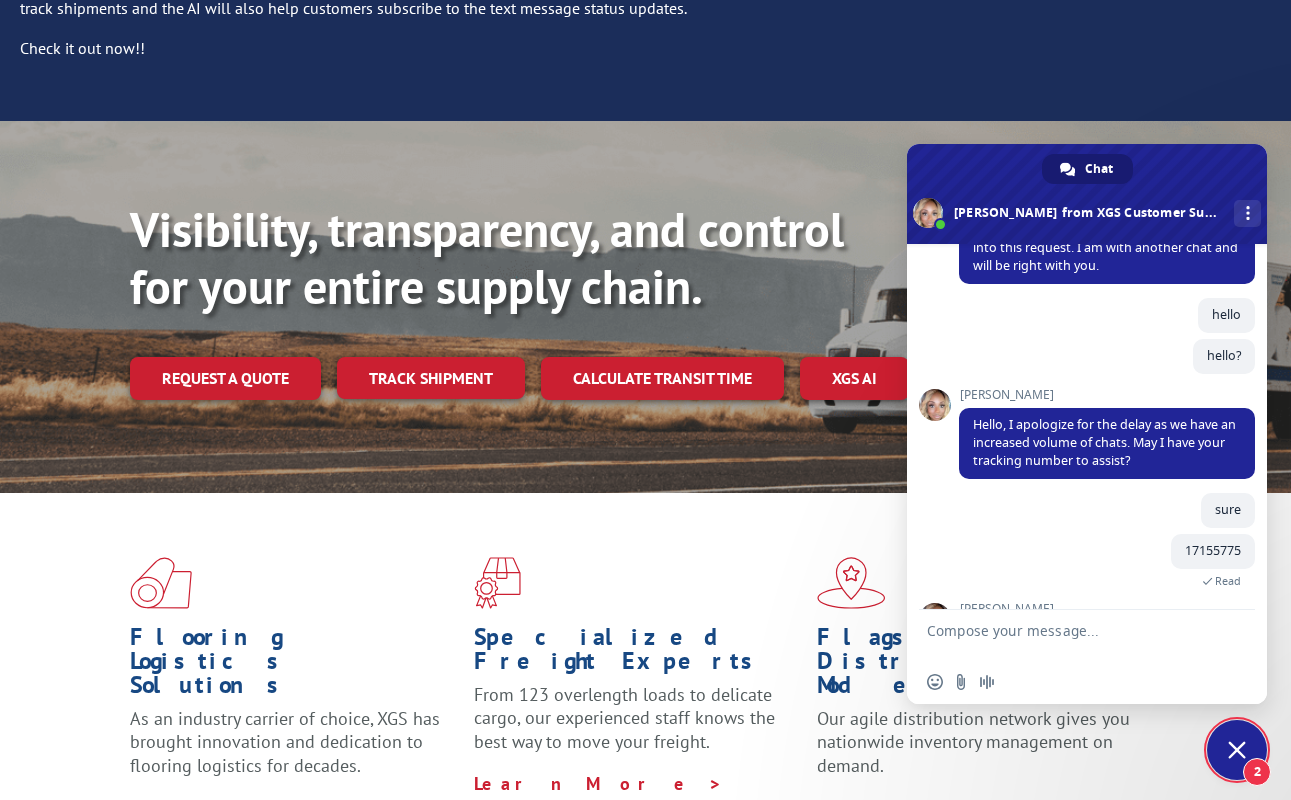 scroll, scrollTop: 498, scrollLeft: 0, axis: vertical 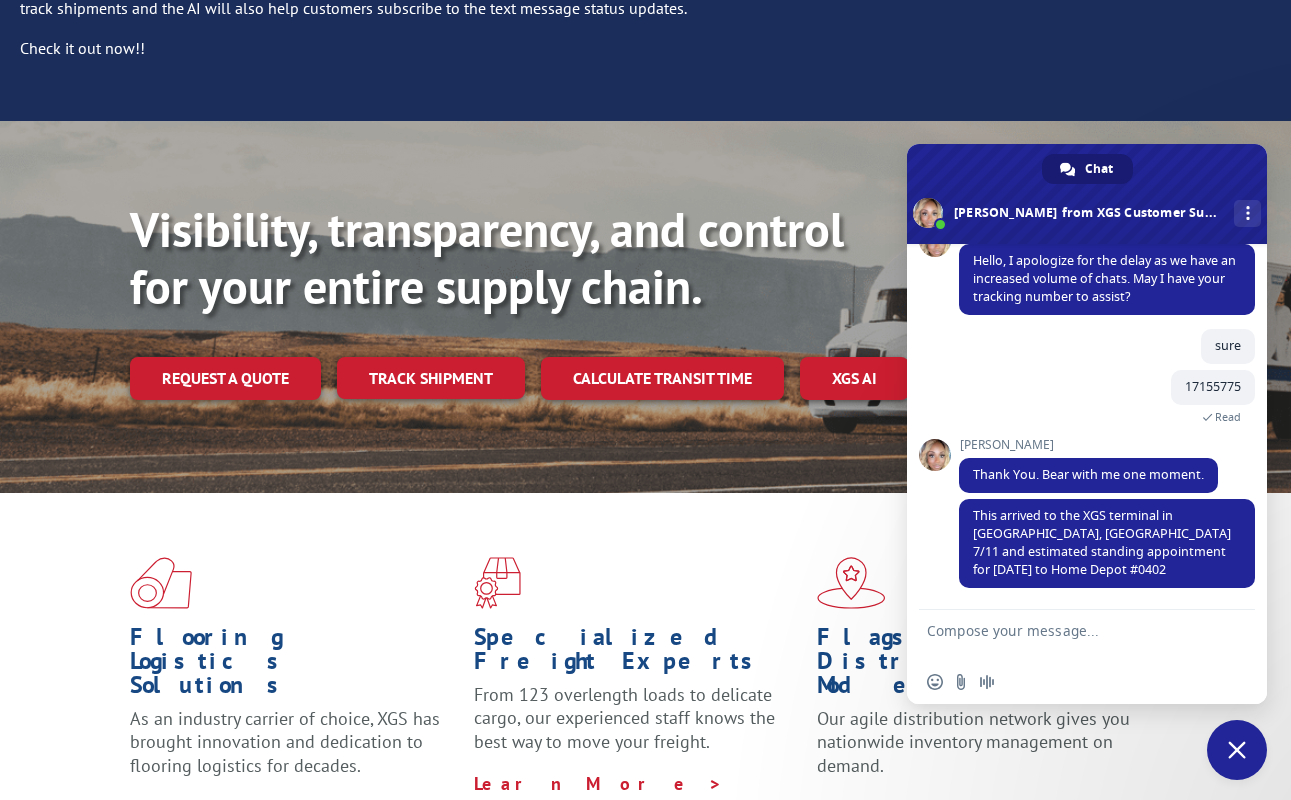 click at bounding box center (1067, 635) 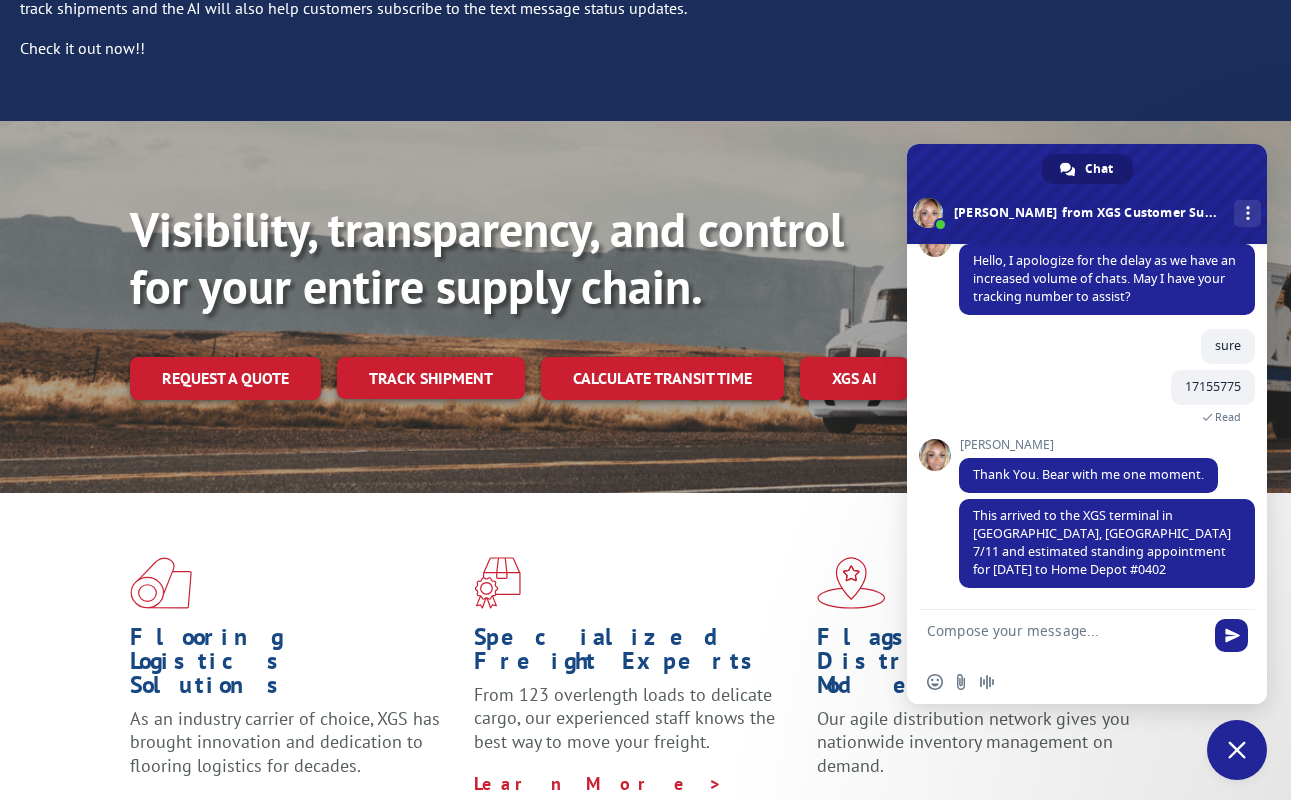 scroll, scrollTop: 0, scrollLeft: 0, axis: both 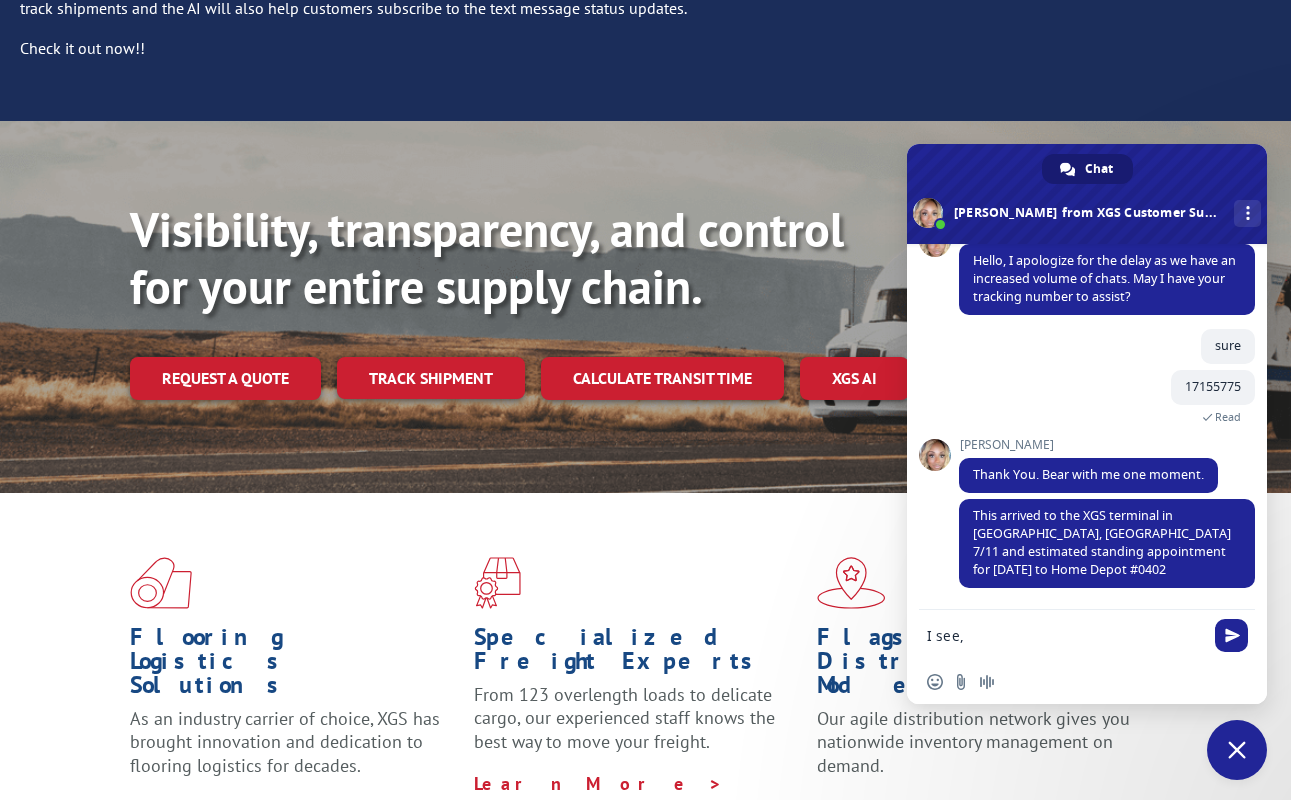 click on "I see," at bounding box center (1067, 635) 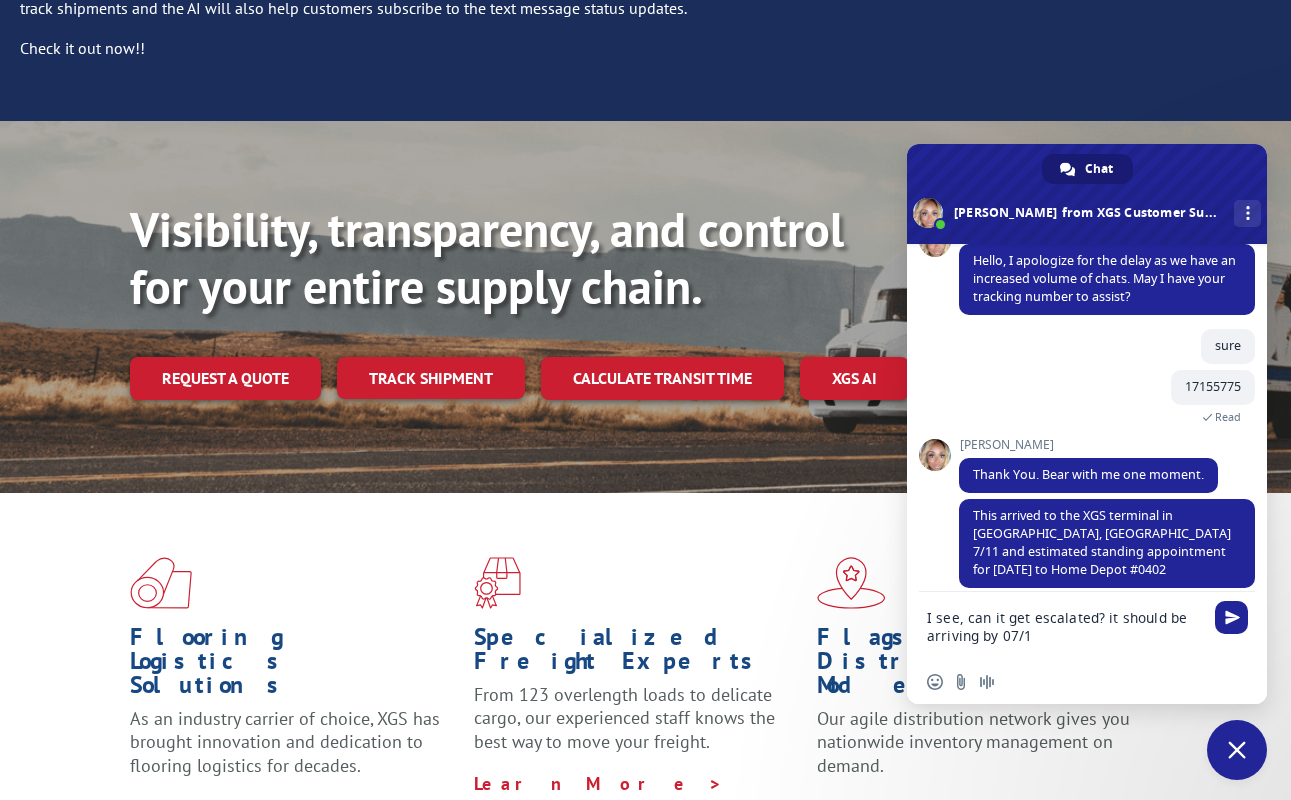 type on "I see, can it get escalated? it should be arriving by 07/15" 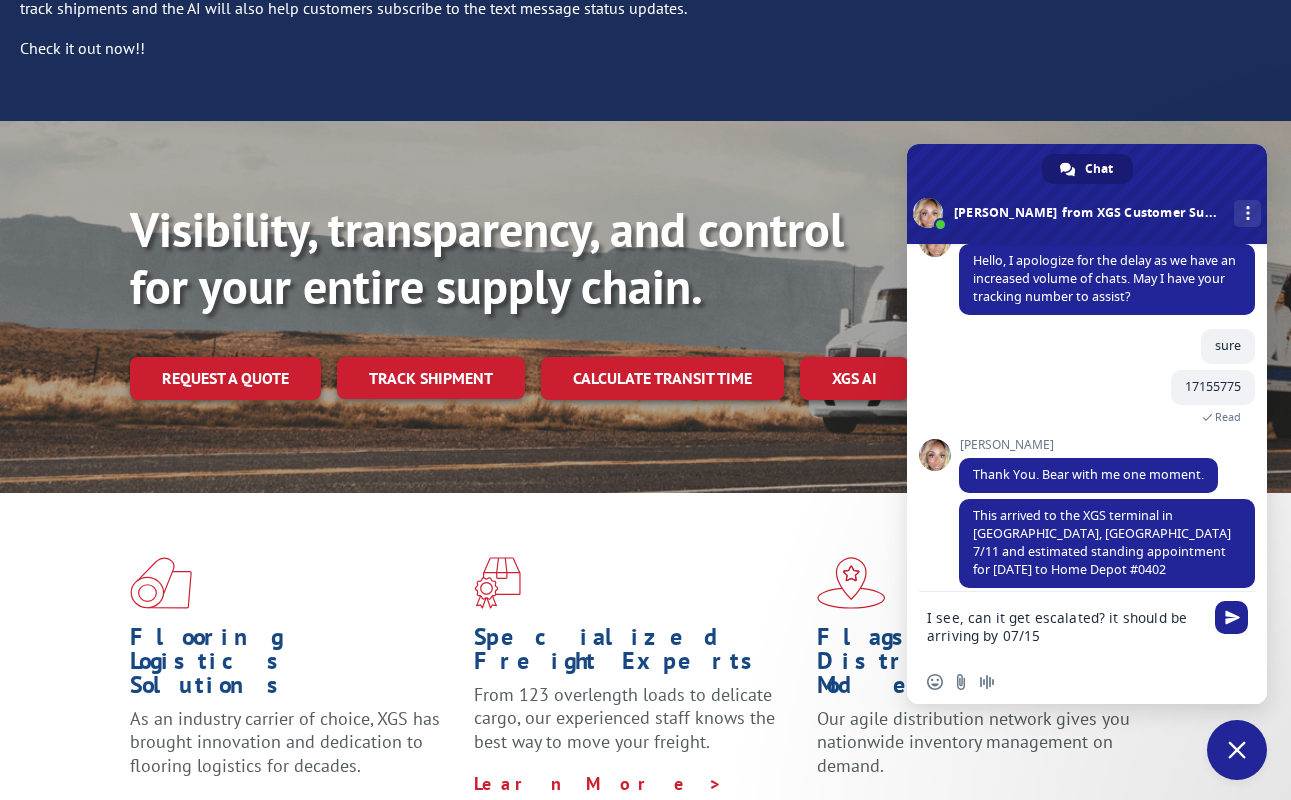 type 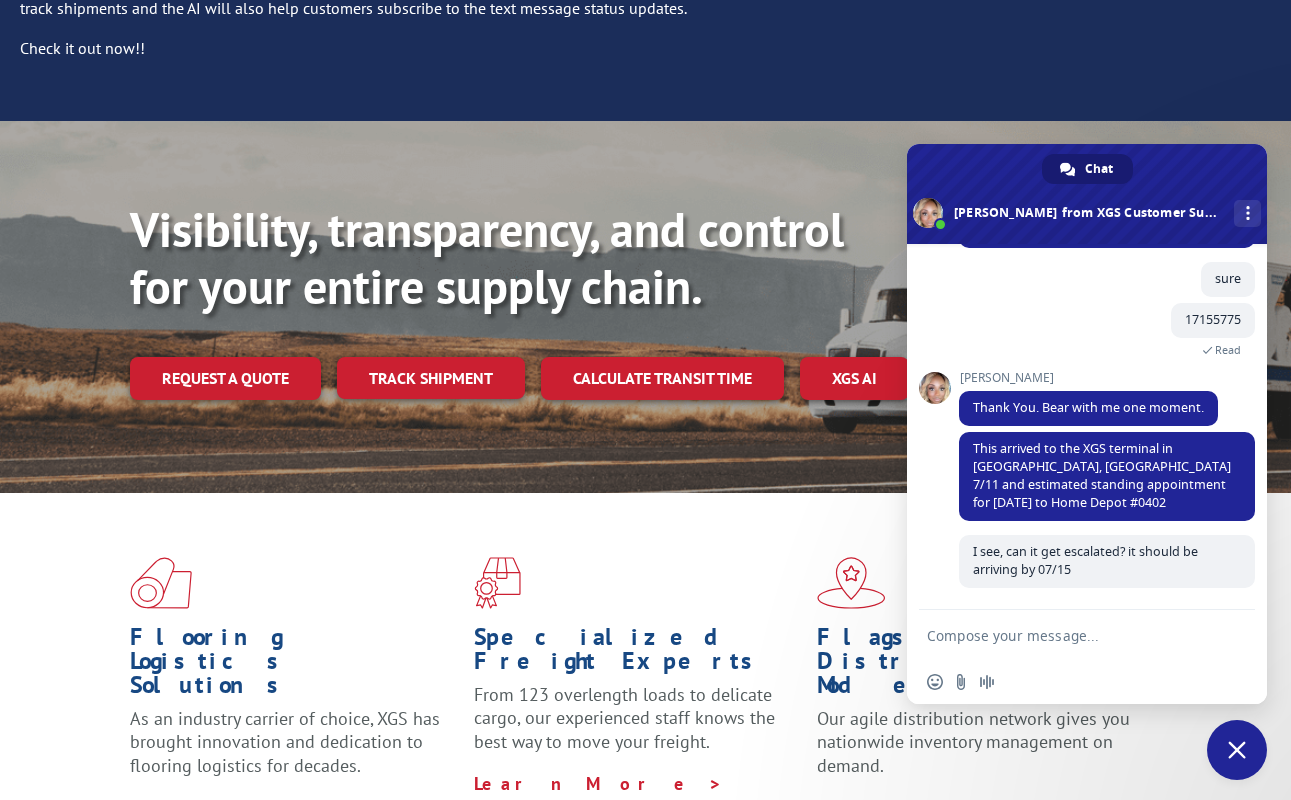 scroll, scrollTop: 565, scrollLeft: 0, axis: vertical 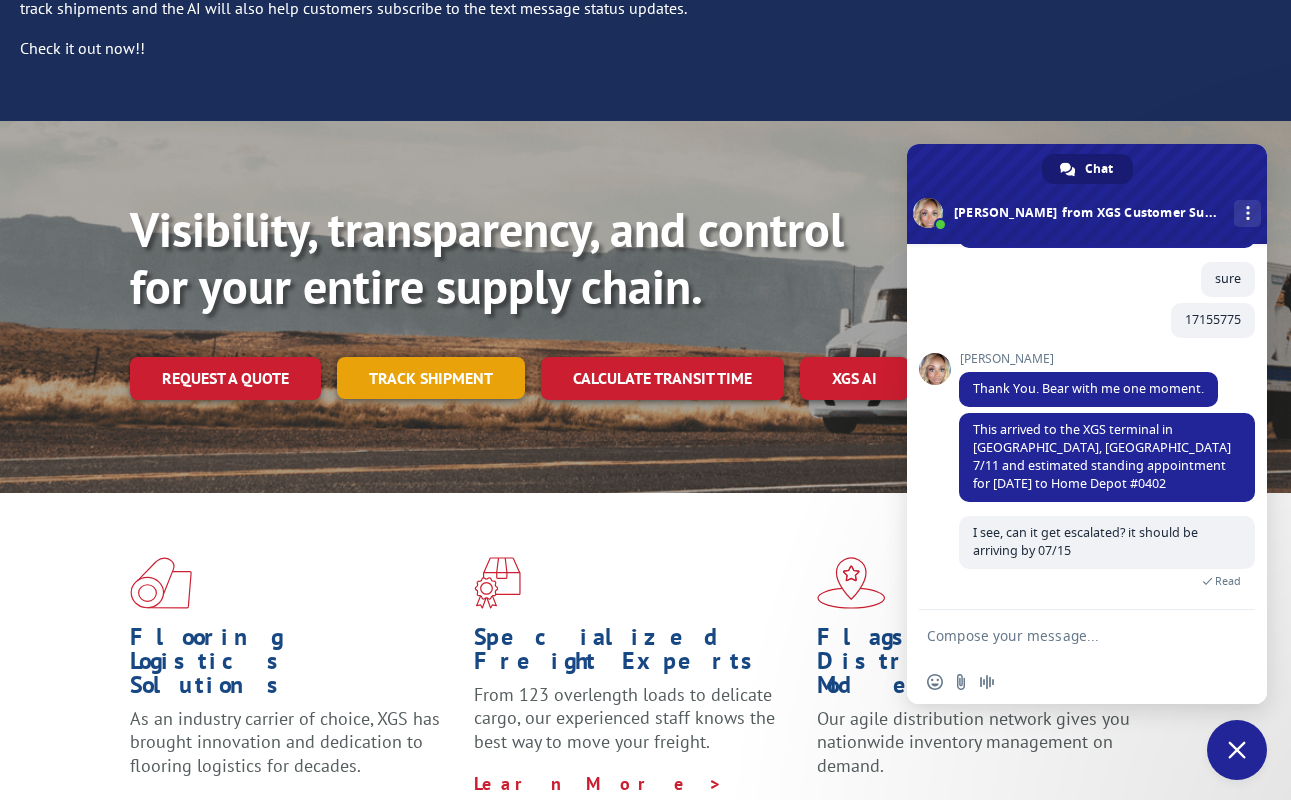 click on "Track shipment" at bounding box center (431, 378) 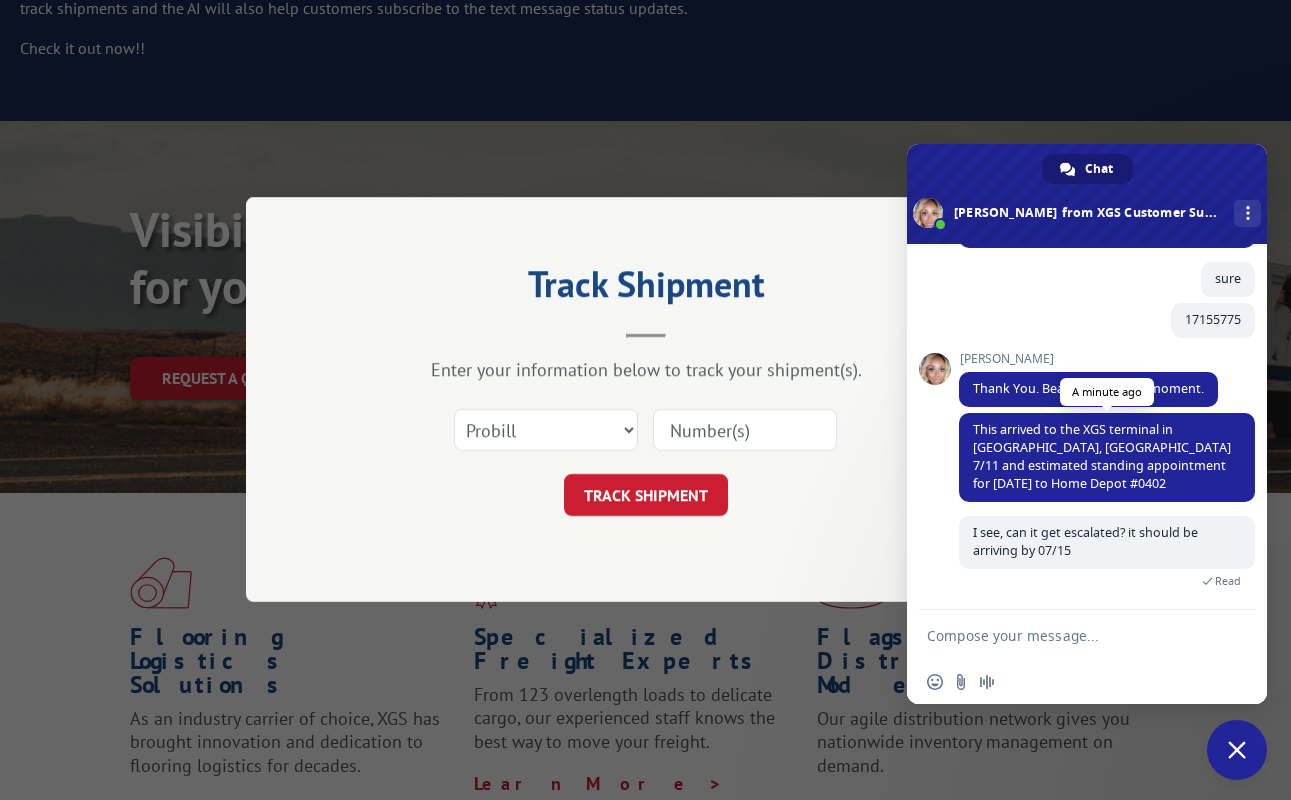 click on "This arrived to the XGS terminal in [GEOGRAPHIC_DATA], [GEOGRAPHIC_DATA] 7/11 and estimated standing appointment for [DATE] to Home Depot #0402" at bounding box center (1102, 456) 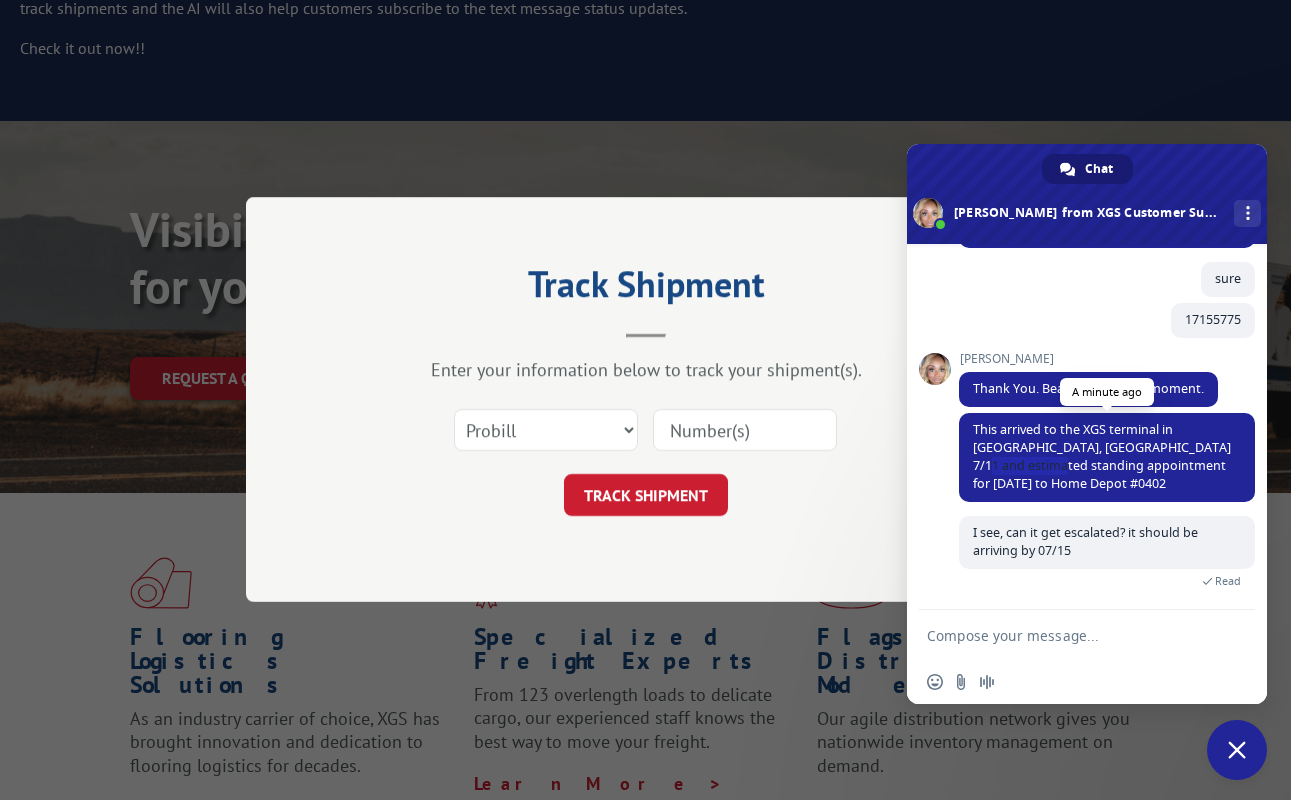 click on "This arrived to the XGS terminal in [GEOGRAPHIC_DATA], [GEOGRAPHIC_DATA] 7/11 and estimated standing appointment for [DATE] to Home Depot #0402" at bounding box center (1102, 456) 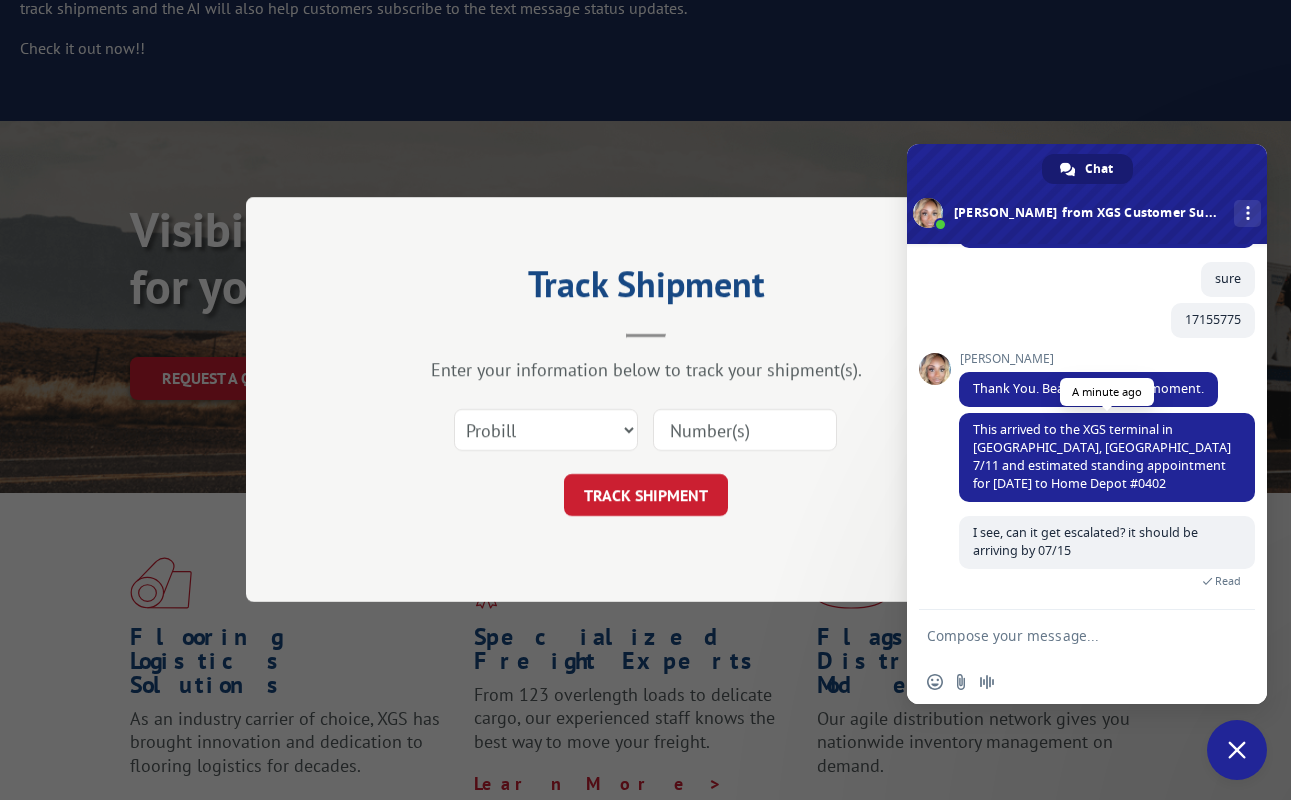 click on "This arrived to the XGS terminal in [GEOGRAPHIC_DATA], [GEOGRAPHIC_DATA] 7/11 and estimated standing appointment for [DATE] to Home Depot #0402" at bounding box center (1102, 456) 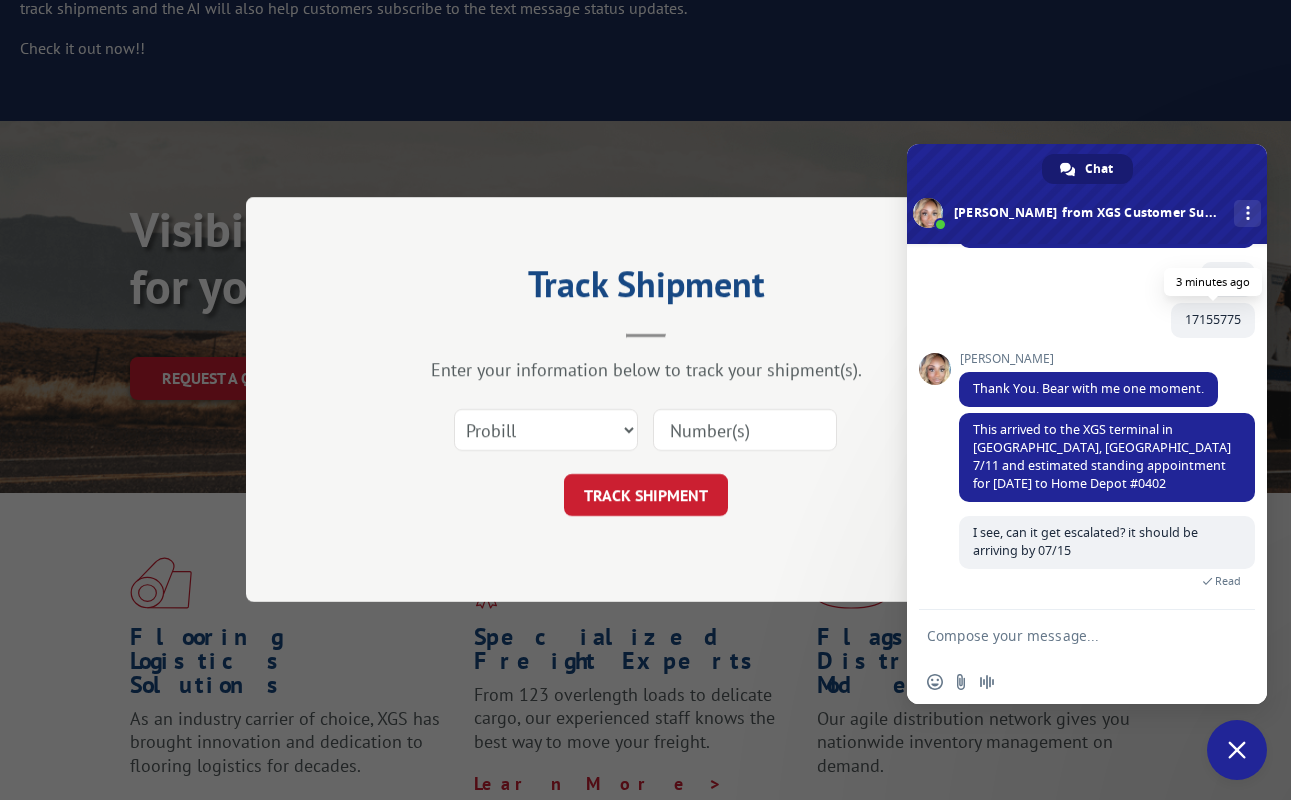 click on "17155775" at bounding box center (1213, 320) 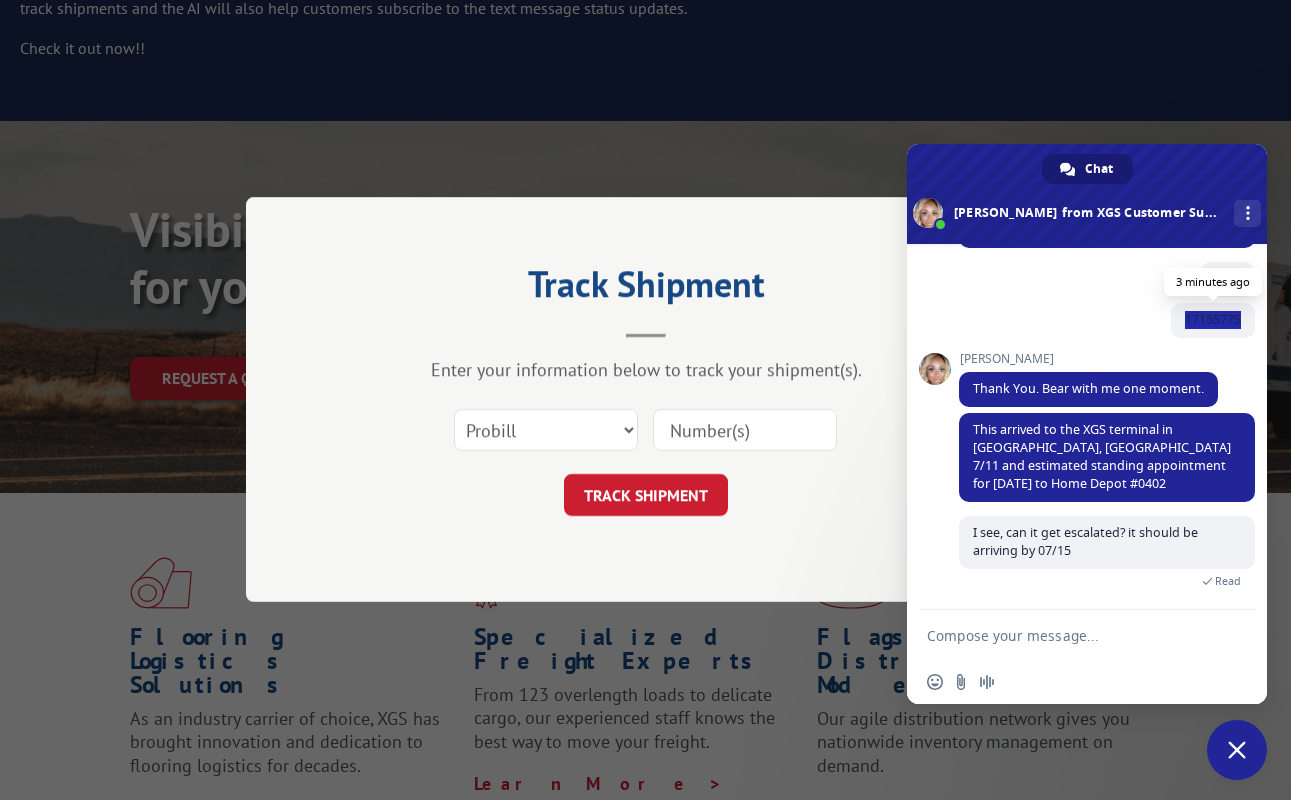 click on "17155775" at bounding box center [1213, 320] 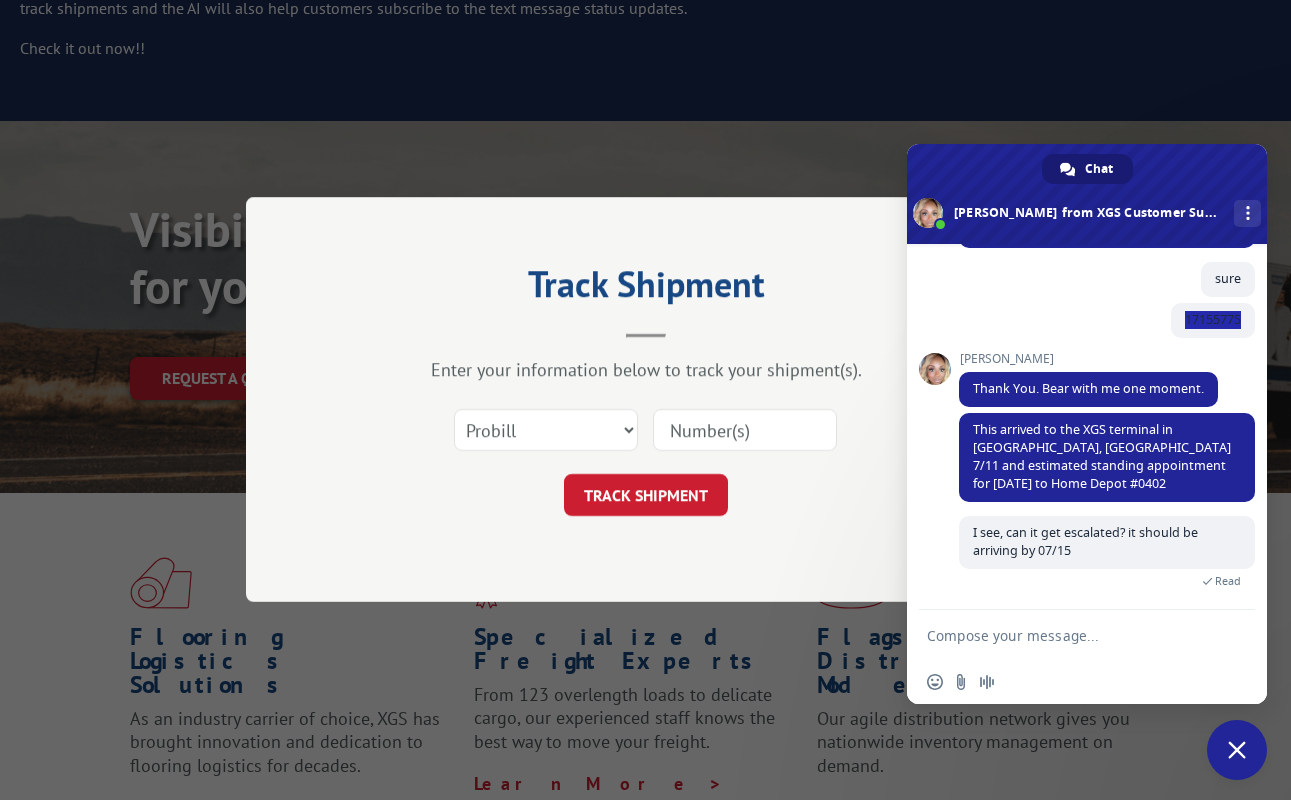 copy on "17155775" 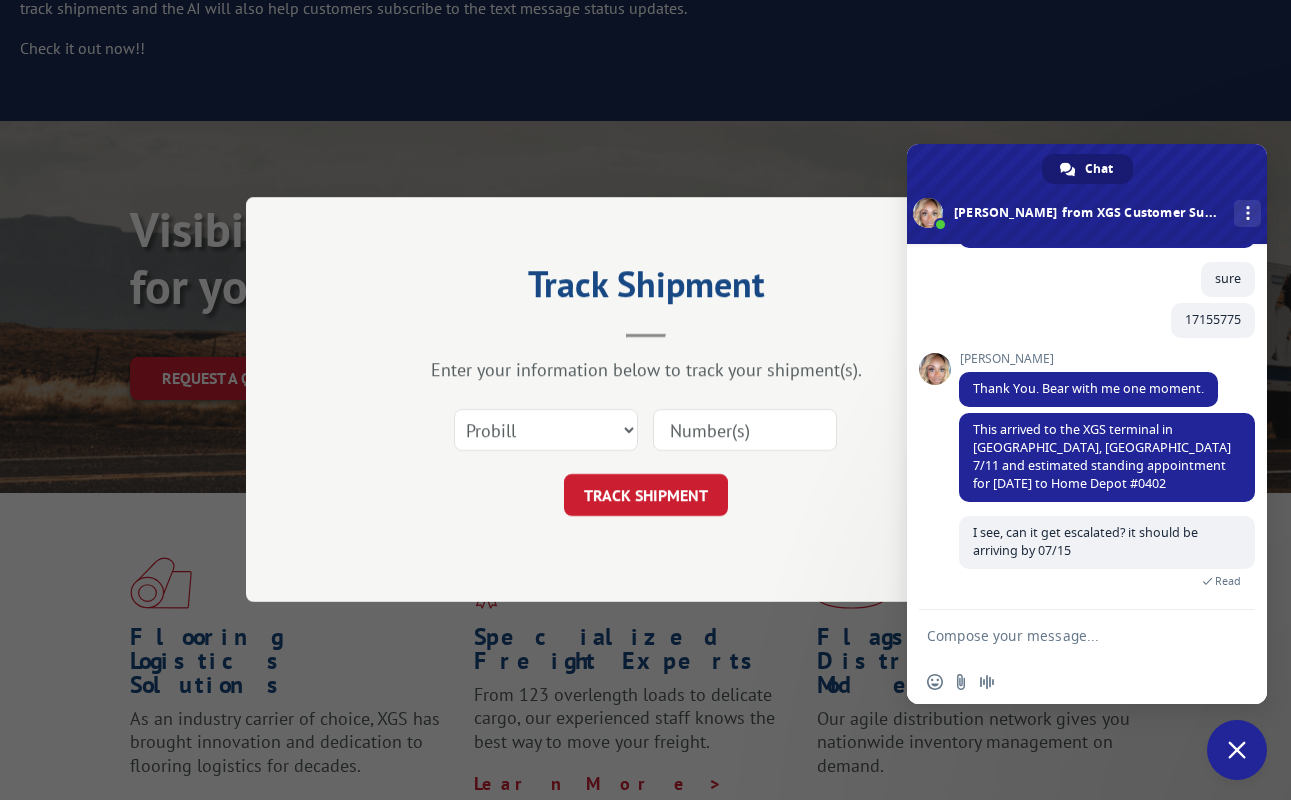 click at bounding box center [745, 431] 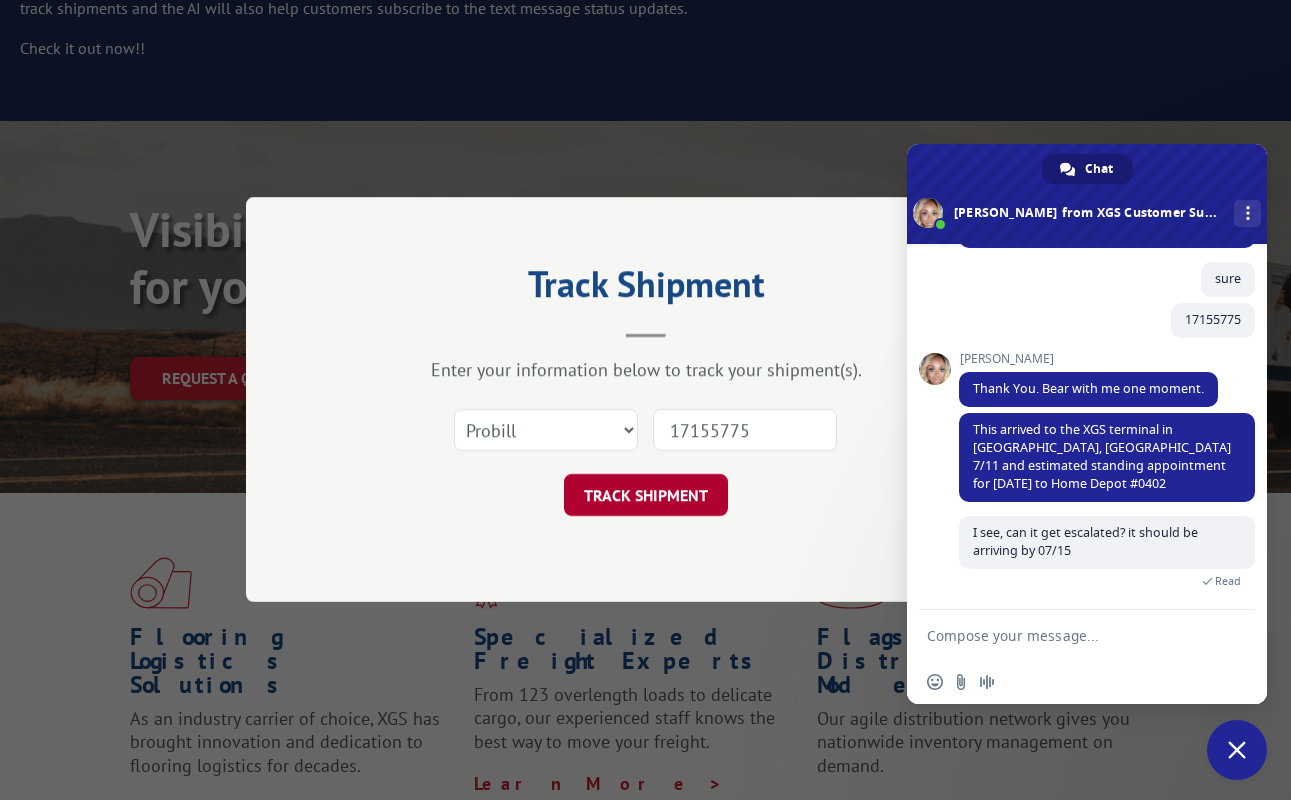 type on "17155775" 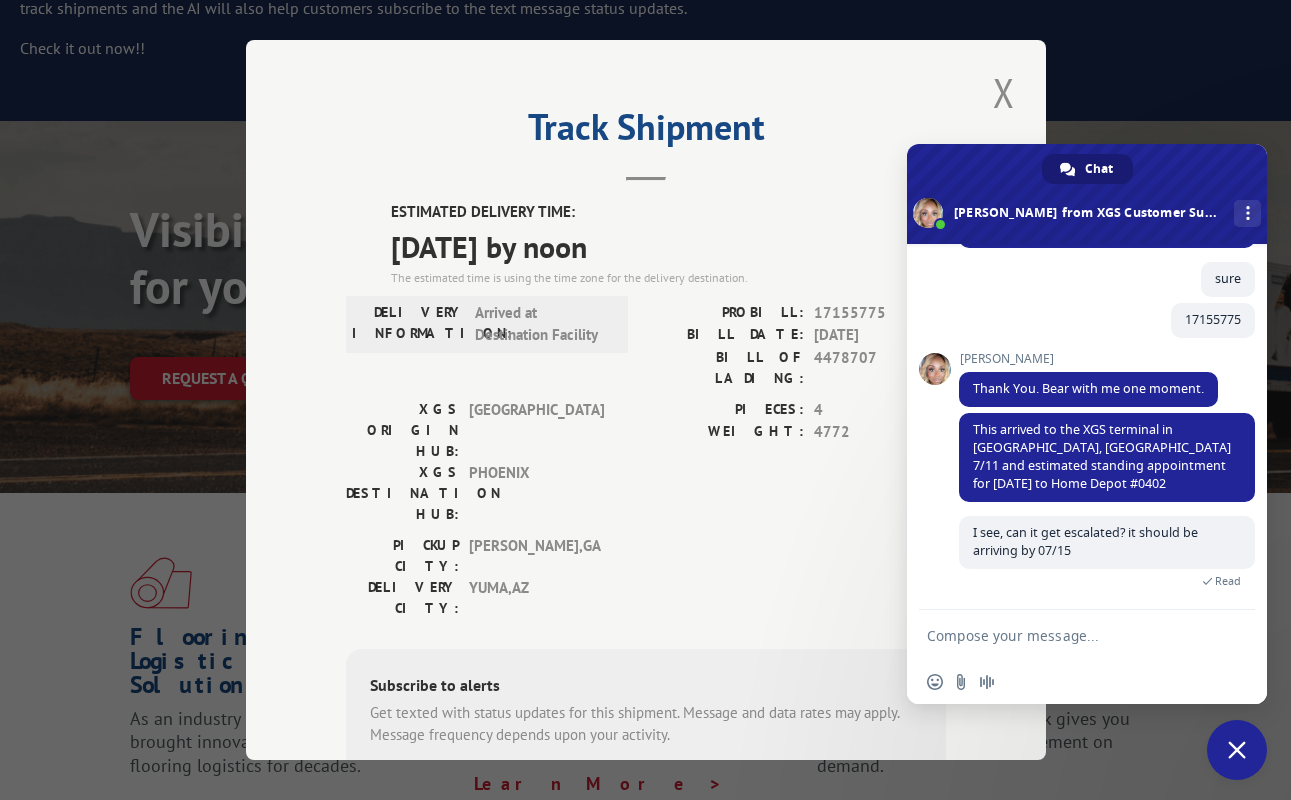 scroll, scrollTop: 166, scrollLeft: 0, axis: vertical 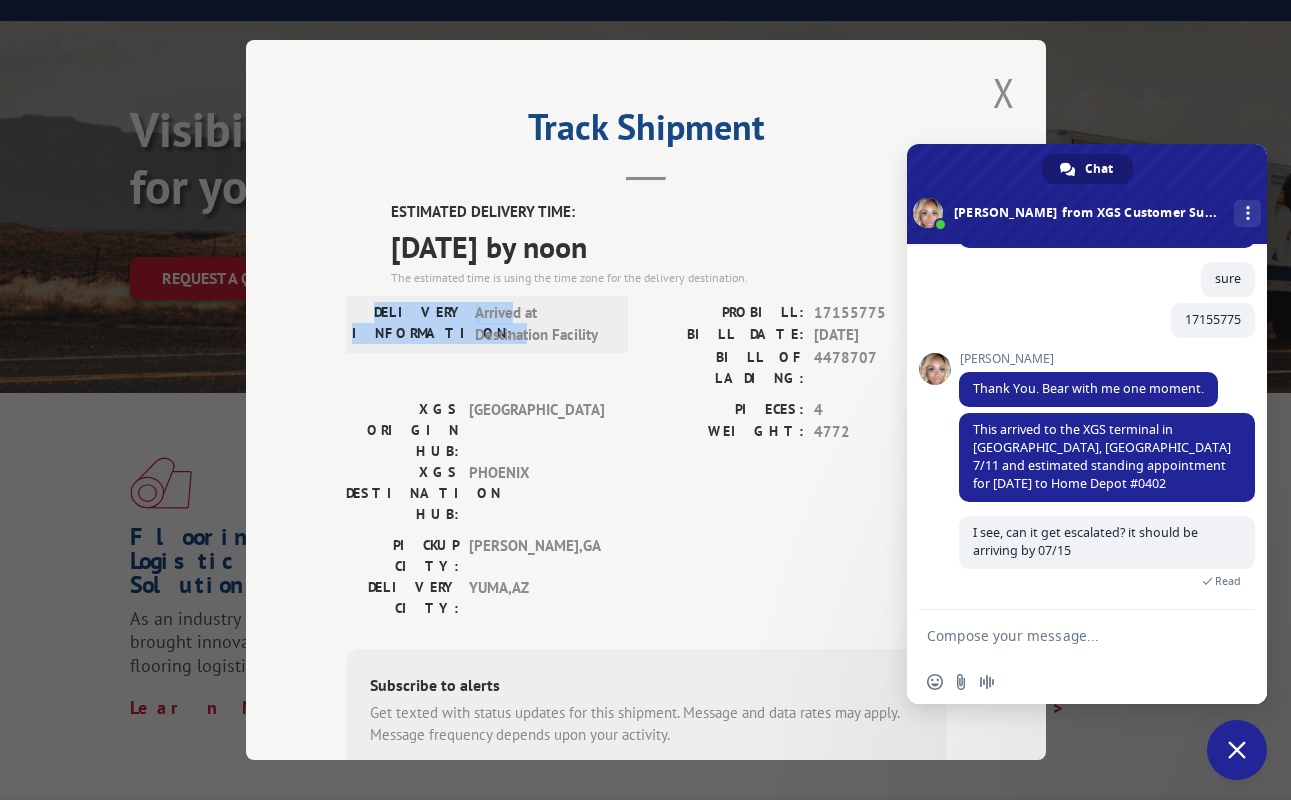 drag, startPoint x: 390, startPoint y: 296, endPoint x: 749, endPoint y: 341, distance: 361.80936 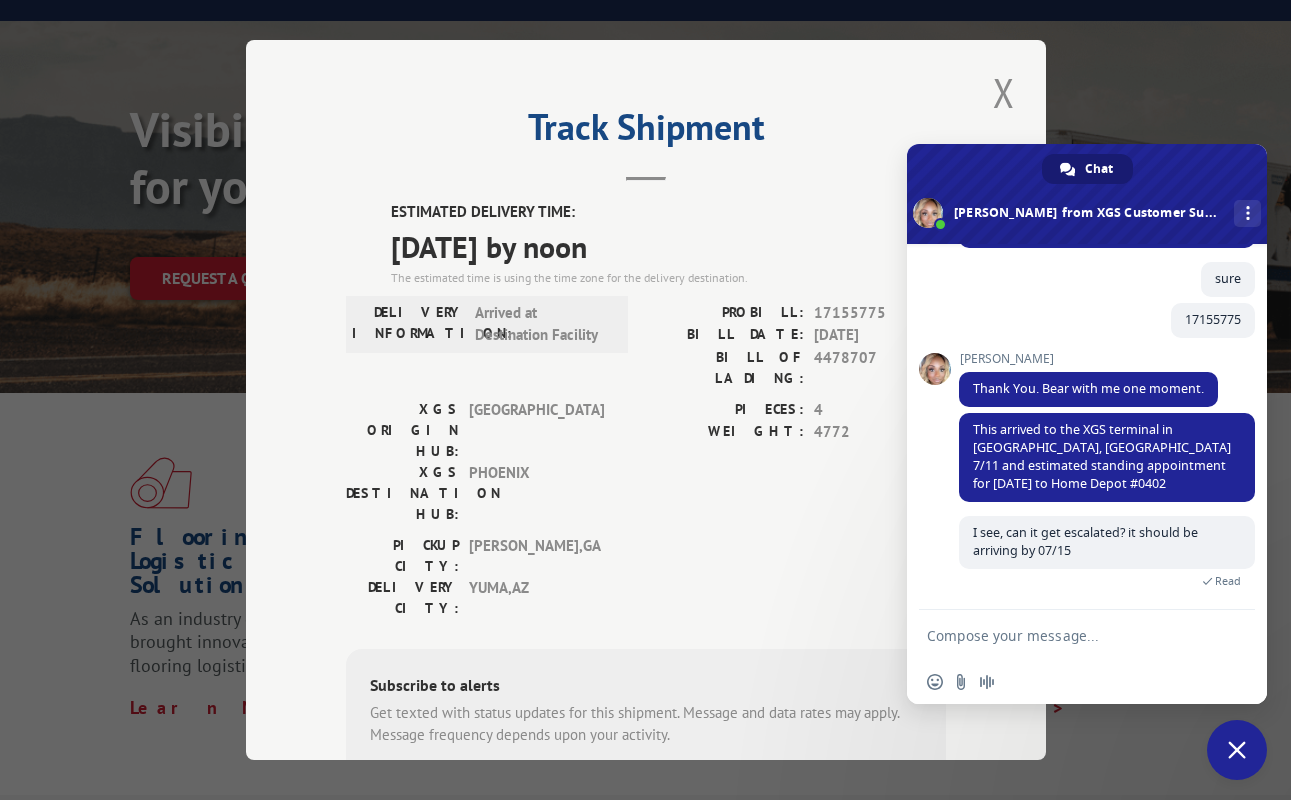 click on "4772" at bounding box center (880, 432) 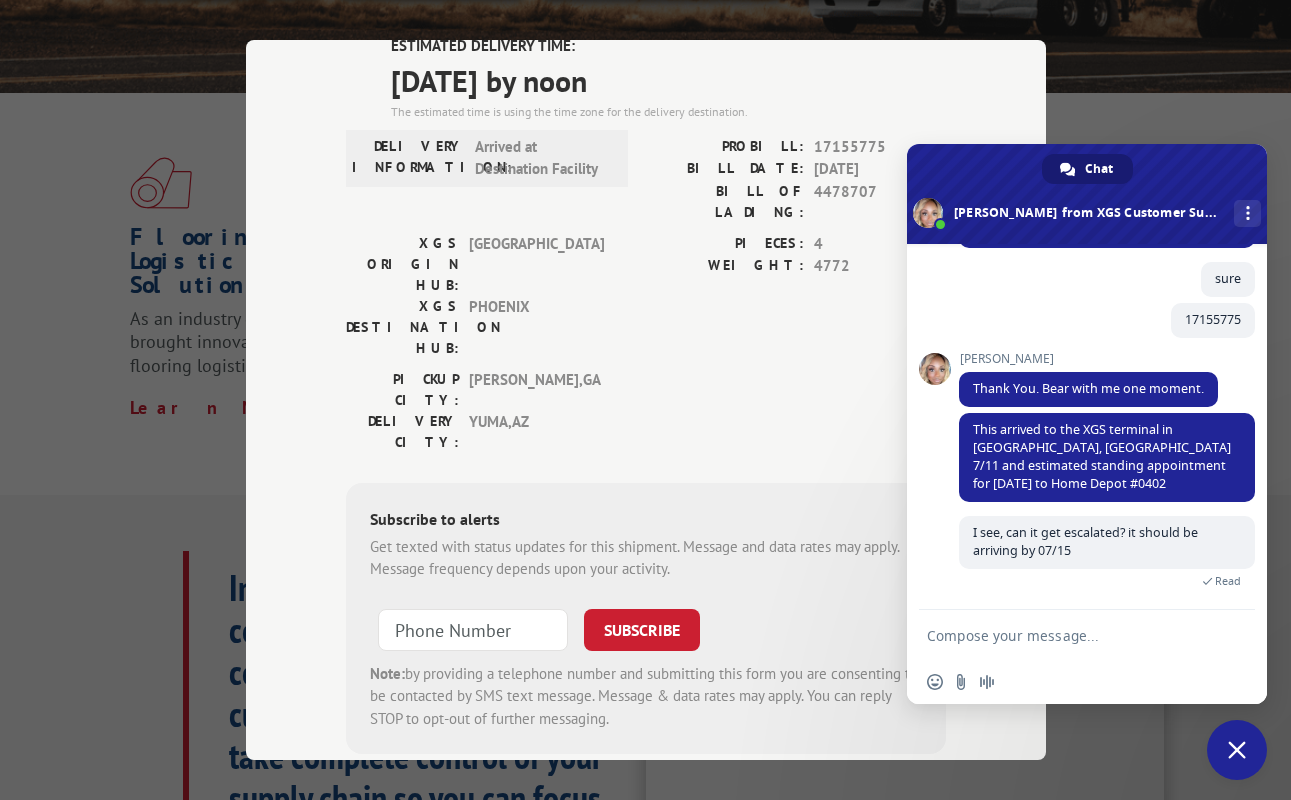 scroll, scrollTop: 900, scrollLeft: 0, axis: vertical 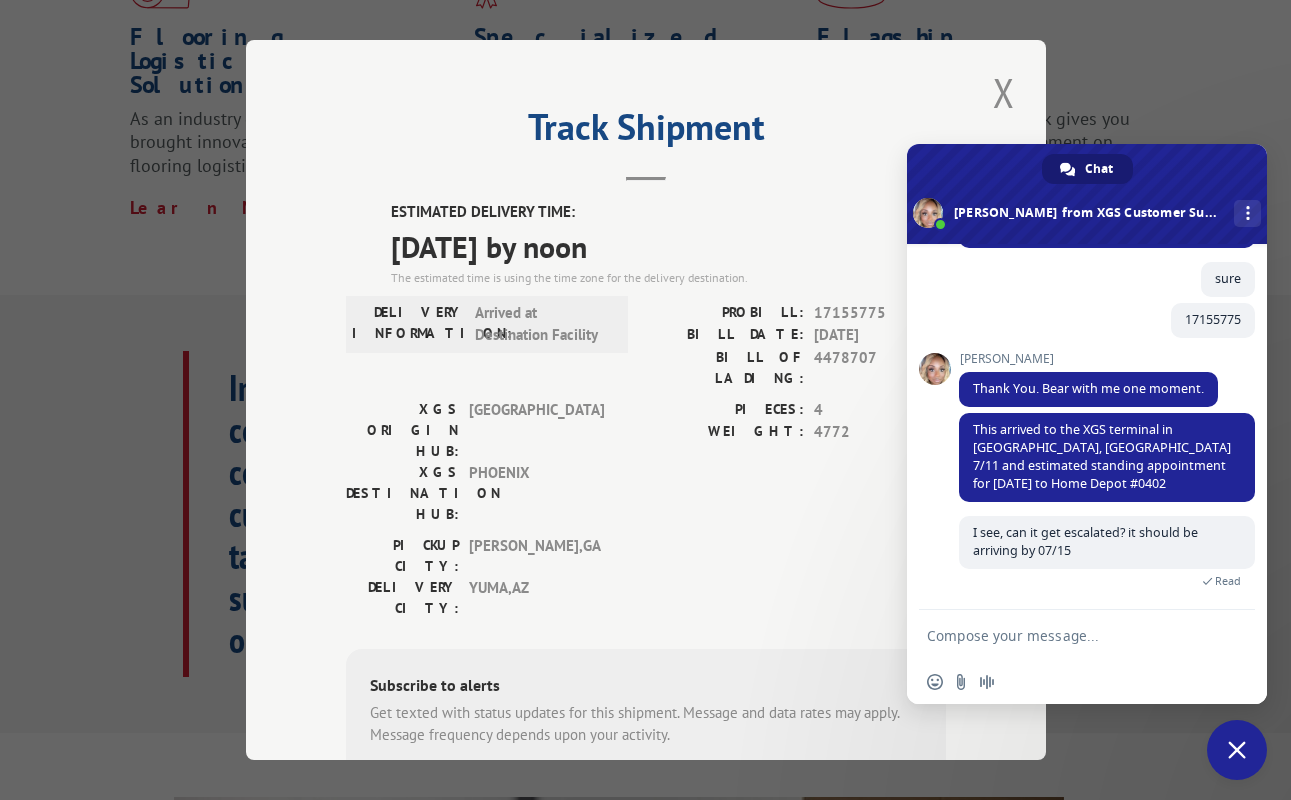click on "Track Shipment ESTIMATED DELIVERY TIME: [DATE] by noon The estimated time is using the time zone for the delivery destination. DELIVERY INFORMATION: Arrived at Destination Facility PROBILL: 17155775 BILL DATE: [DATE] BILL OF LADING: 4478707 XGS ORIGIN HUB: TUNNEL HILL XGS DESTINATION HUB: [GEOGRAPHIC_DATA] PIECES: 4 WEIGHT: 4772 [GEOGRAPHIC_DATA]: [GEOGRAPHIC_DATA] ,  [GEOGRAPHIC_DATA]: [GEOGRAPHIC_DATA] ,  [GEOGRAPHIC_DATA] Subscribe to alerts Get texted with status updates for this shipment. Message and data rates may apply. Message frequency depends upon your activity. SUBSCRIBE Note:  by providing a telephone number and submitting this form you are consenting to be contacted by SMS text message. Message & data rates may apply. You can reply STOP to opt-out of further messaging." at bounding box center (645, 400) 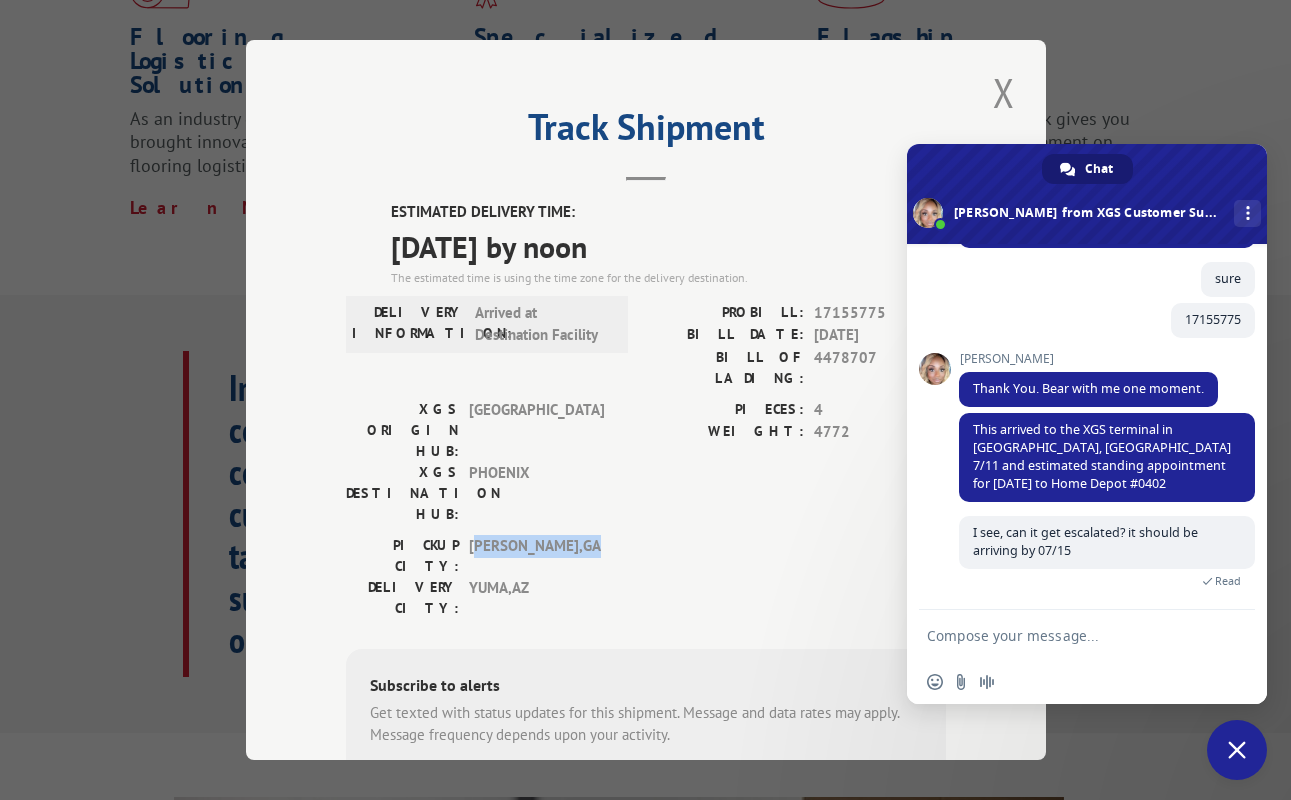drag, startPoint x: 473, startPoint y: 457, endPoint x: 592, endPoint y: 458, distance: 119.0042 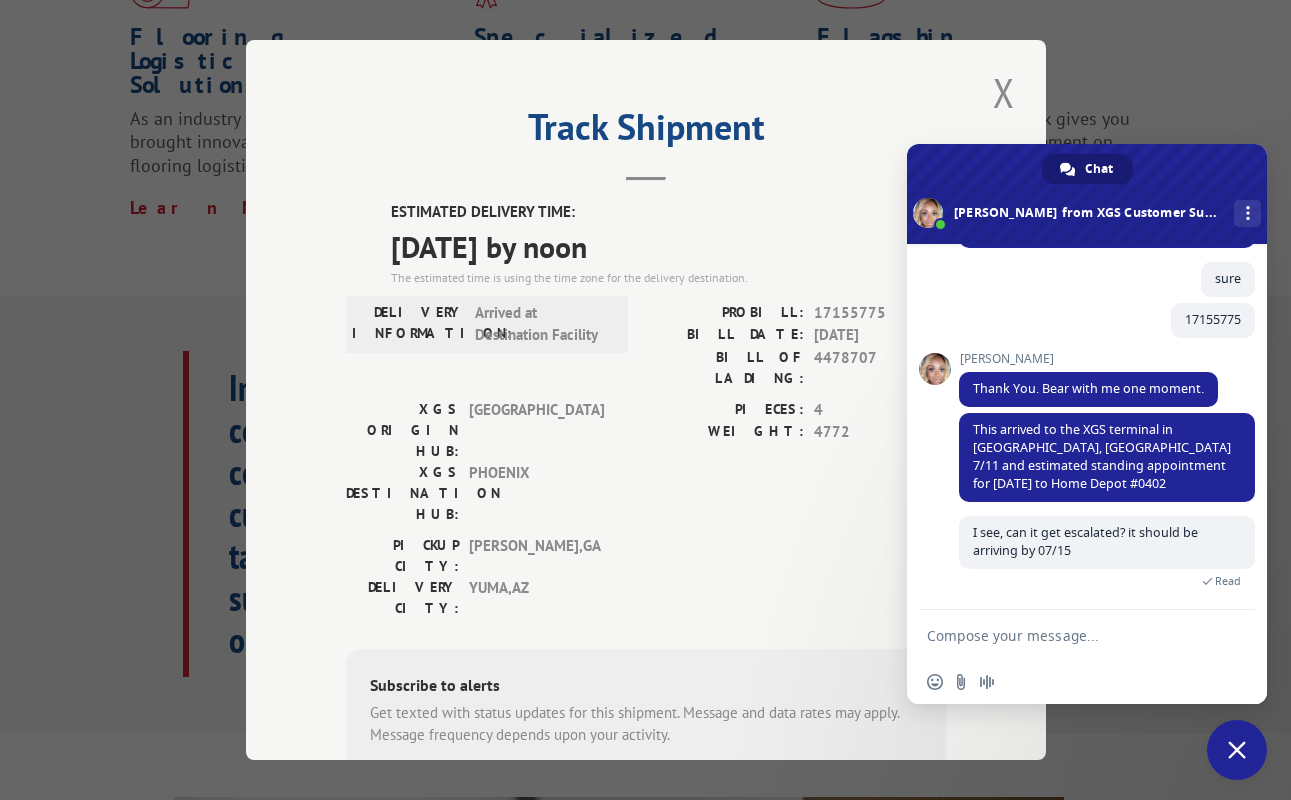 click on "XGS ORIGIN HUB: TUNNEL HILL XGS DESTINATION HUB: [GEOGRAPHIC_DATA] PIECES: 4 WEIGHT: 4772" at bounding box center [646, 467] 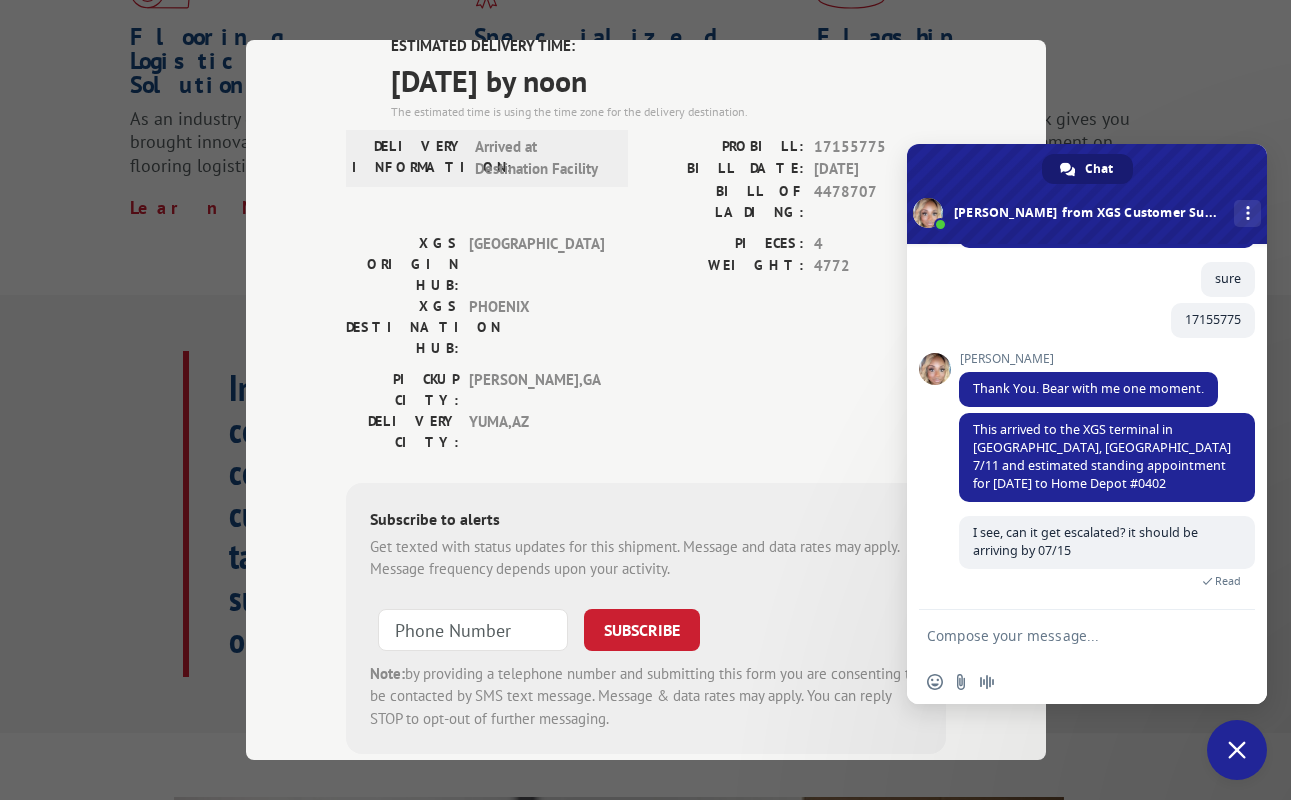 click on "PICKUP CITY: [GEOGRAPHIC_DATA] ,  [GEOGRAPHIC_DATA]" at bounding box center [481, 390] 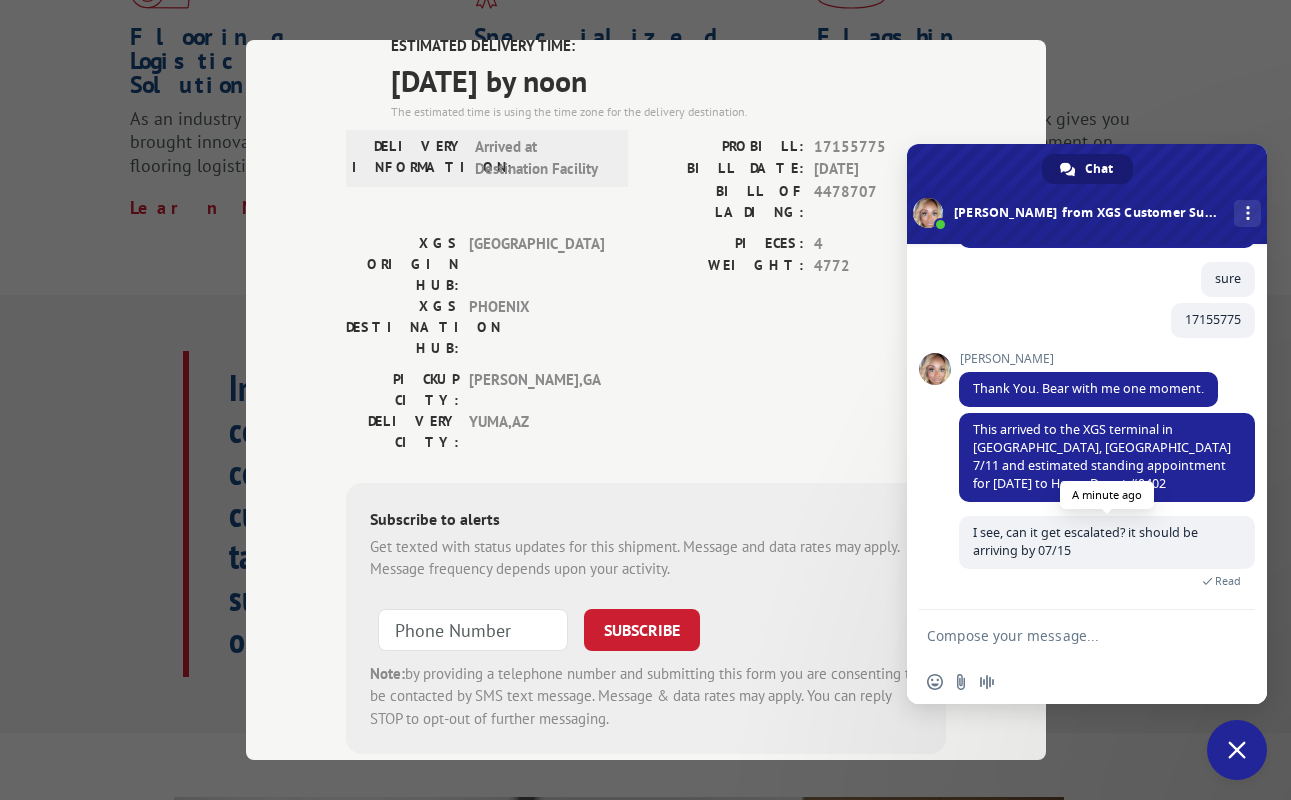 drag, startPoint x: 1050, startPoint y: 631, endPoint x: 1108, endPoint y: 523, distance: 122.588745 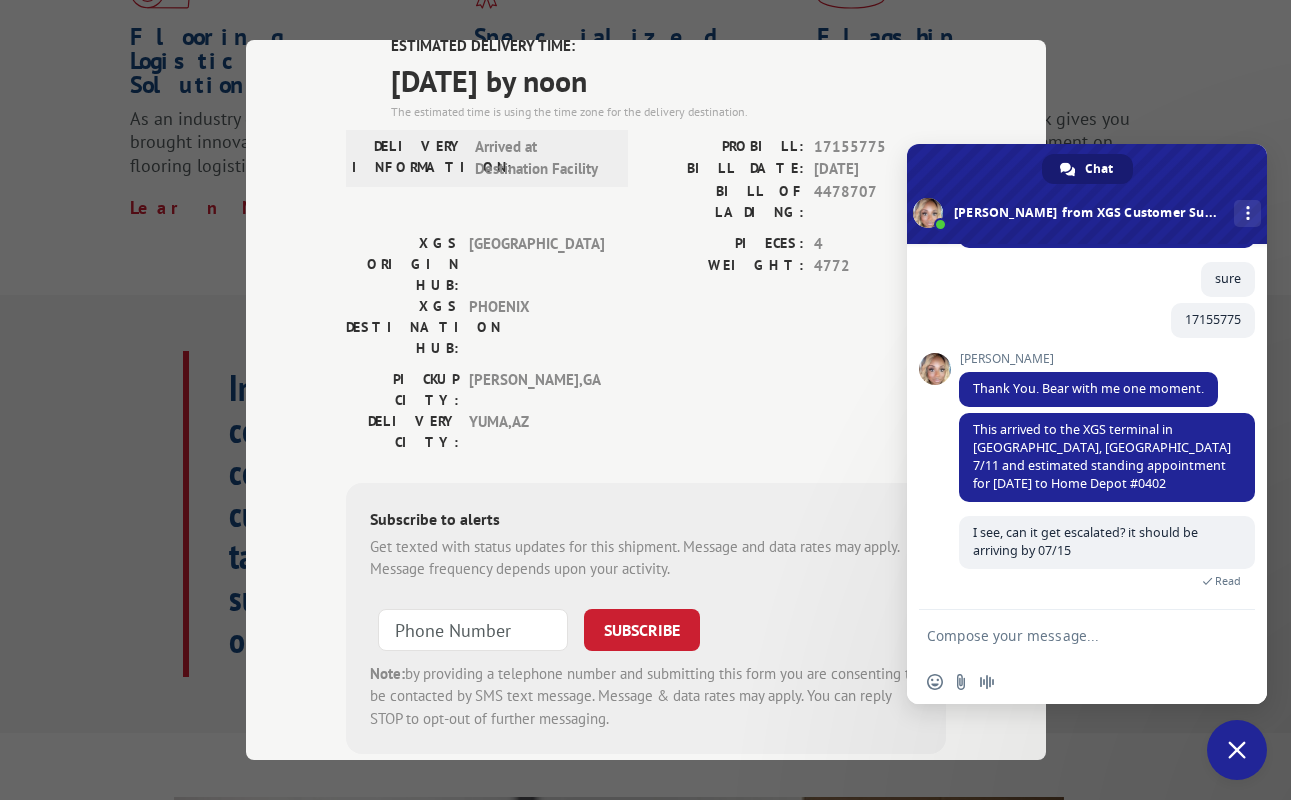 drag, startPoint x: 1175, startPoint y: 172, endPoint x: 566, endPoint y: 247, distance: 613.6008 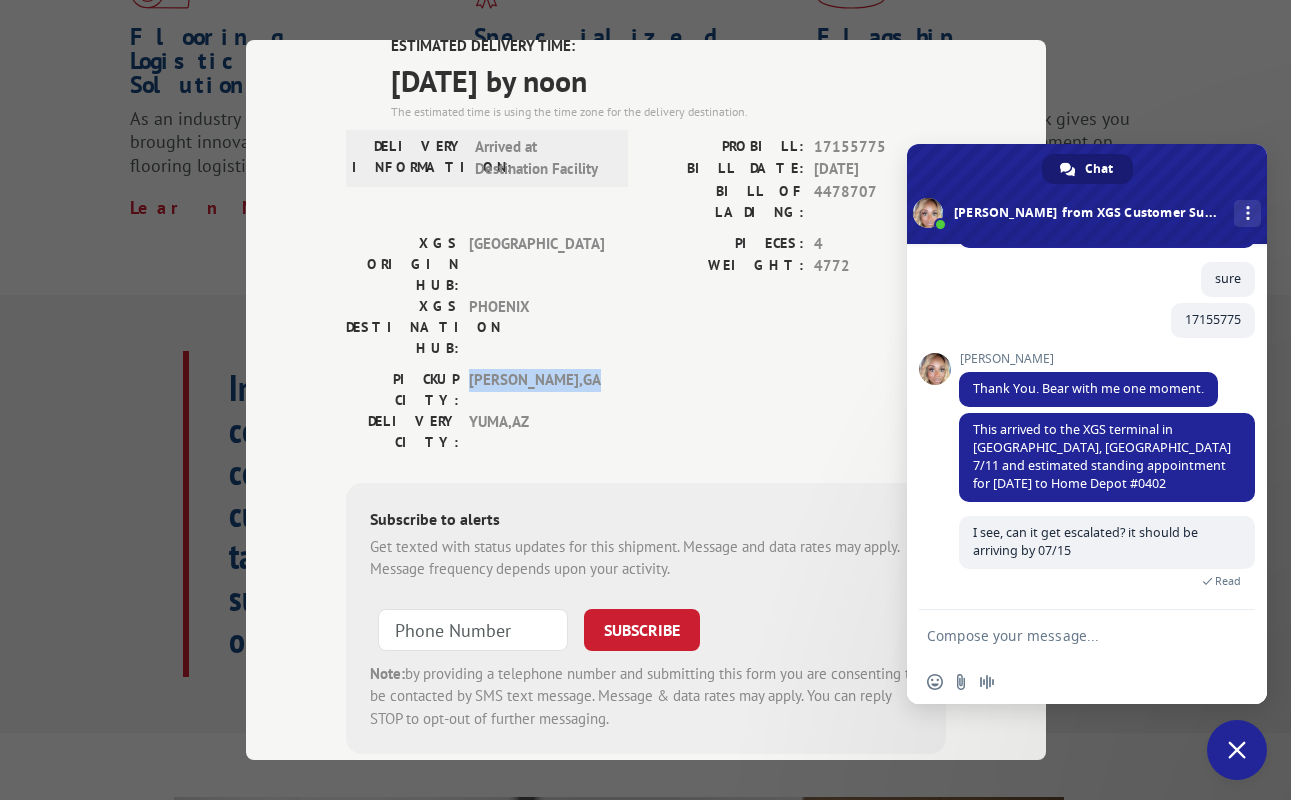 drag, startPoint x: 452, startPoint y: 282, endPoint x: 582, endPoint y: 291, distance: 130.31117 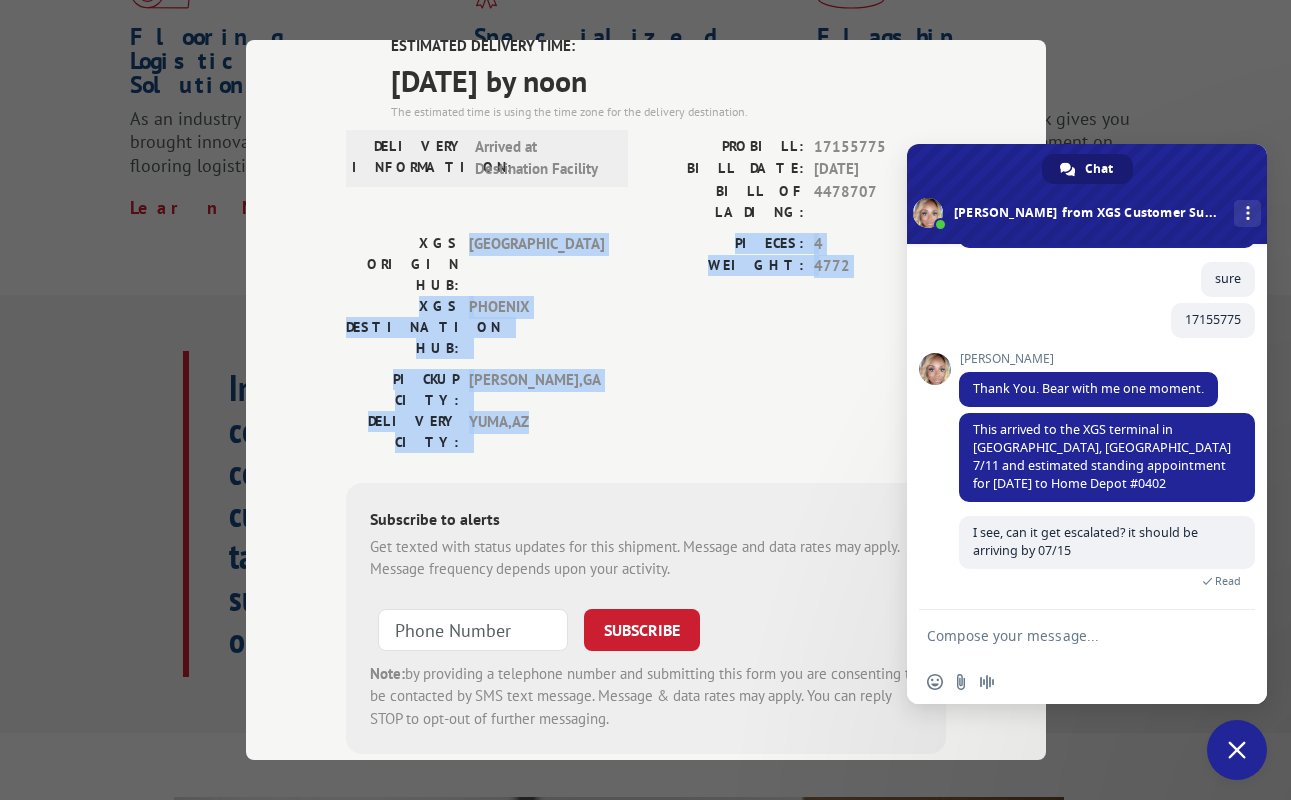 drag, startPoint x: 461, startPoint y: 219, endPoint x: 540, endPoint y: 316, distance: 125.09996 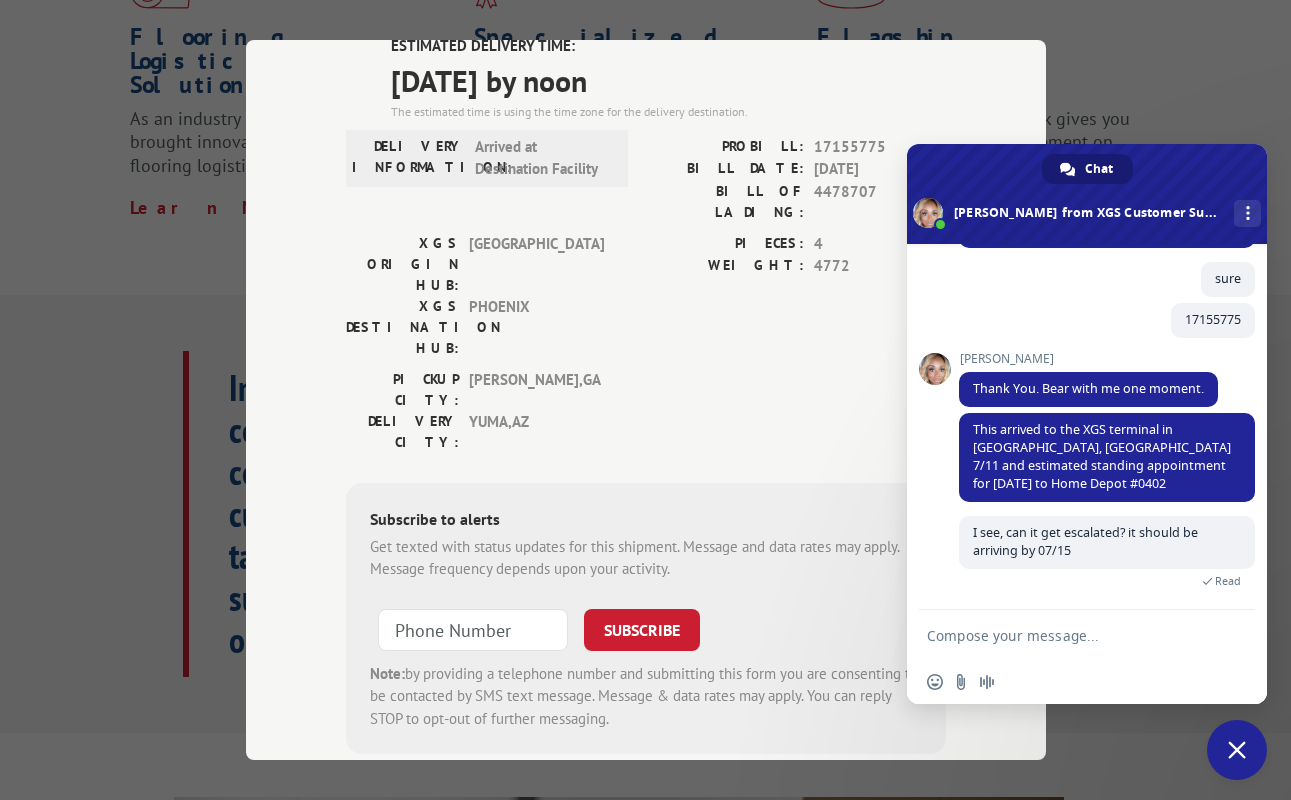 click on "DELIVERY CITY: [GEOGRAPHIC_DATA] ,  [GEOGRAPHIC_DATA]" at bounding box center [481, 432] 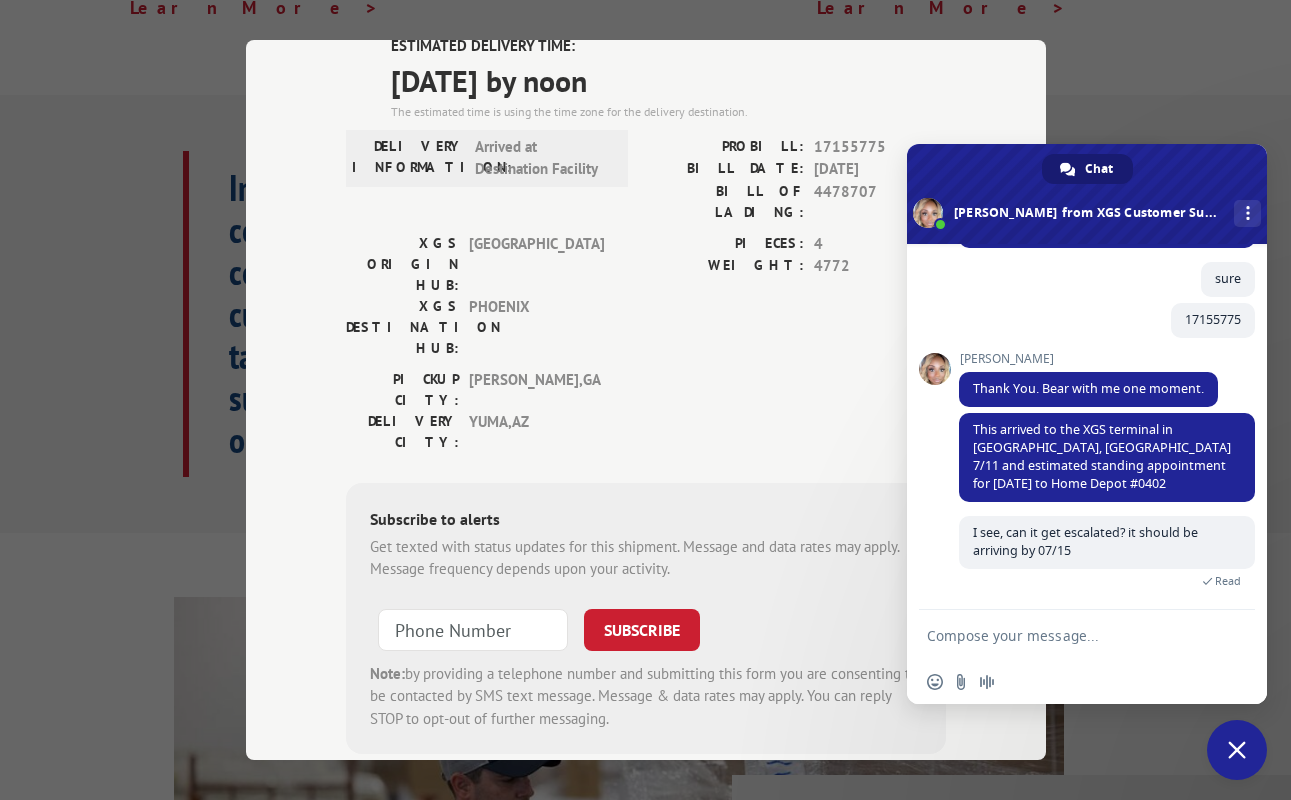 scroll, scrollTop: 0, scrollLeft: 0, axis: both 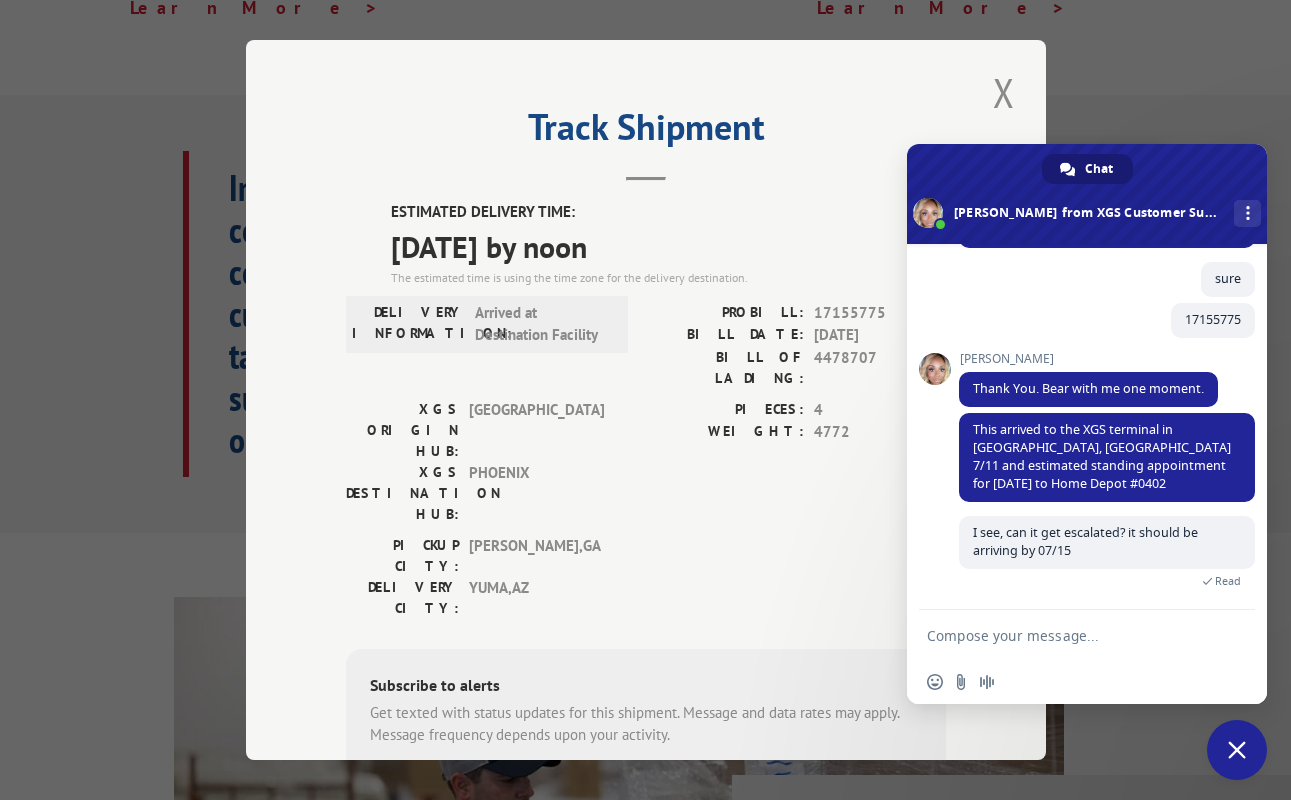 click at bounding box center (1067, 635) 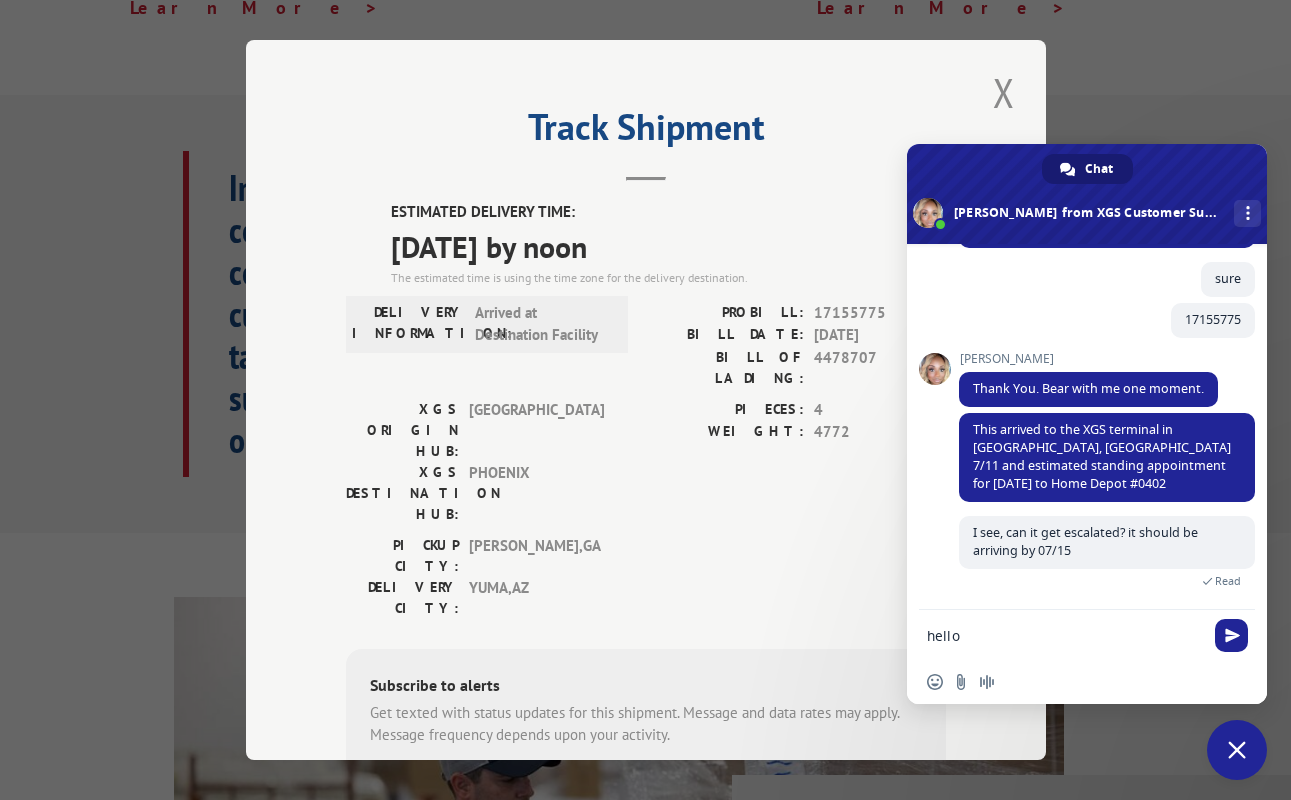 type on "hello?" 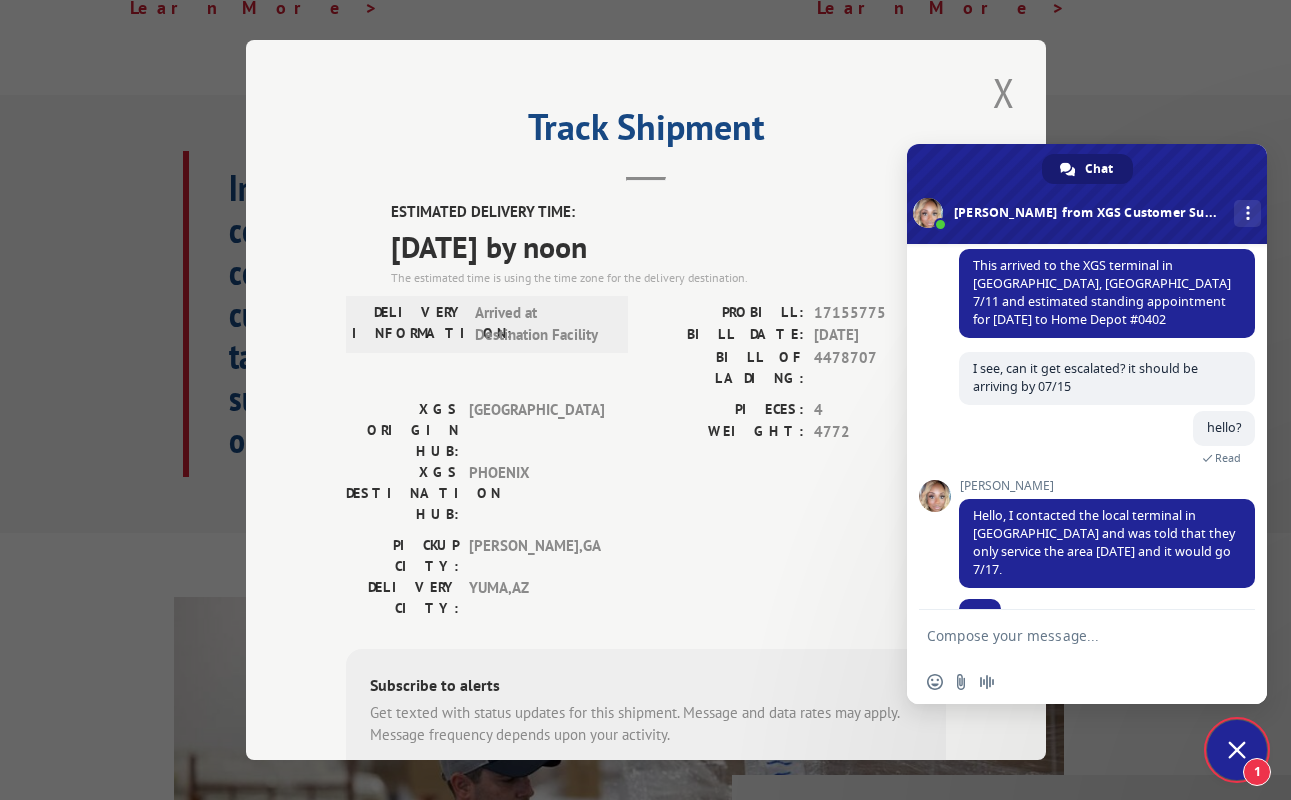 scroll, scrollTop: 769, scrollLeft: 0, axis: vertical 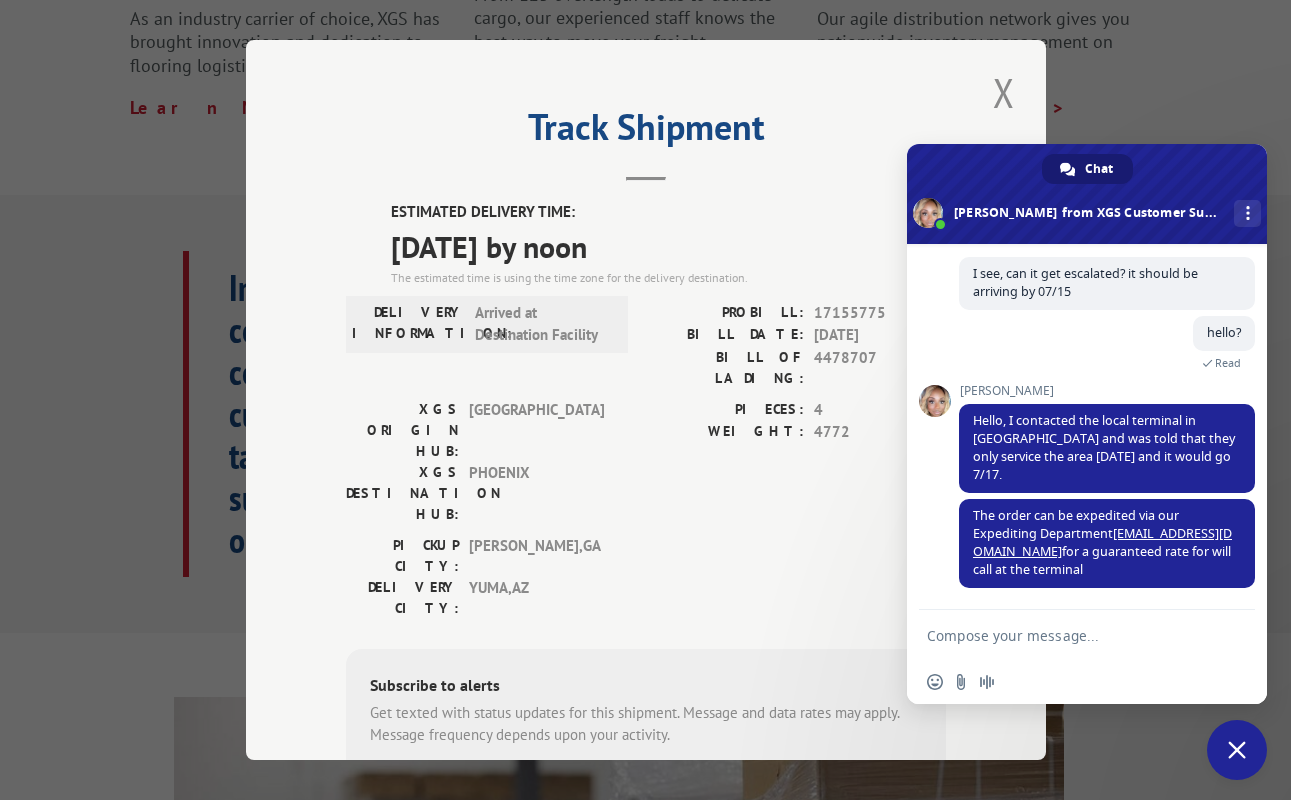 click on "Track Shipment ESTIMATED DELIVERY TIME: [DATE] by noon The estimated time is using the time zone for the delivery destination. DELIVERY INFORMATION: Arrived at Destination Facility PROBILL: 17155775 BILL DATE: [DATE] BILL OF LADING: 4478707 XGS ORIGIN HUB: TUNNEL HILL XGS DESTINATION HUB: [GEOGRAPHIC_DATA] PIECES: 4 WEIGHT: 4772 [GEOGRAPHIC_DATA]: [GEOGRAPHIC_DATA] ,  [GEOGRAPHIC_DATA]: [GEOGRAPHIC_DATA] ,  [GEOGRAPHIC_DATA] Subscribe to alerts Get texted with status updates for this shipment. Message and data rates may apply. Message frequency depends upon your activity. SUBSCRIBE Note:  by providing a telephone number and submitting this form you are consenting to be contacted by SMS text message. Message & data rates may apply. You can reply STOP to opt-out of further messaging." at bounding box center [645, 400] 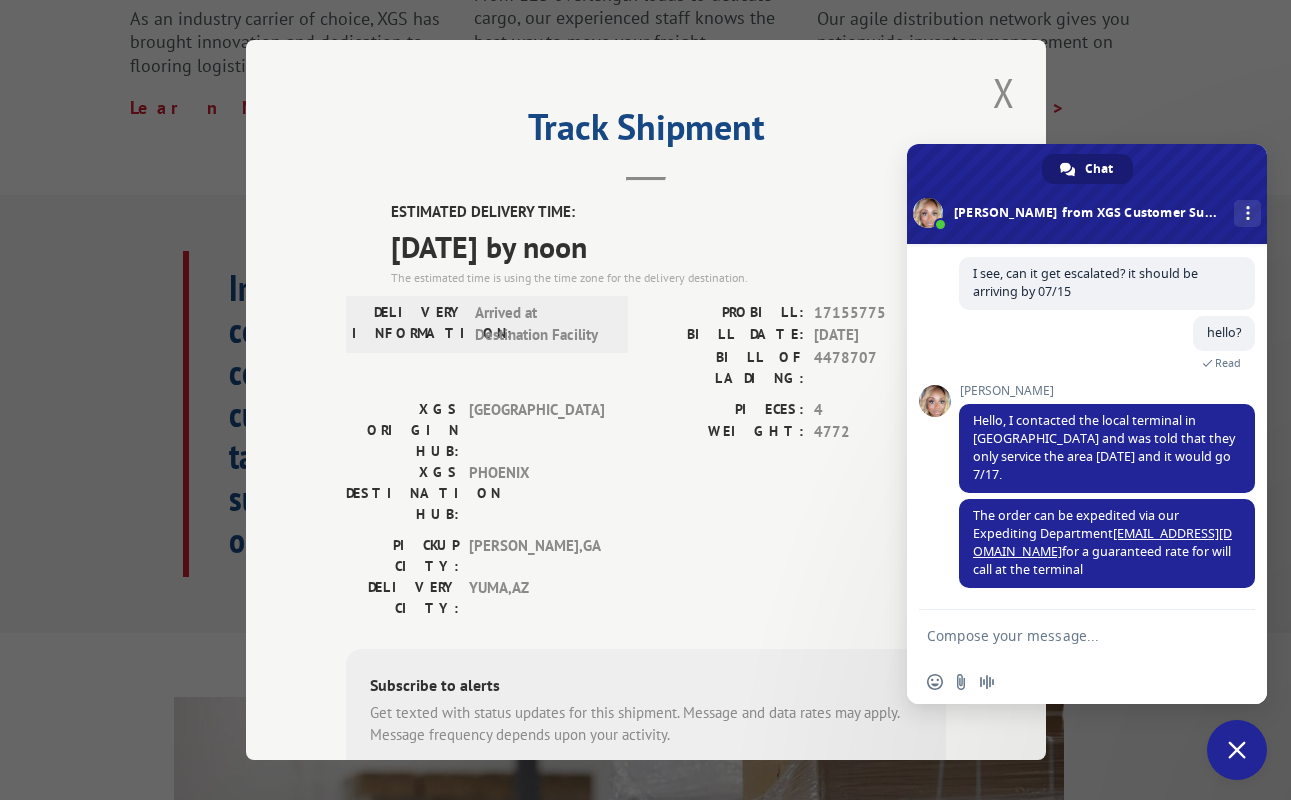 click at bounding box center [1067, 635] 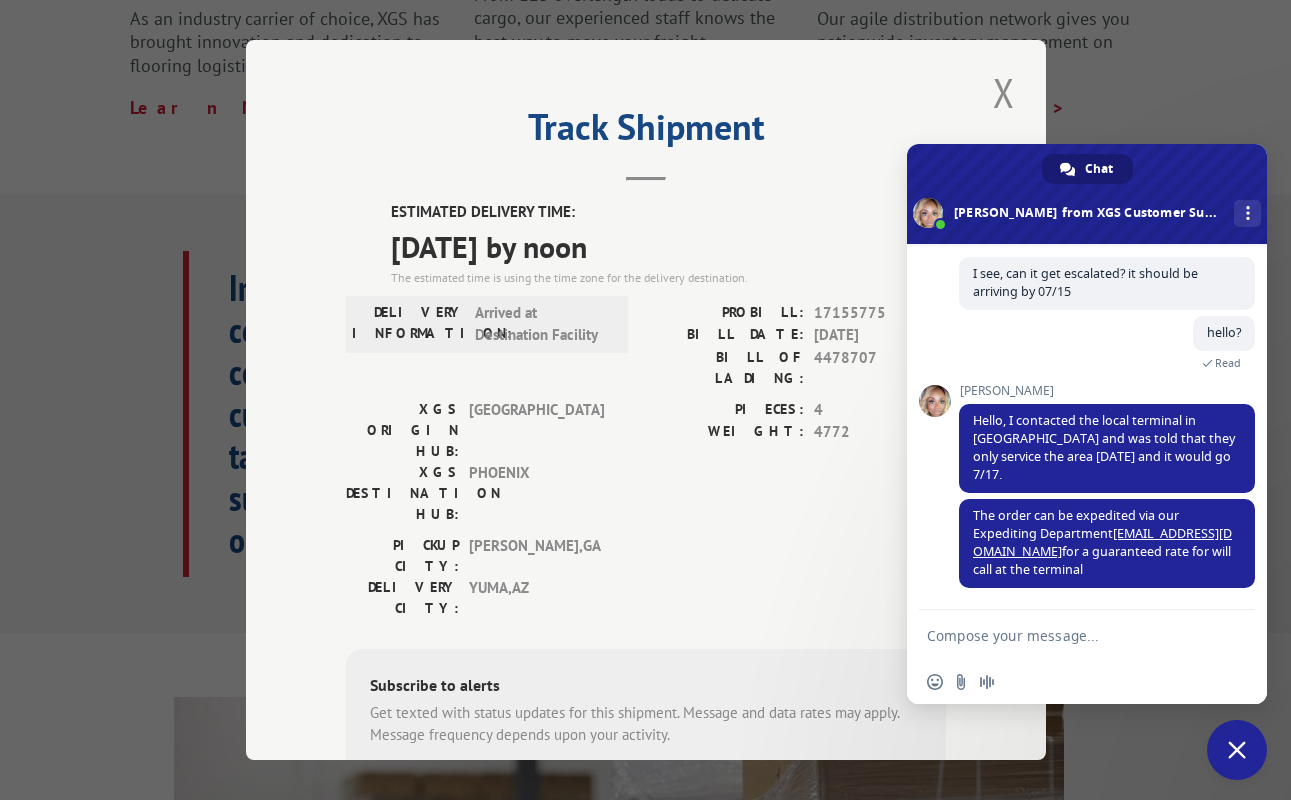 click at bounding box center [1067, 635] 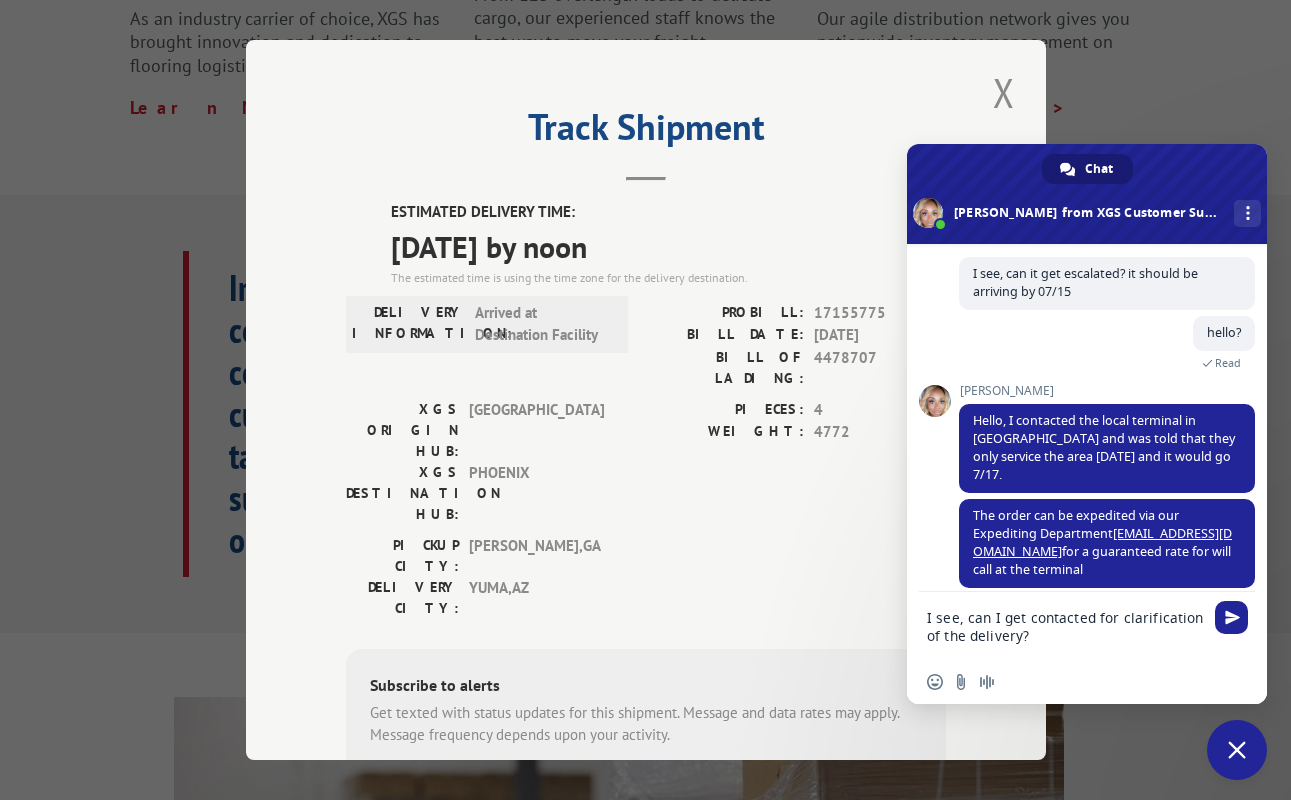 type on "I see, can I get contacted for clarification of the delivery?" 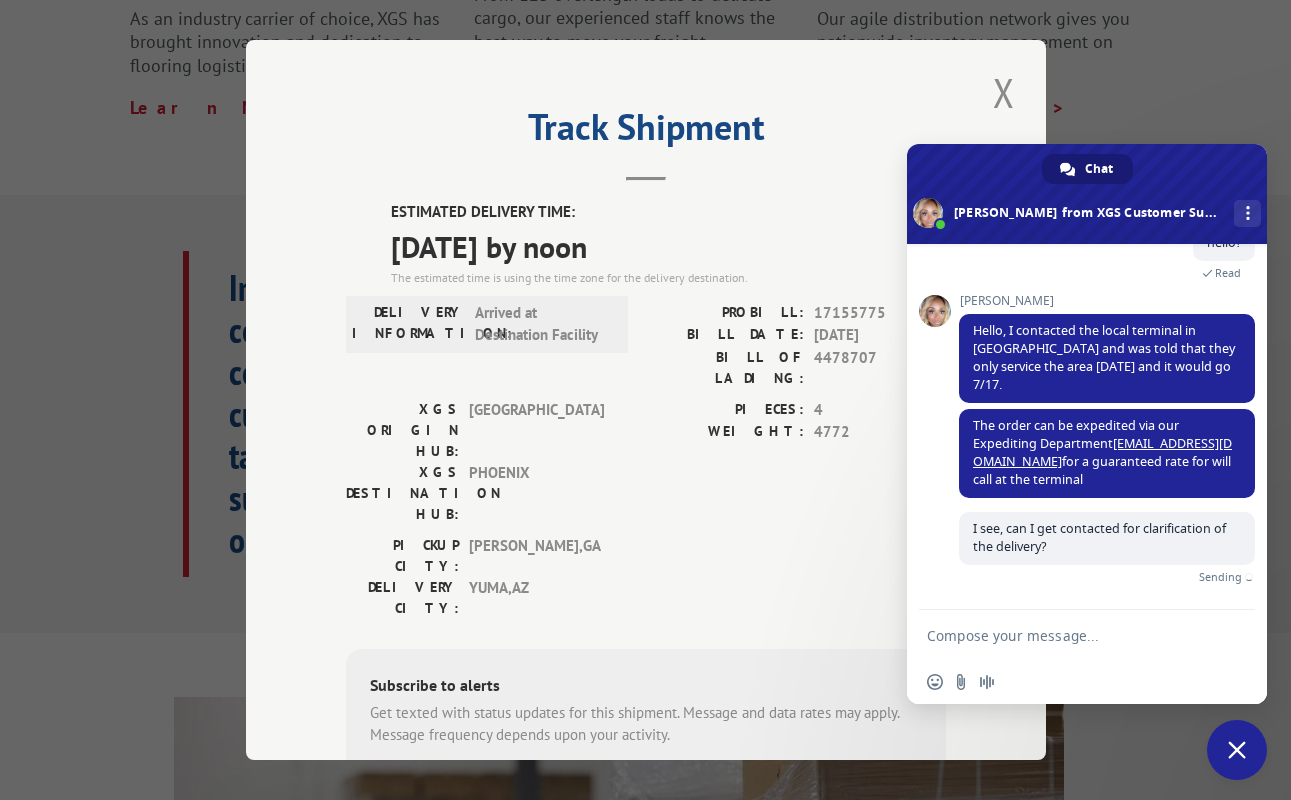 scroll, scrollTop: 891, scrollLeft: 0, axis: vertical 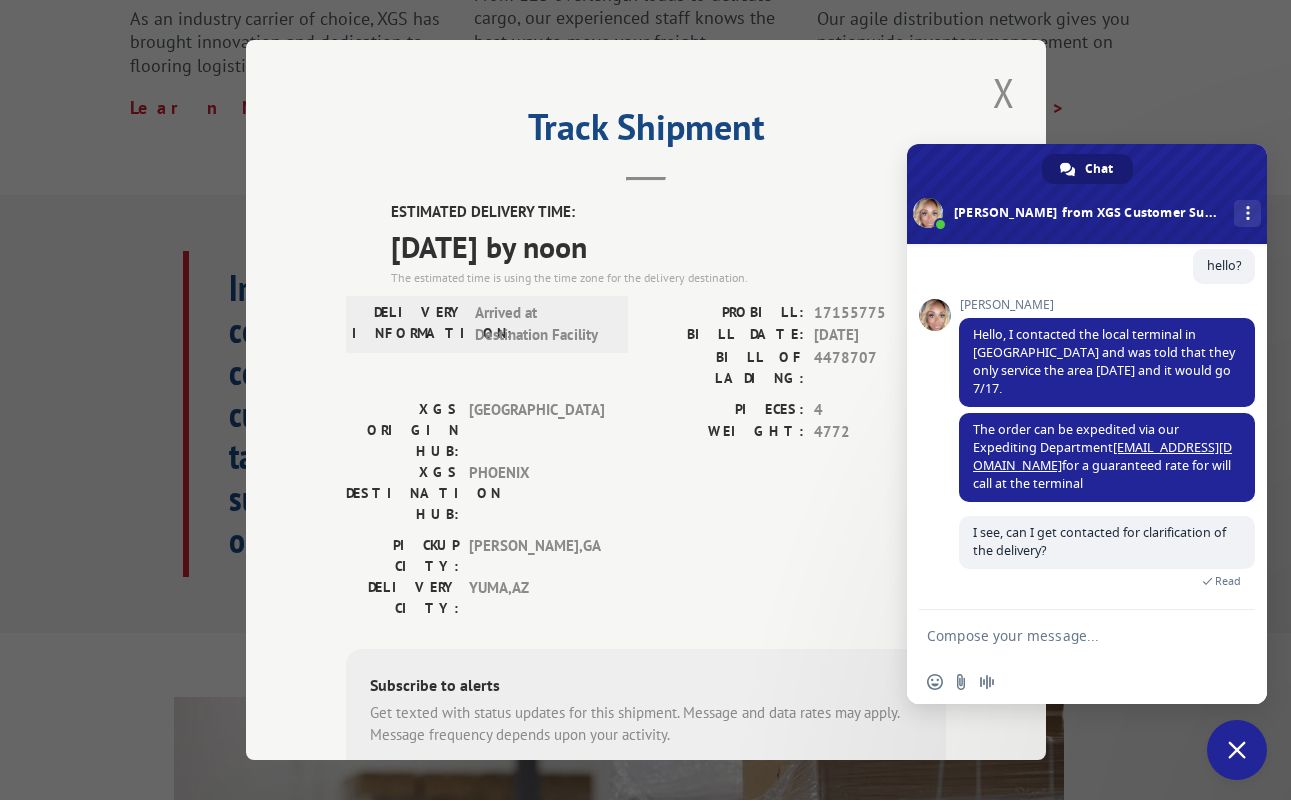 click on "Track Shipment ESTIMATED DELIVERY TIME: [DATE] by noon The estimated time is using the time zone for the delivery destination. DELIVERY INFORMATION: Arrived at Destination Facility PROBILL: 17155775 BILL DATE: [DATE] BILL OF LADING: 4478707 XGS ORIGIN HUB: TUNNEL HILL XGS DESTINATION HUB: [GEOGRAPHIC_DATA] PIECES: 4 WEIGHT: 4772 [GEOGRAPHIC_DATA]: [GEOGRAPHIC_DATA] ,  [GEOGRAPHIC_DATA]: [GEOGRAPHIC_DATA] ,  [GEOGRAPHIC_DATA] Subscribe to alerts Get texted with status updates for this shipment. Message and data rates may apply. Message frequency depends upon your activity. SUBSCRIBE Note:  by providing a telephone number and submitting this form you are consenting to be contacted by SMS text message. Message & data rates may apply. You can reply STOP to opt-out of further messaging." at bounding box center [645, 400] 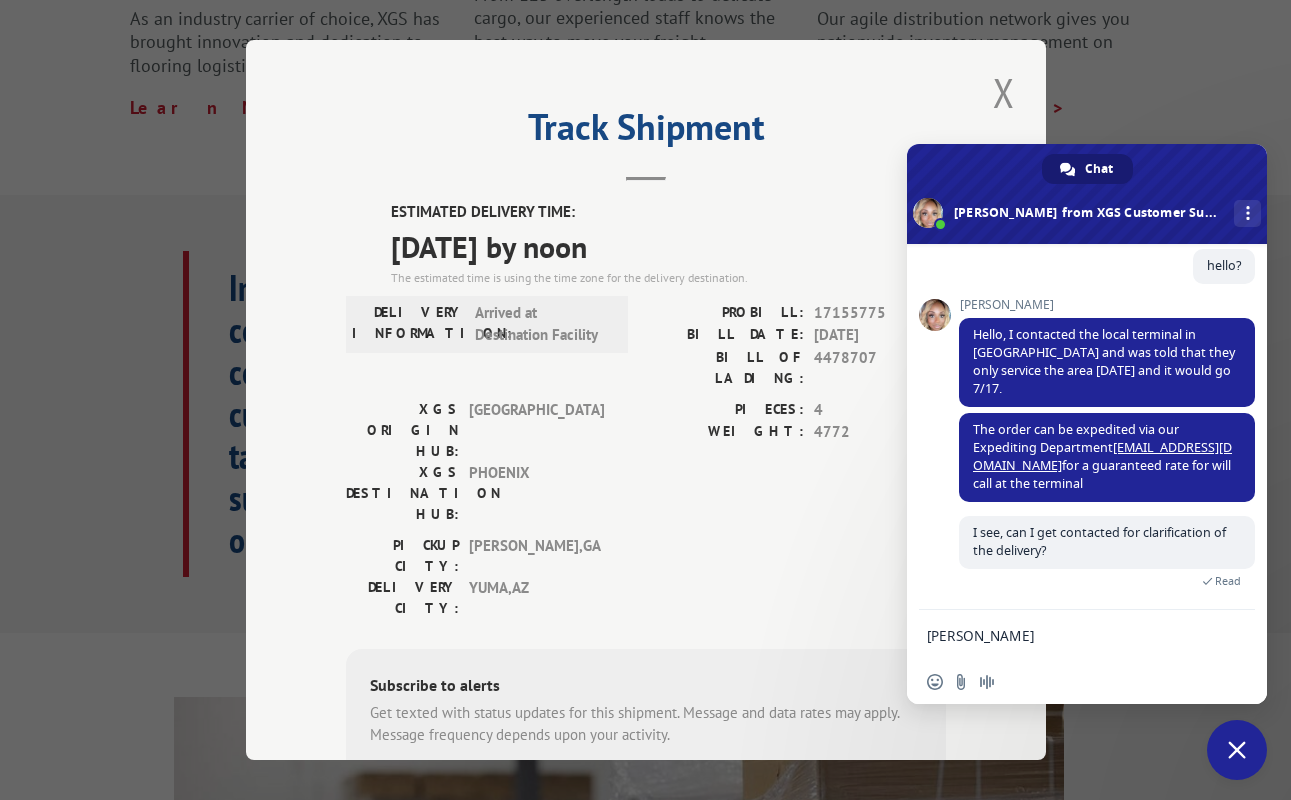 scroll, scrollTop: 5, scrollLeft: 0, axis: vertical 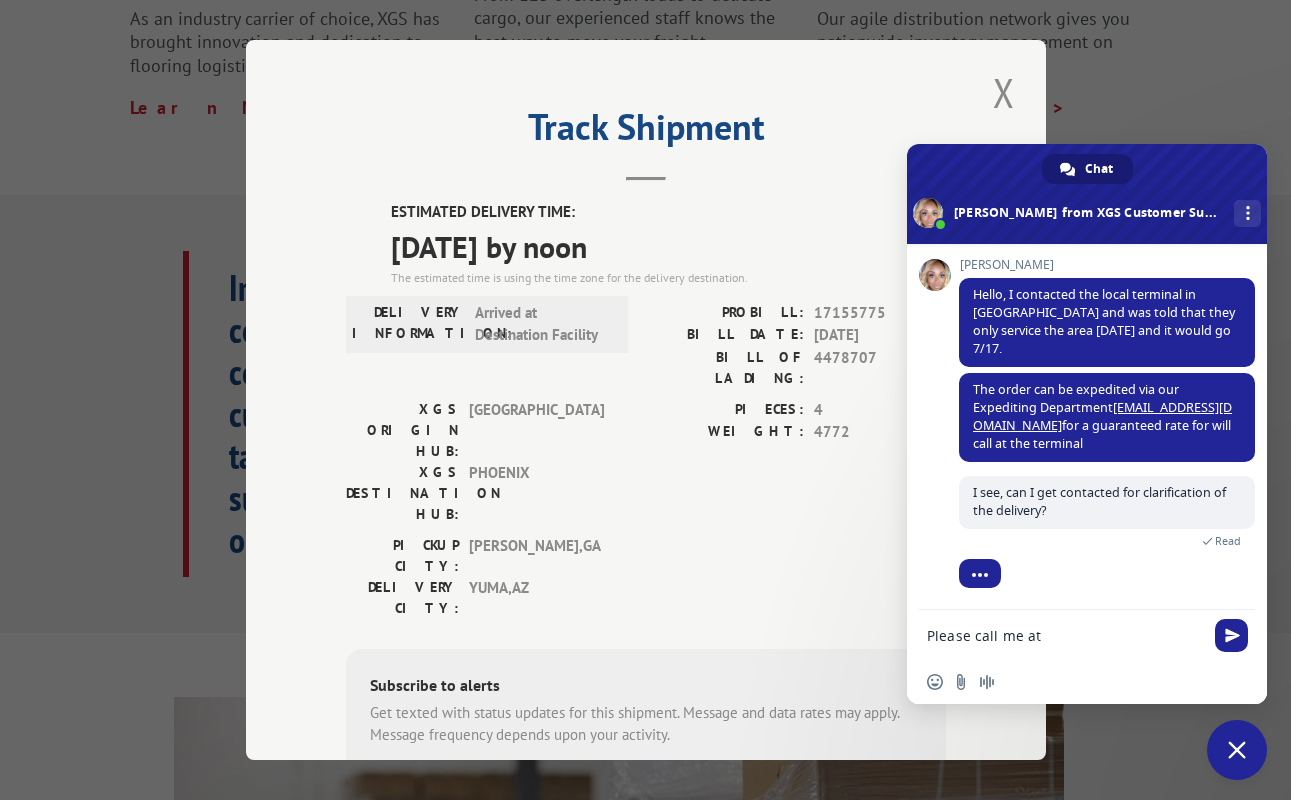 click on "Track Shipment ESTIMATED DELIVERY TIME: [DATE] by noon The estimated time is using the time zone for the delivery destination. DELIVERY INFORMATION: Arrived at Destination Facility PROBILL: 17155775 BILL DATE: [DATE] BILL OF LADING: 4478707 XGS ORIGIN HUB: TUNNEL HILL XGS DESTINATION HUB: [GEOGRAPHIC_DATA] PIECES: 4 WEIGHT: 4772 [GEOGRAPHIC_DATA]: [GEOGRAPHIC_DATA] ,  [GEOGRAPHIC_DATA]: [GEOGRAPHIC_DATA] ,  [GEOGRAPHIC_DATA] Subscribe to alerts Get texted with status updates for this shipment. Message and data rates may apply. Message frequency depends upon your activity. SUBSCRIBE Note:  by providing a telephone number and submitting this form you are consenting to be contacted by SMS text message. Message & data rates may apply. You can reply STOP to opt-out of further messaging." at bounding box center (645, 400) 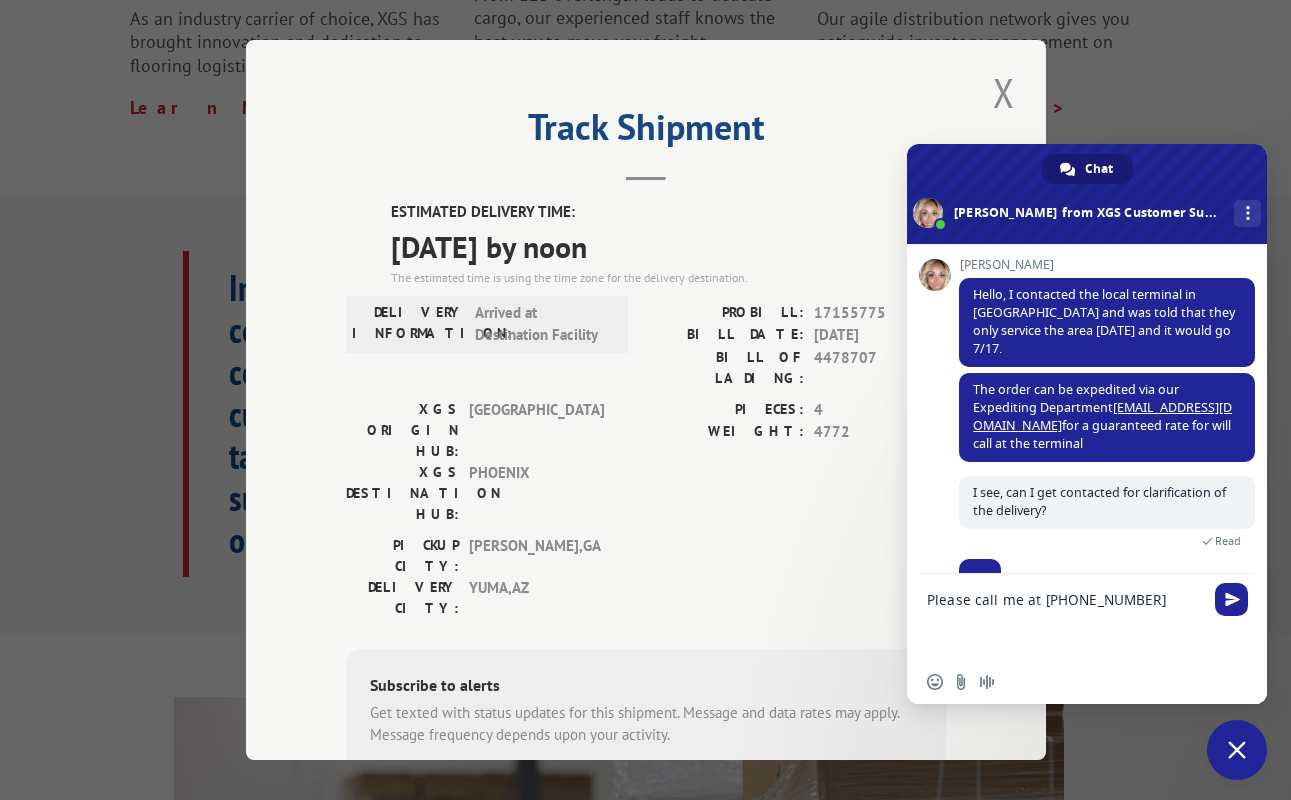 scroll, scrollTop: 5, scrollLeft: 0, axis: vertical 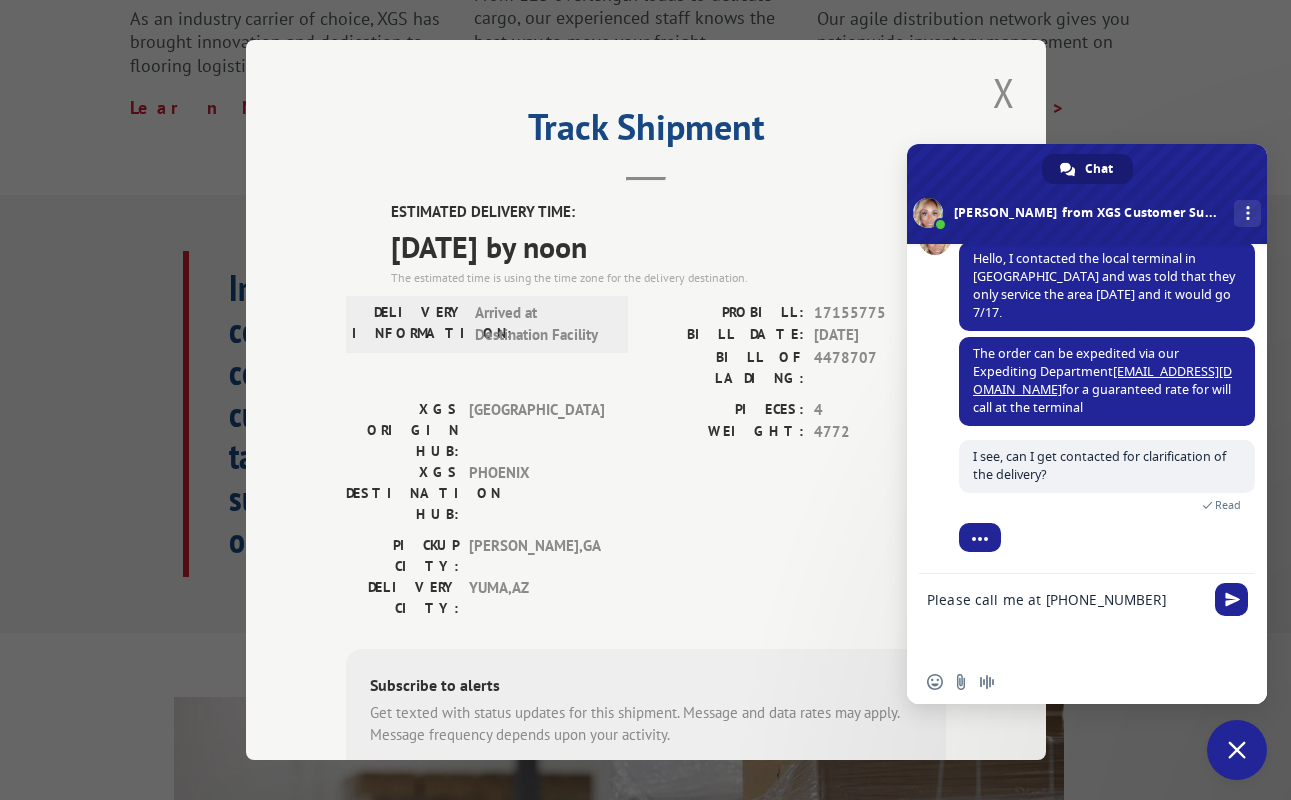drag, startPoint x: 84, startPoint y: 297, endPoint x: 156, endPoint y: 311, distance: 73.34848 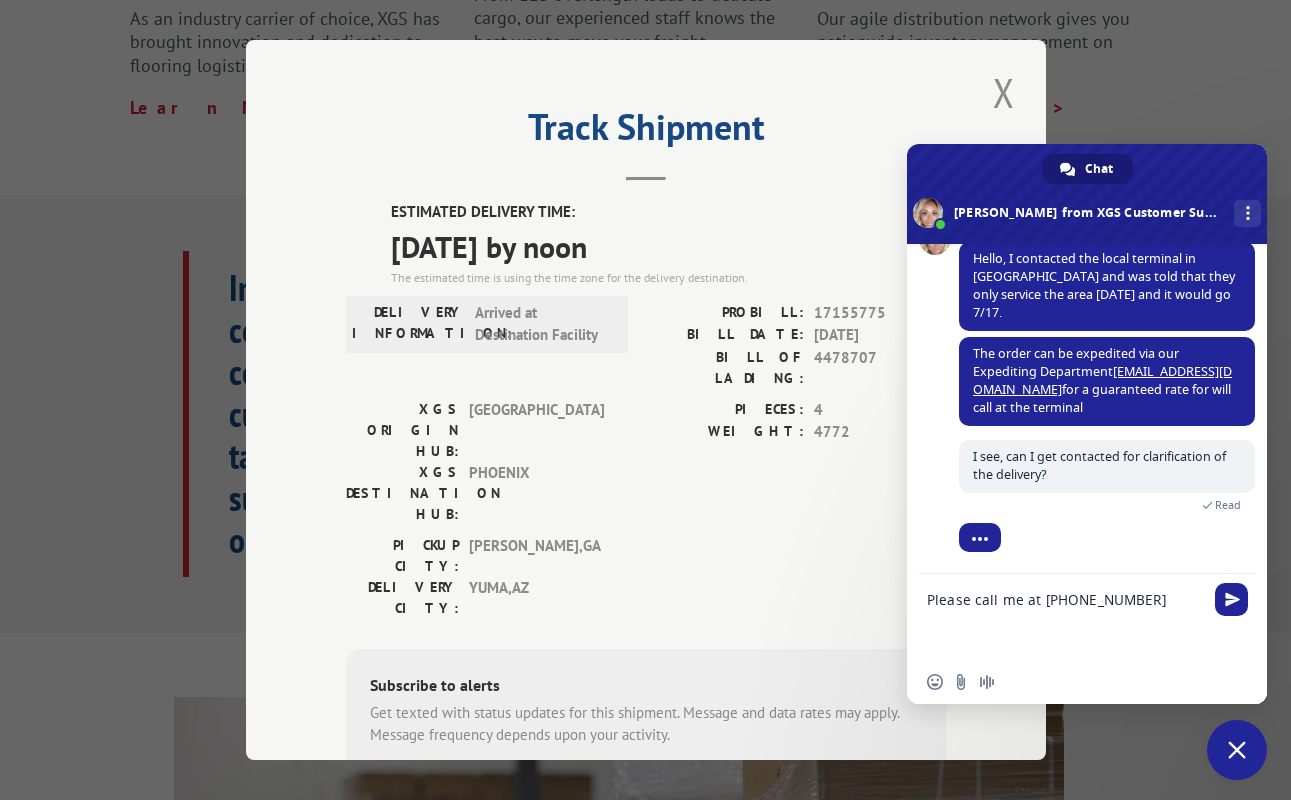 click on "Please call me at [PHONE_NUMBER]" at bounding box center [1067, 617] 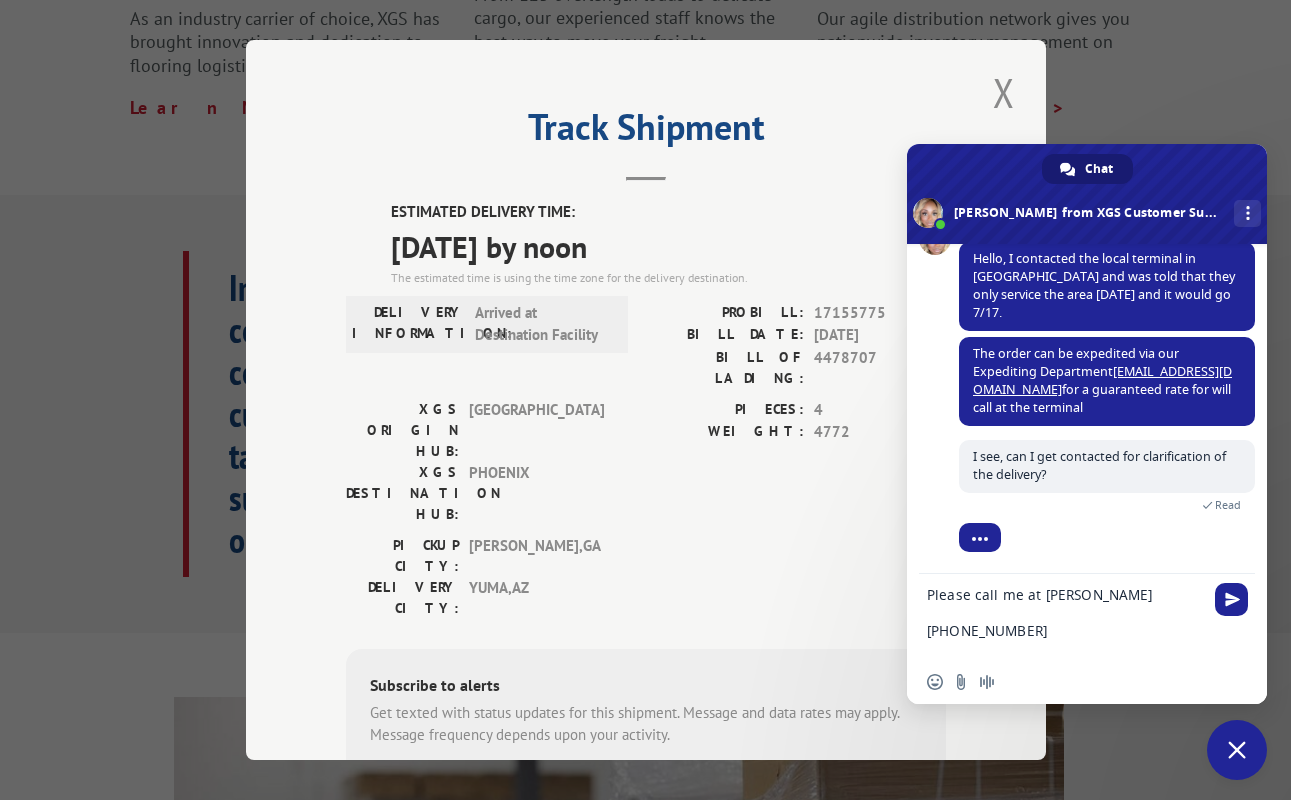 scroll, scrollTop: 0, scrollLeft: 0, axis: both 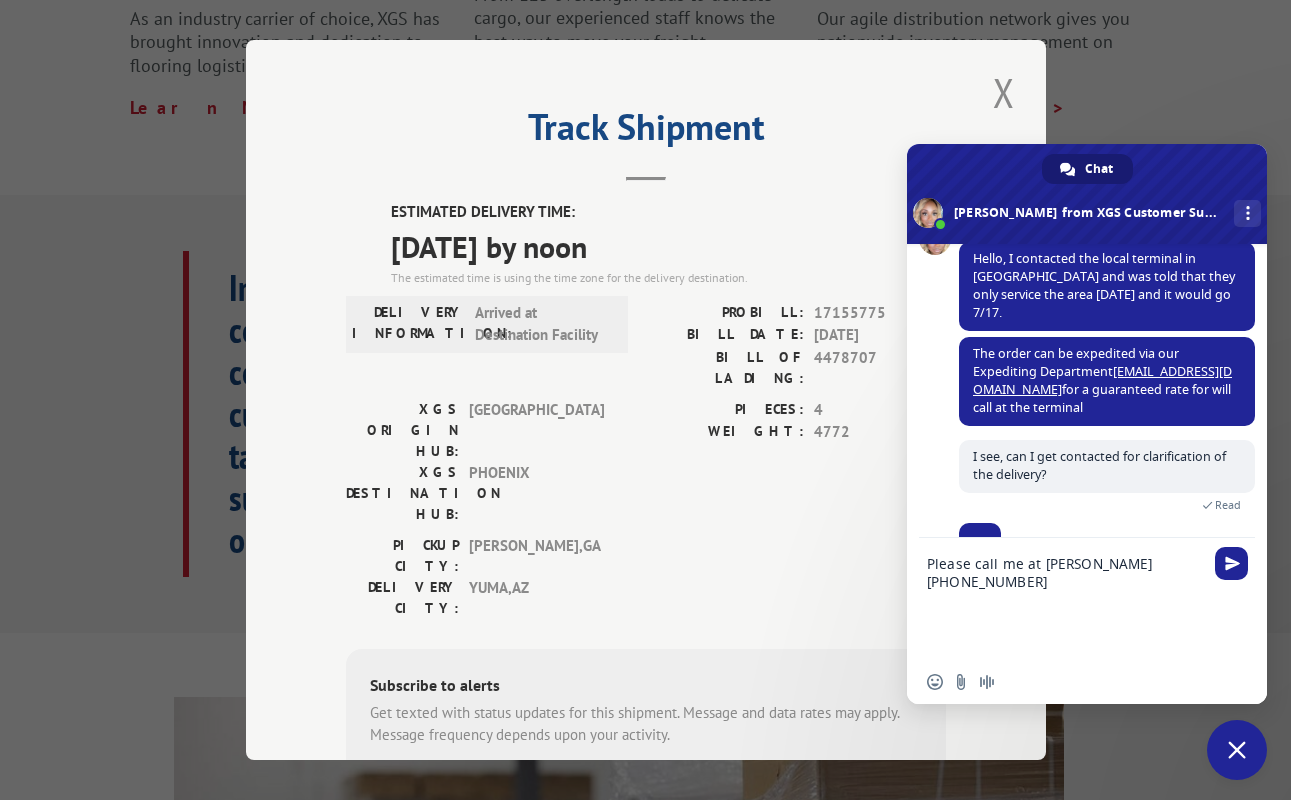 click on "Please call me at [PERSON_NAME]
[PHONE_NUMBER]" at bounding box center (1067, 599) 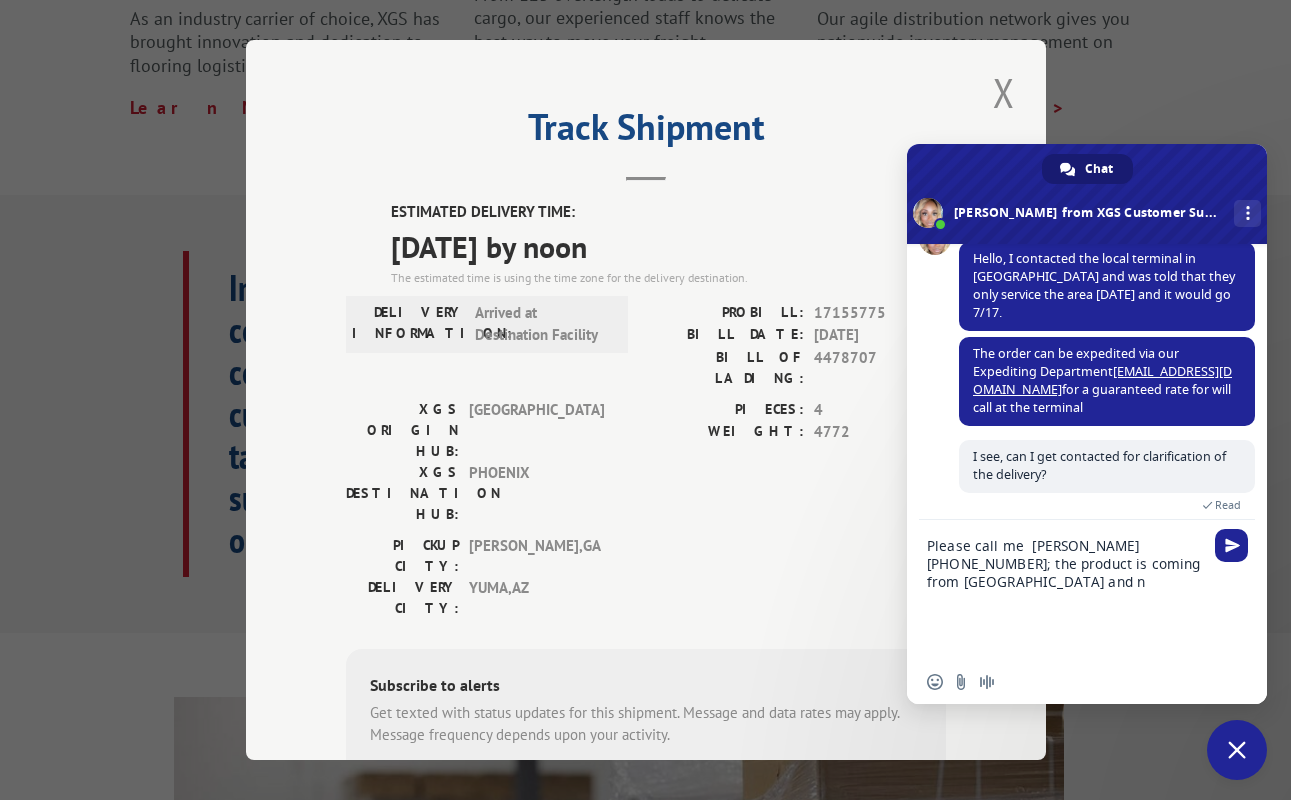 scroll, scrollTop: 1086, scrollLeft: 0, axis: vertical 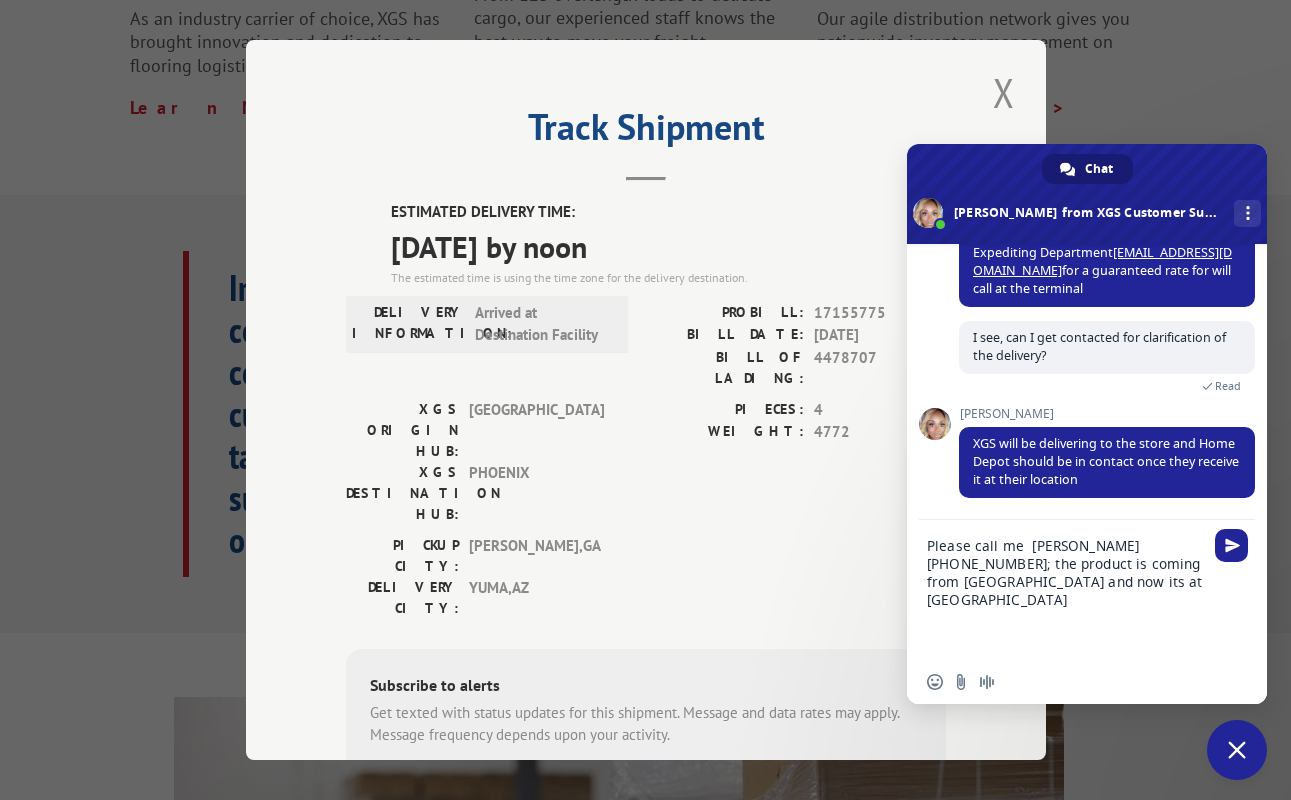 type on "Please call me  [PERSON_NAME]
[PHONE_NUMBER]; the product is coming from [GEOGRAPHIC_DATA] and now its at AZ?" 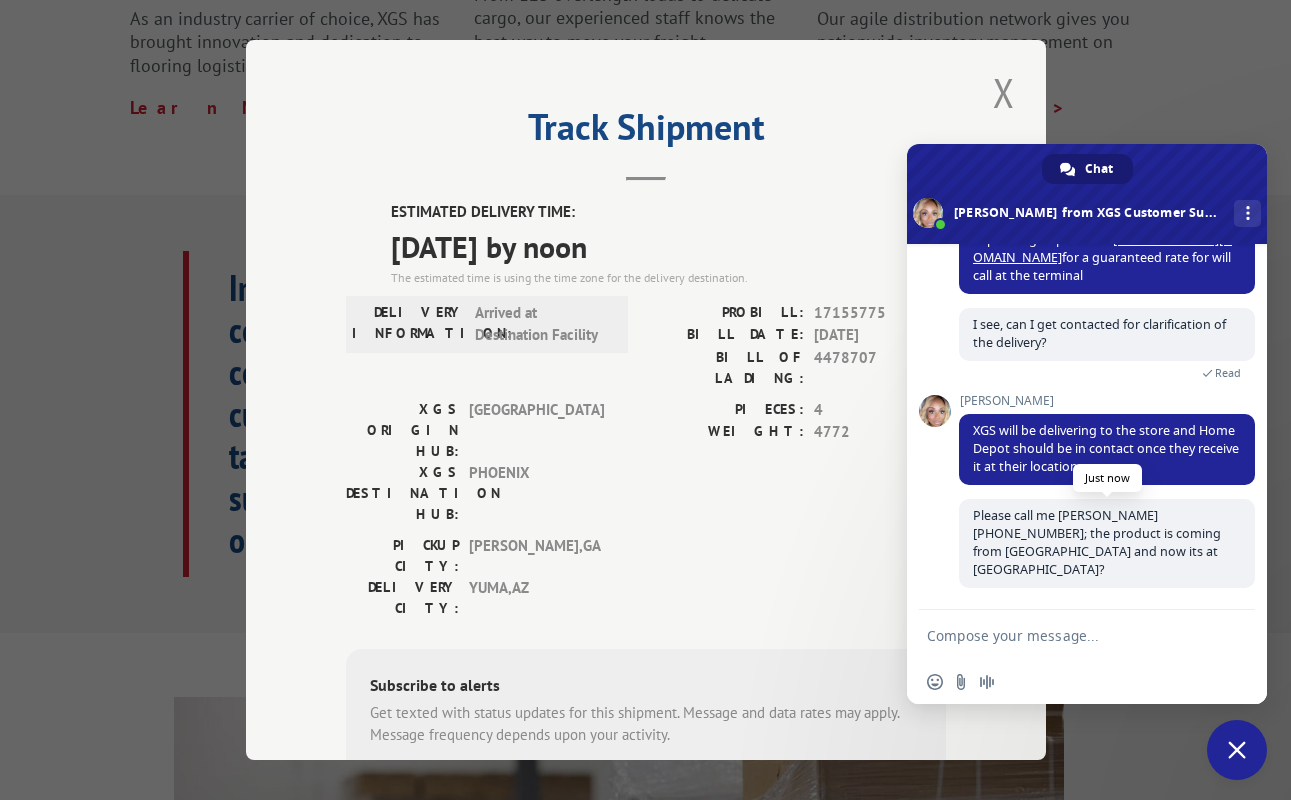 scroll, scrollTop: 1081, scrollLeft: 0, axis: vertical 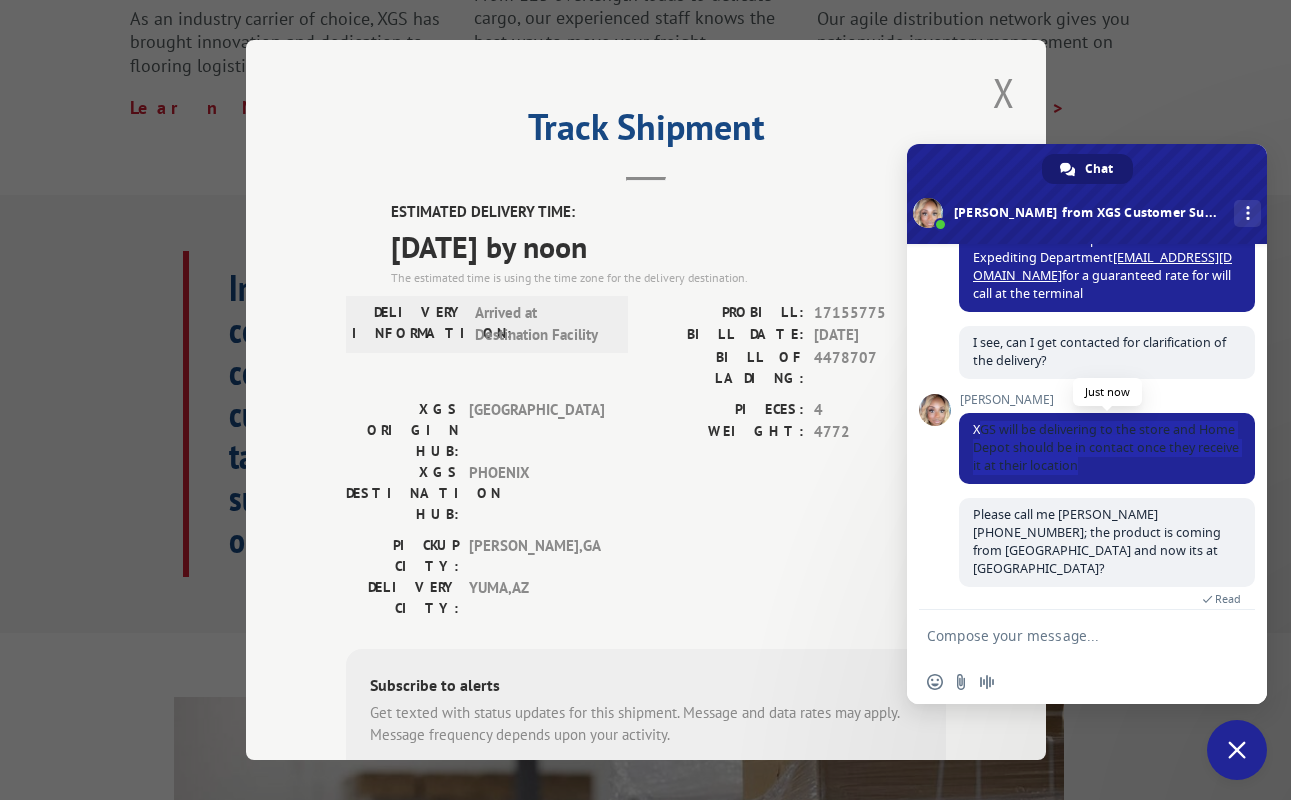 drag, startPoint x: 982, startPoint y: 437, endPoint x: 1230, endPoint y: 459, distance: 248.97389 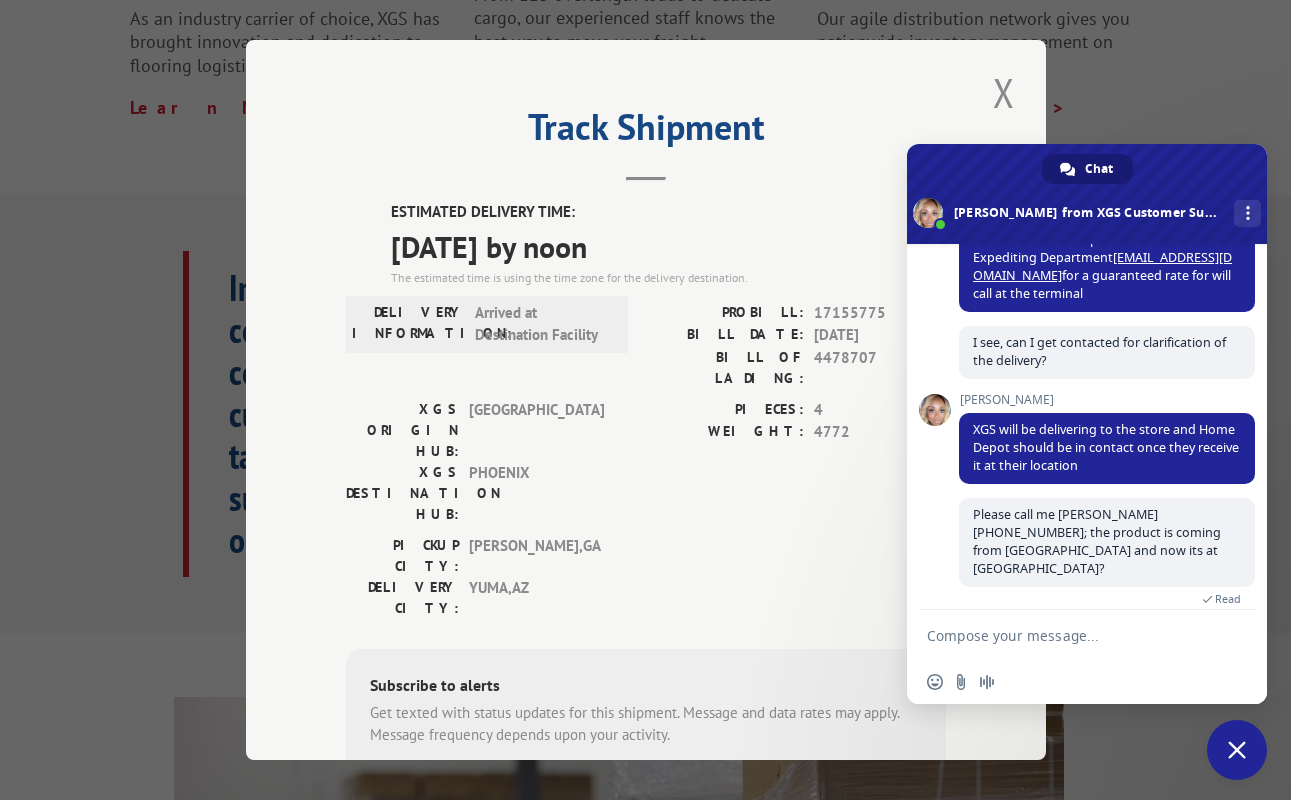 click at bounding box center [1067, 635] 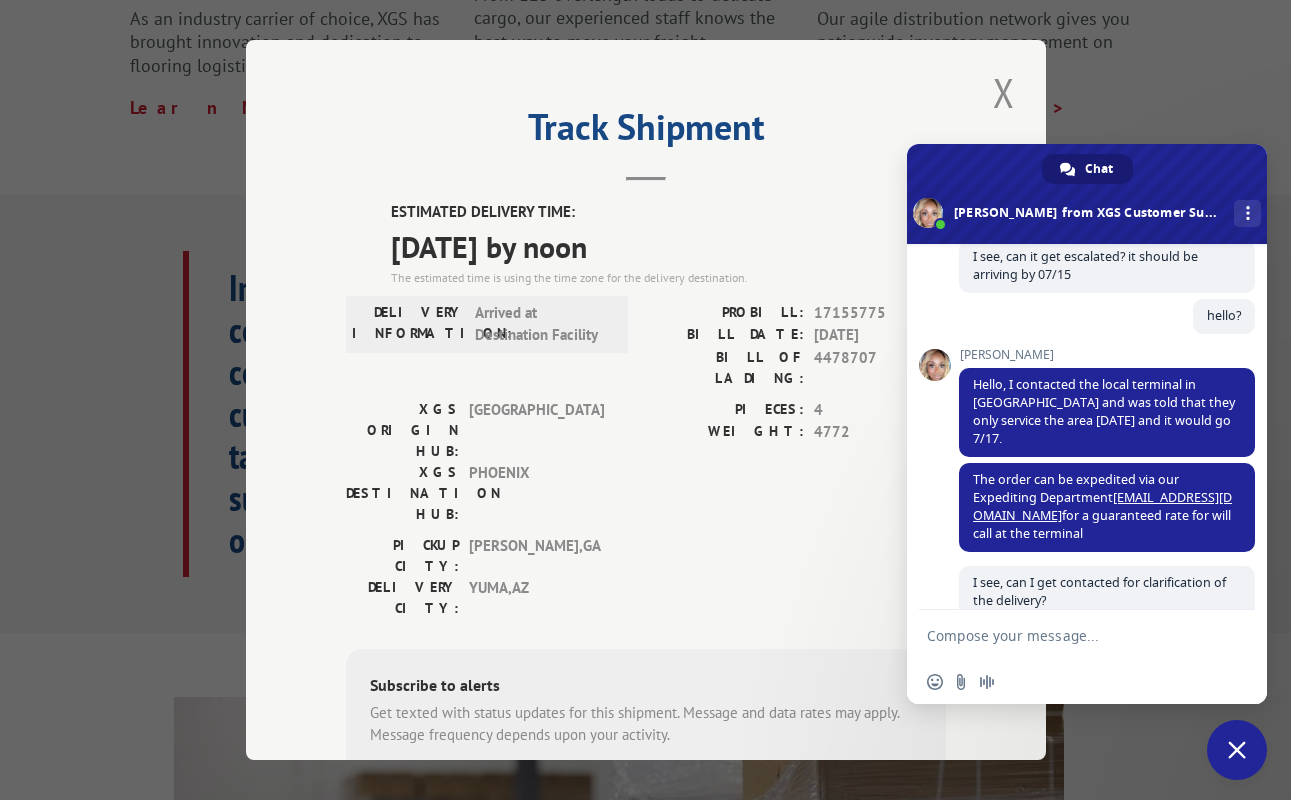 scroll, scrollTop: 1081, scrollLeft: 0, axis: vertical 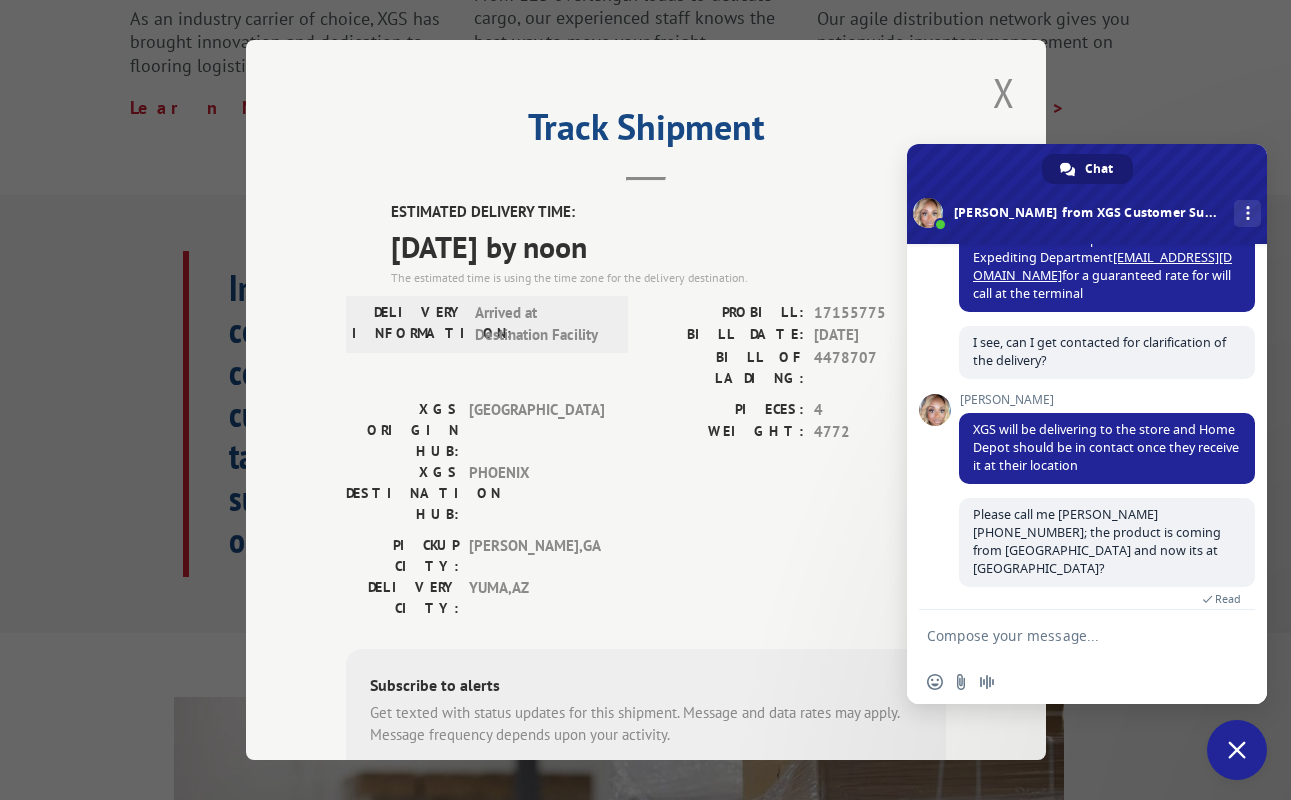 click at bounding box center (1067, 635) 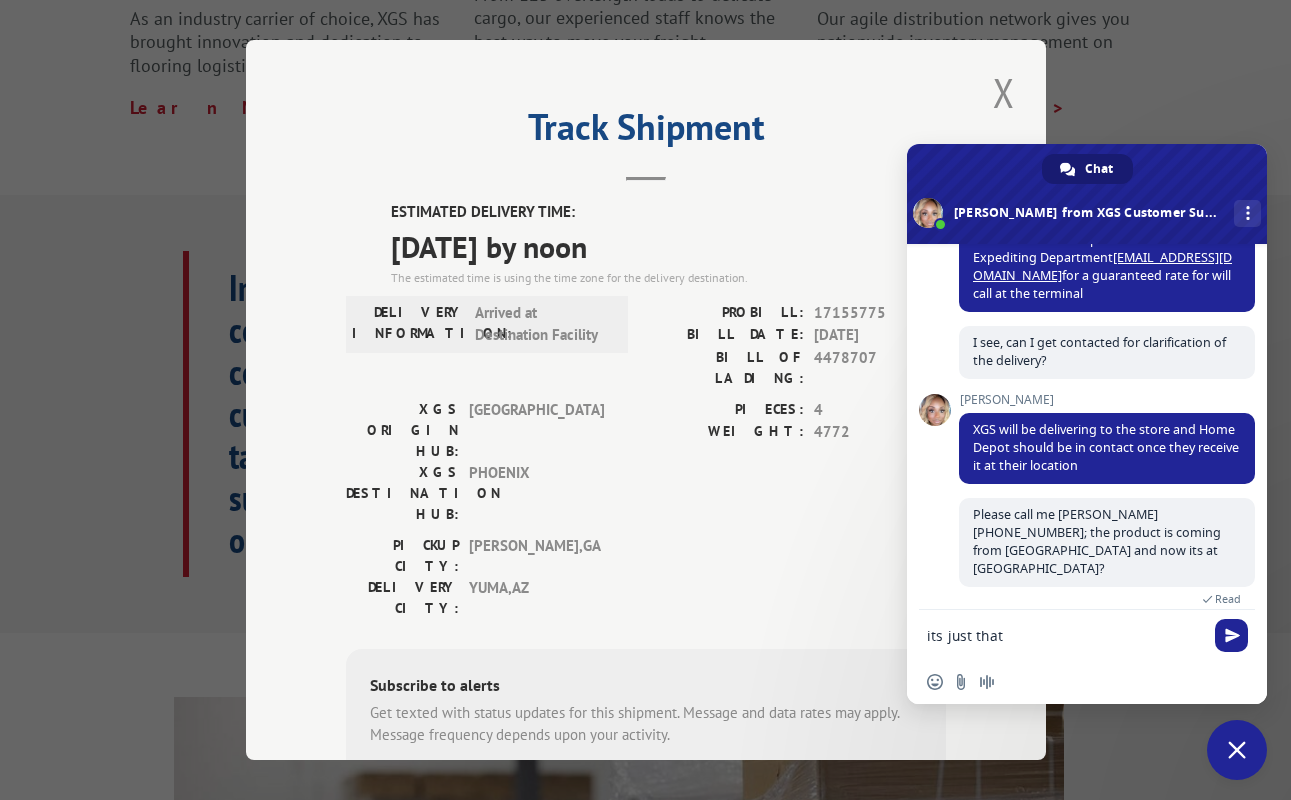 type on "its just that" 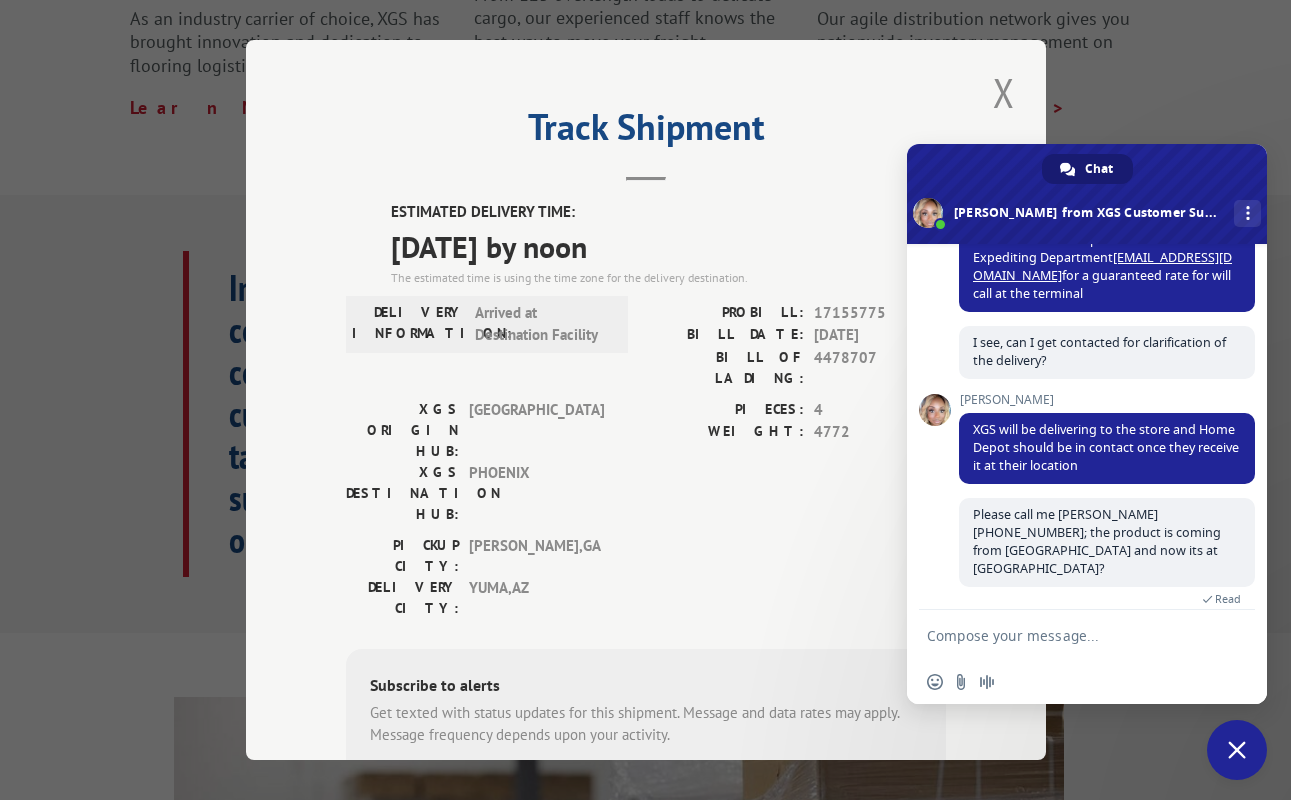 scroll, scrollTop: 1121, scrollLeft: 0, axis: vertical 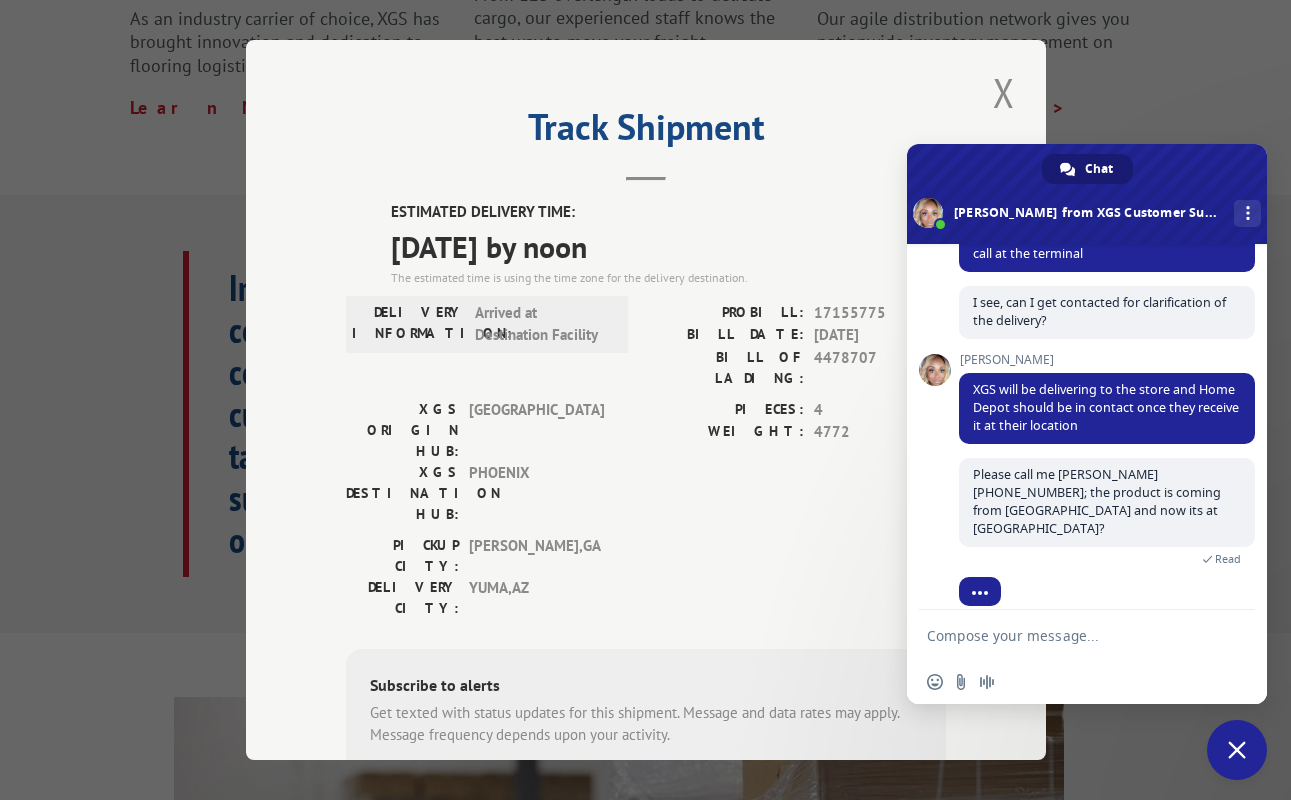 drag, startPoint x: 146, startPoint y: 99, endPoint x: 117, endPoint y: 123, distance: 37.64306 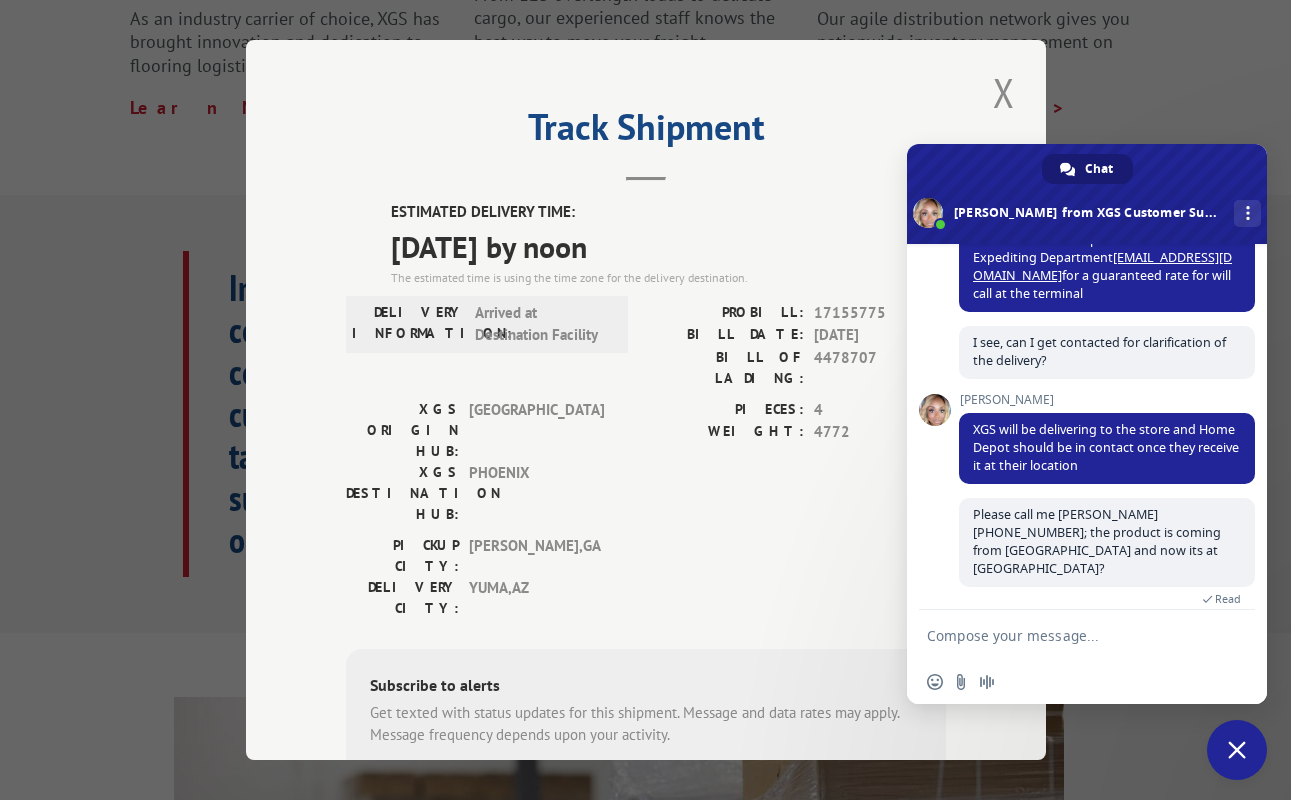 scroll, scrollTop: 1204, scrollLeft: 0, axis: vertical 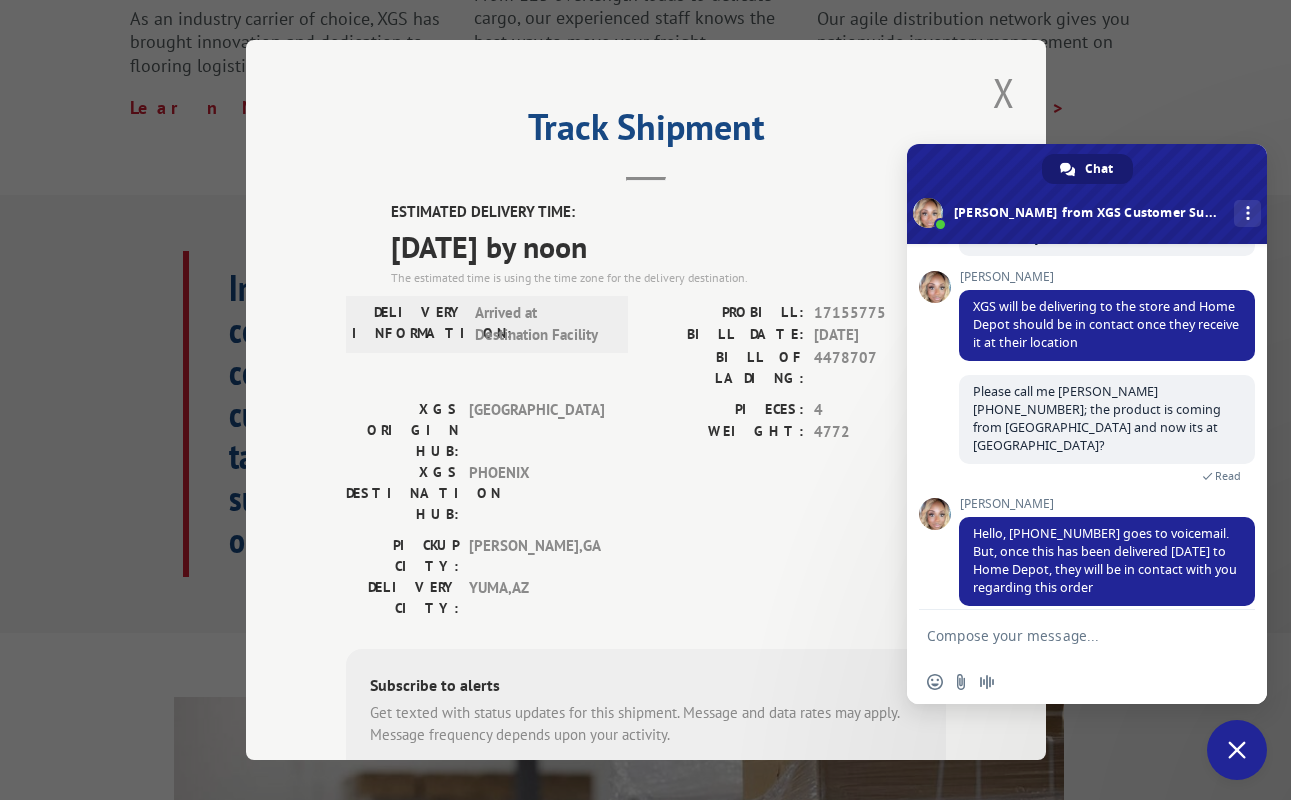 click on "Track Shipment ESTIMATED DELIVERY TIME: [DATE] by noon The estimated time is using the time zone for the delivery destination. DELIVERY INFORMATION: Arrived at Destination Facility PROBILL: 17155775 BILL DATE: [DATE] BILL OF LADING: 4478707 XGS ORIGIN HUB: TUNNEL HILL XGS DESTINATION HUB: [GEOGRAPHIC_DATA] PIECES: 4 WEIGHT: 4772 [GEOGRAPHIC_DATA]: [GEOGRAPHIC_DATA] ,  [GEOGRAPHIC_DATA]: [GEOGRAPHIC_DATA] ,  [GEOGRAPHIC_DATA] Subscribe to alerts Get texted with status updates for this shipment. Message and data rates may apply. Message frequency depends upon your activity. SUBSCRIBE Note:  by providing a telephone number and submitting this form you are consenting to be contacted by SMS text message. Message & data rates may apply. You can reply STOP to opt-out of further messaging." at bounding box center [645, 400] 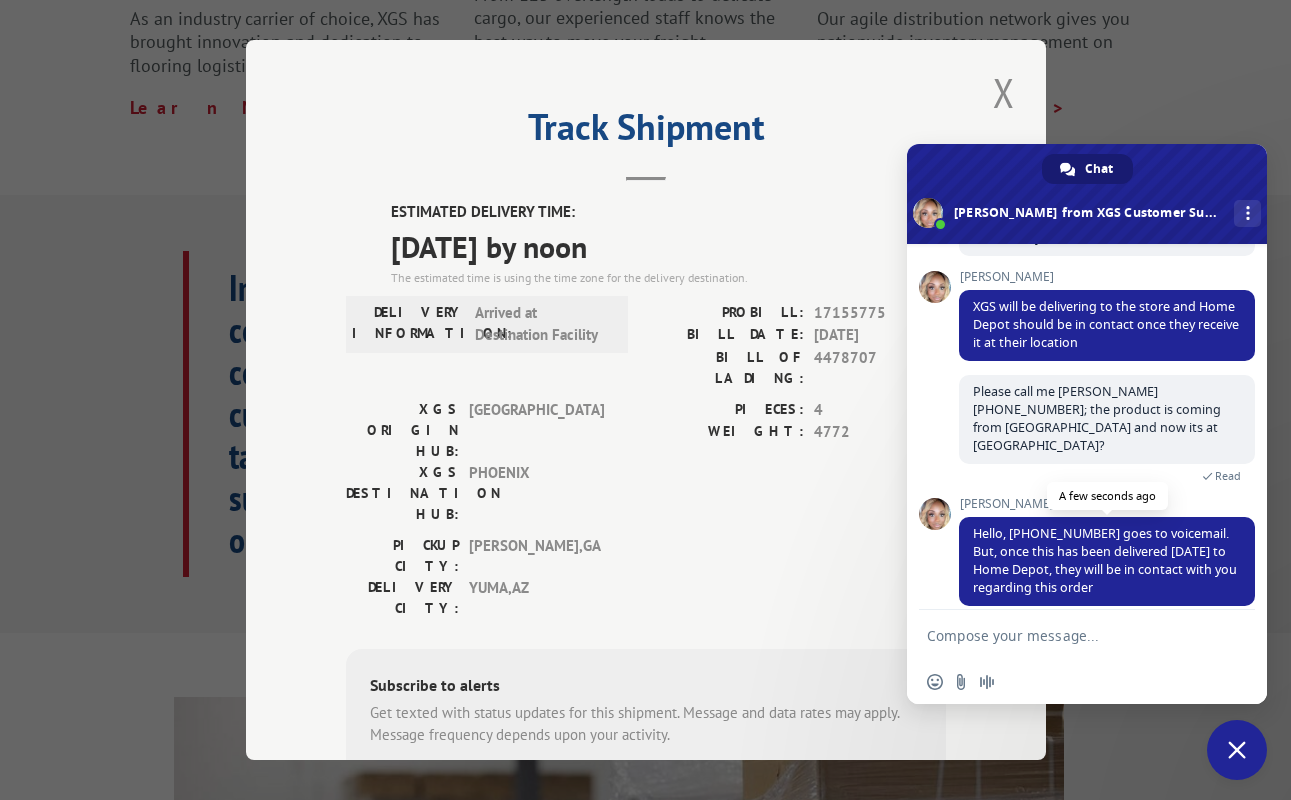 scroll, scrollTop: 100, scrollLeft: 0, axis: vertical 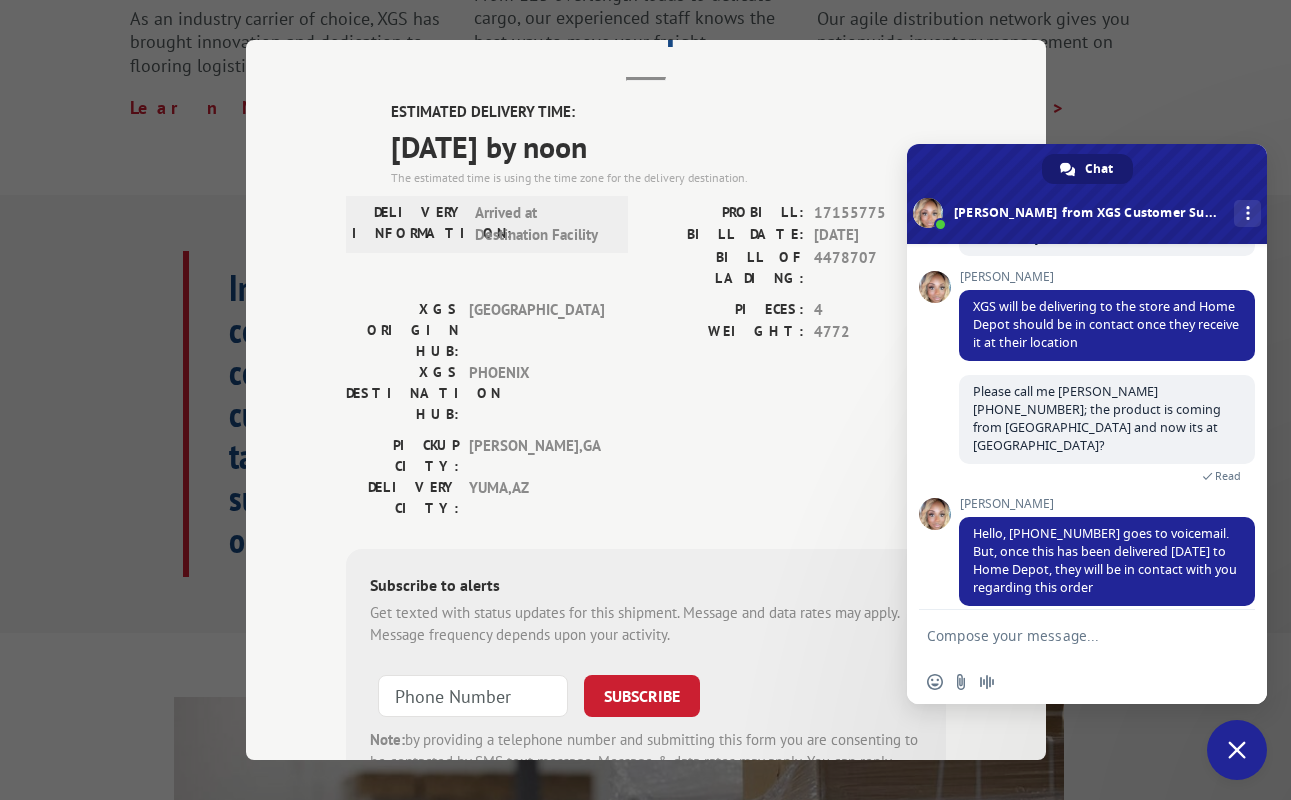 drag, startPoint x: 489, startPoint y: 511, endPoint x: 726, endPoint y: 529, distance: 237.68256 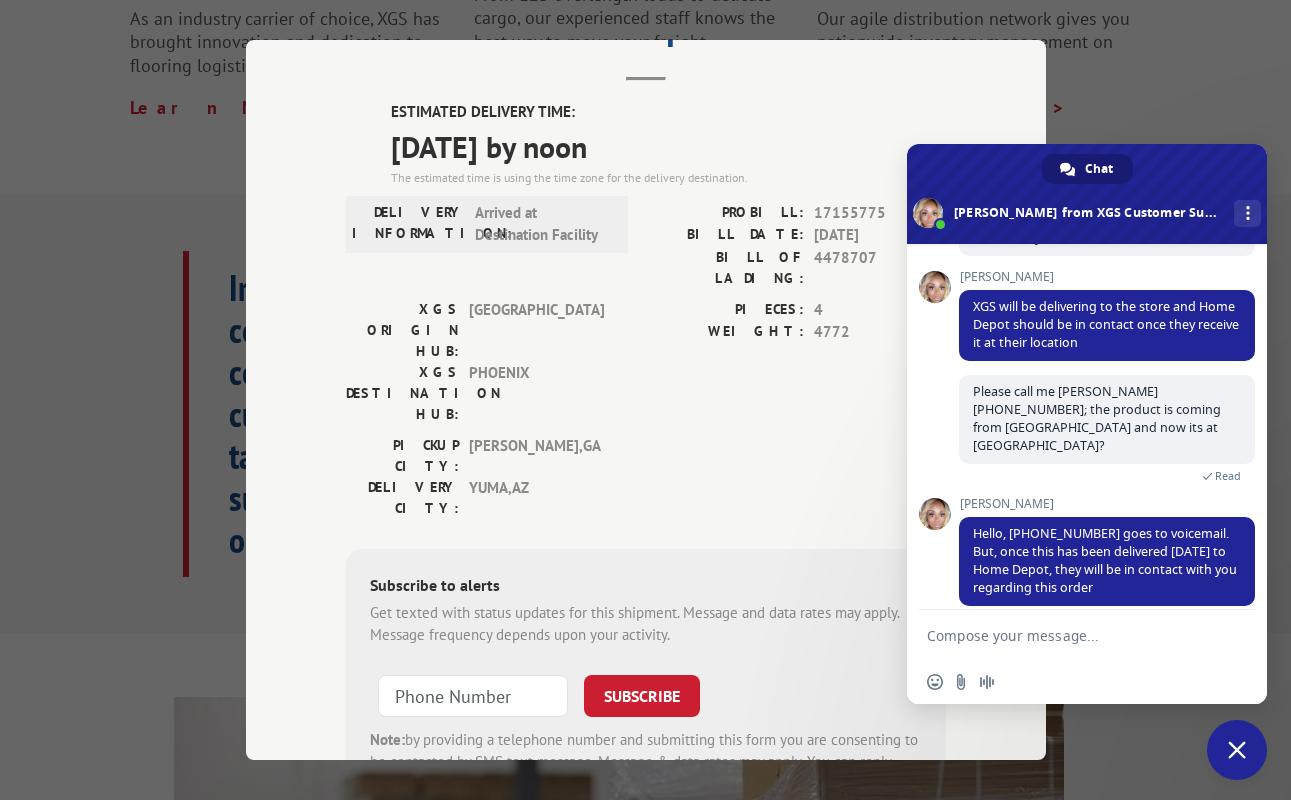 click on "Get texted with status updates for this shipment. Message and data rates may apply. Message frequency depends upon your activity." at bounding box center (646, 624) 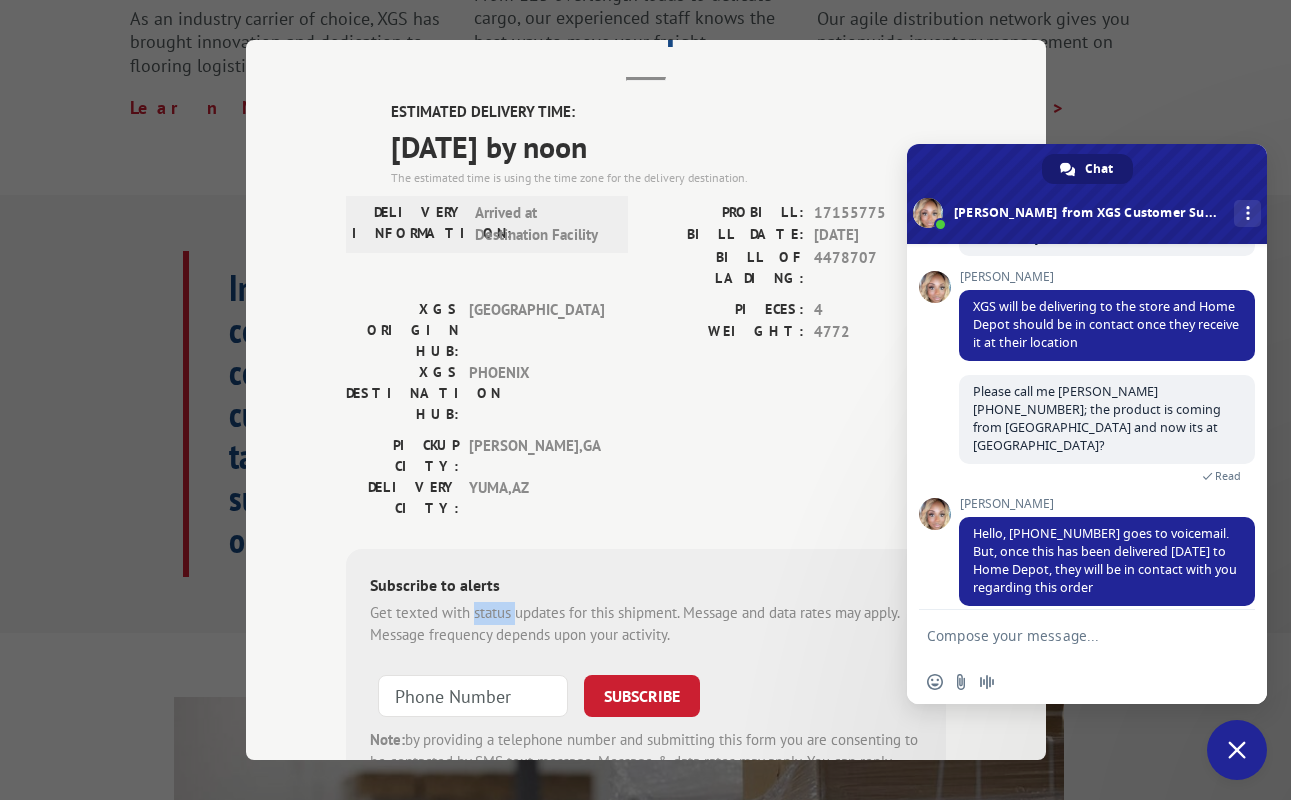 click on "Get texted with status updates for this shipment. Message and data rates may apply. Message frequency depends upon your activity." at bounding box center [646, 624] 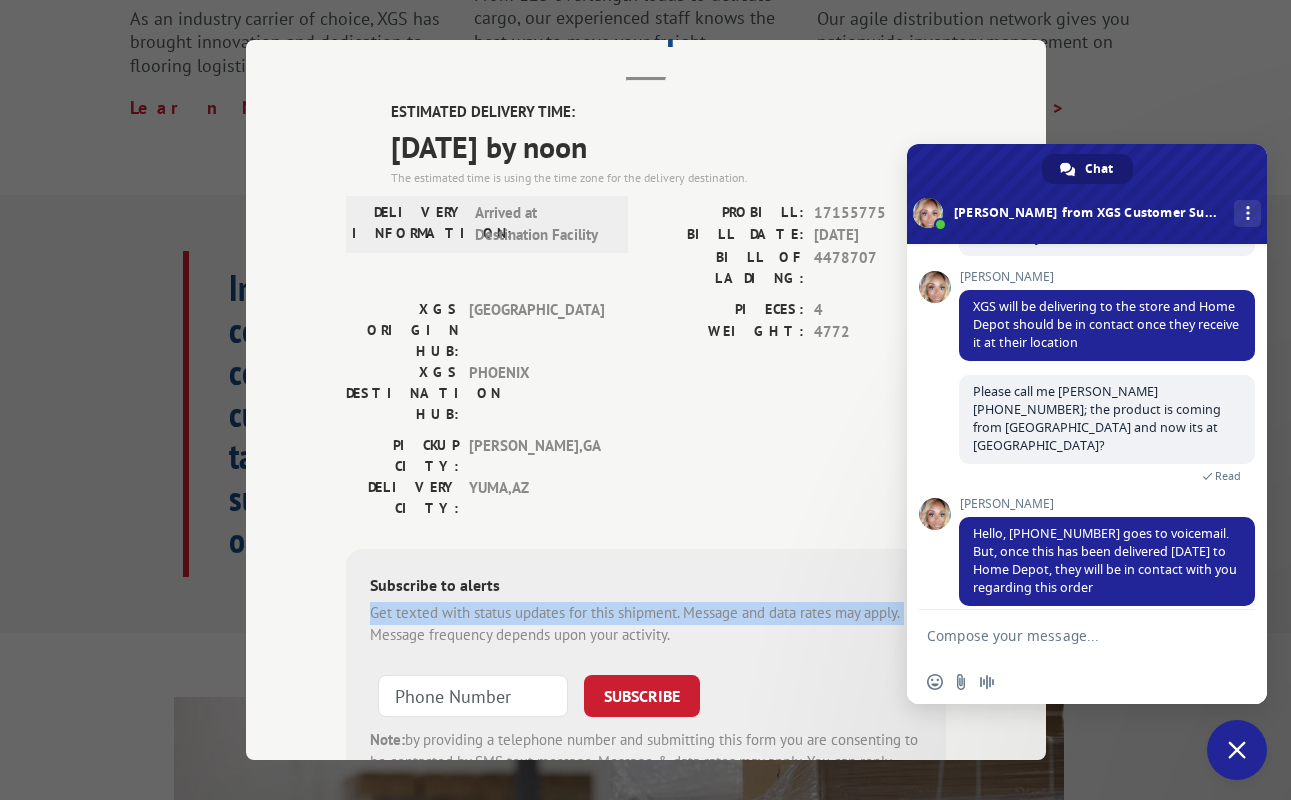 click on "Get texted with status updates for this shipment. Message and data rates may apply. Message frequency depends upon your activity." at bounding box center (646, 624) 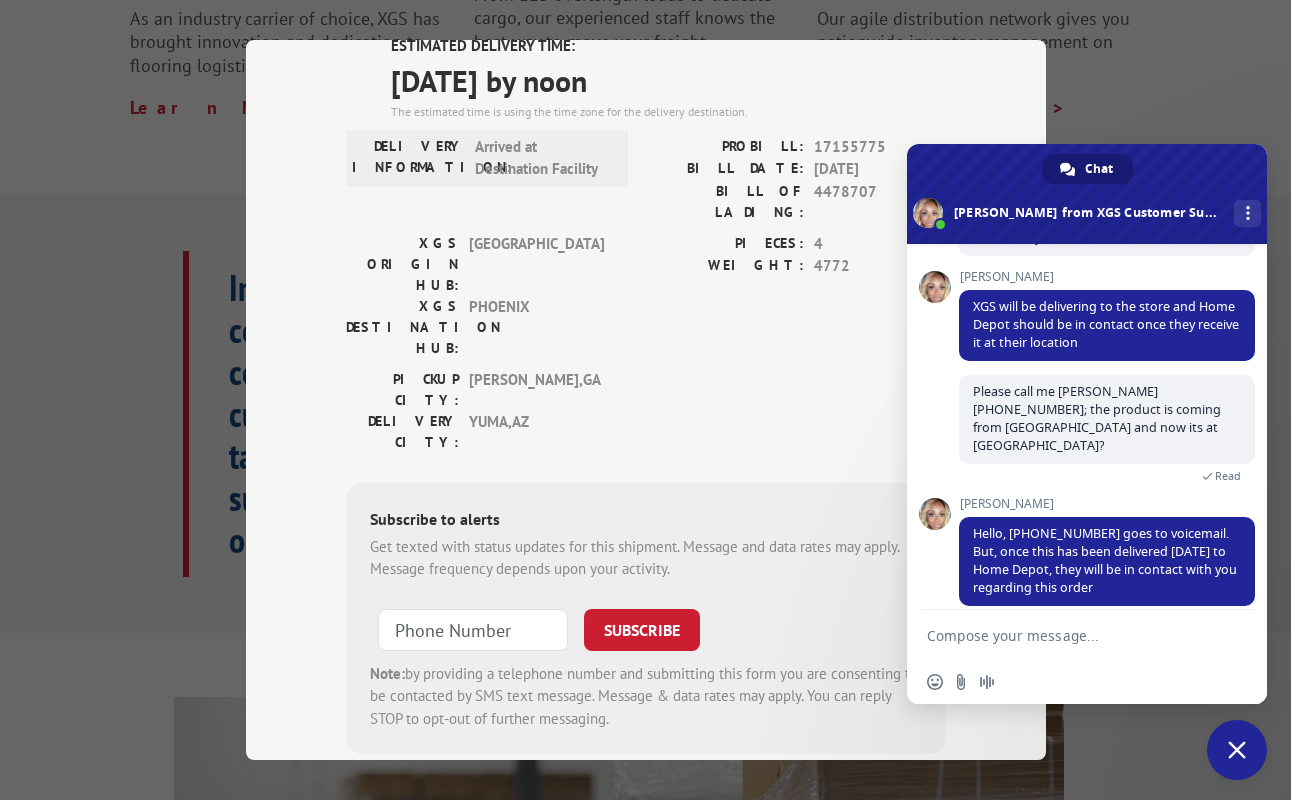 drag, startPoint x: 138, startPoint y: 182, endPoint x: 72, endPoint y: 219, distance: 75.66373 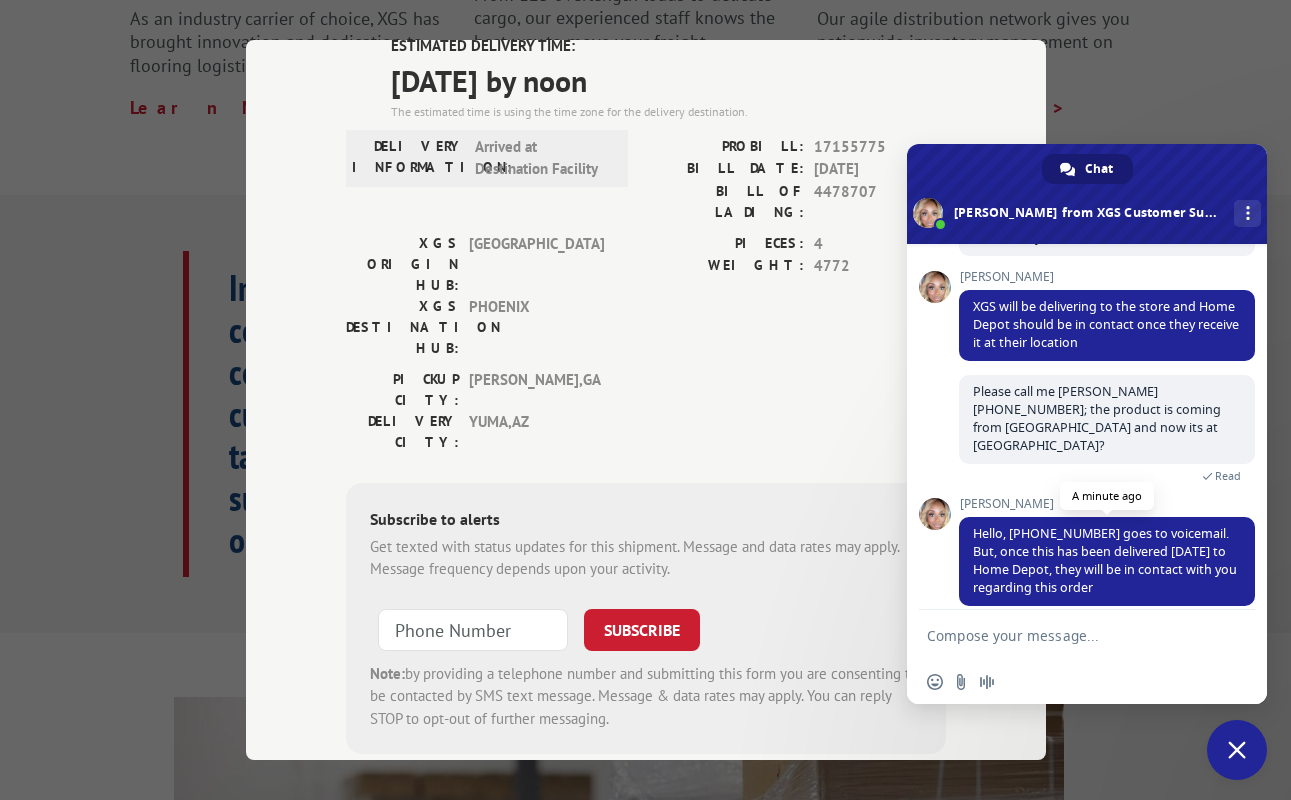 drag, startPoint x: 1076, startPoint y: 639, endPoint x: 1078, endPoint y: 566, distance: 73.02739 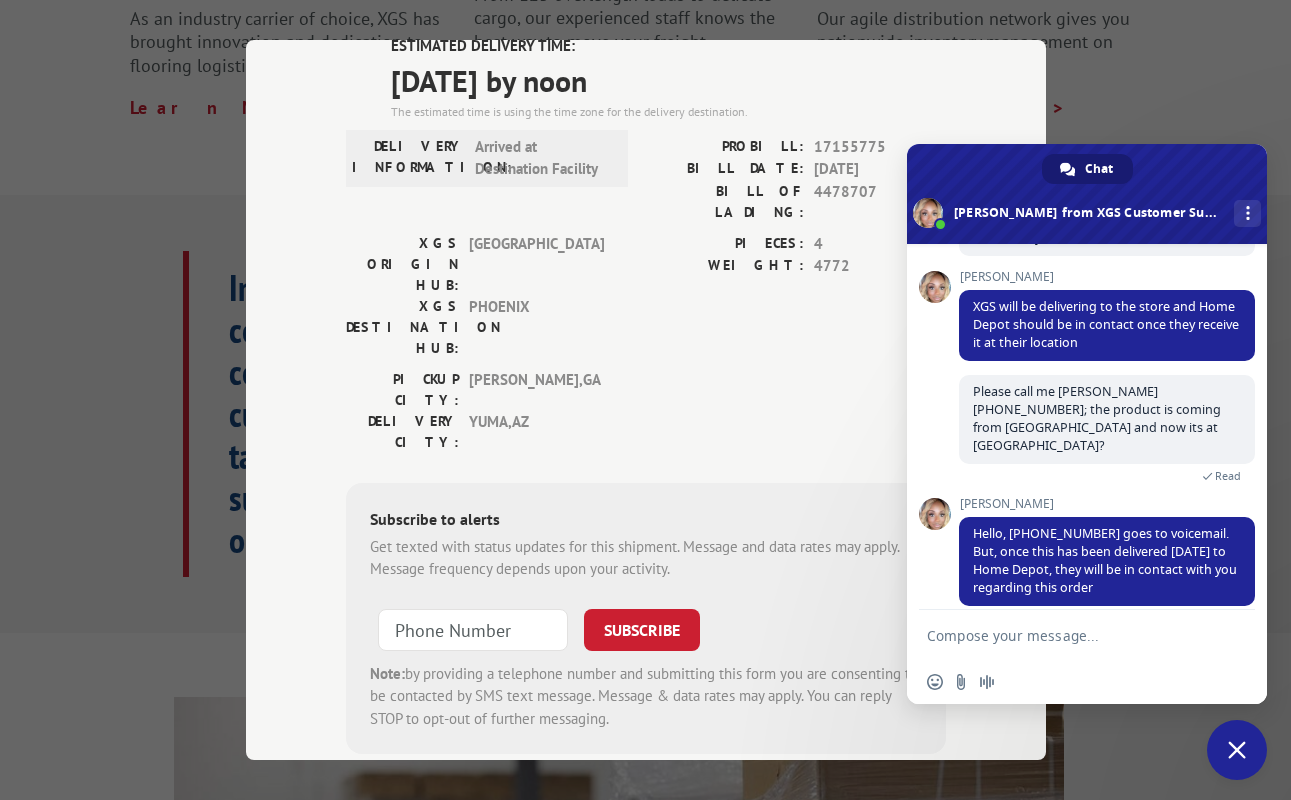 click at bounding box center [1067, 635] 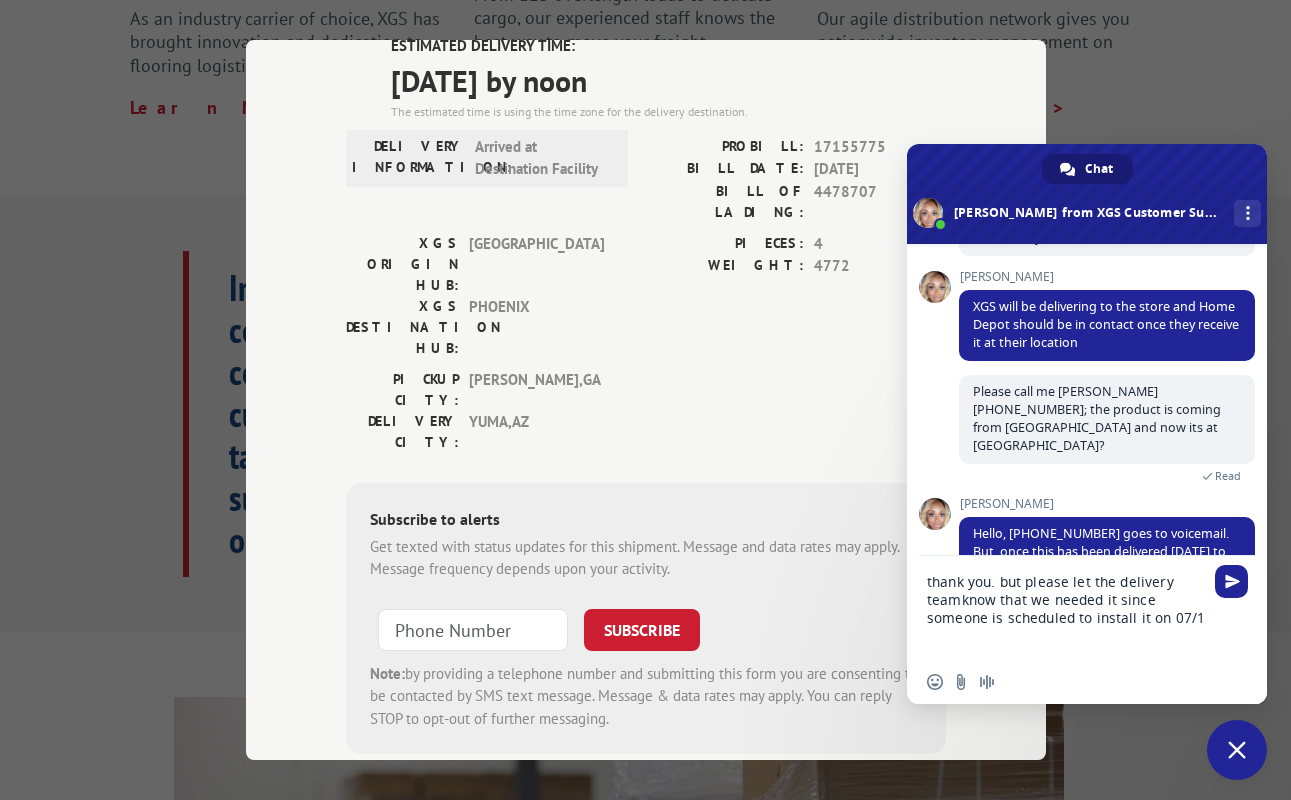 type on "thank you. but please let the delivery teamknow that we needed it since someone is scheduled to install it on 07/15" 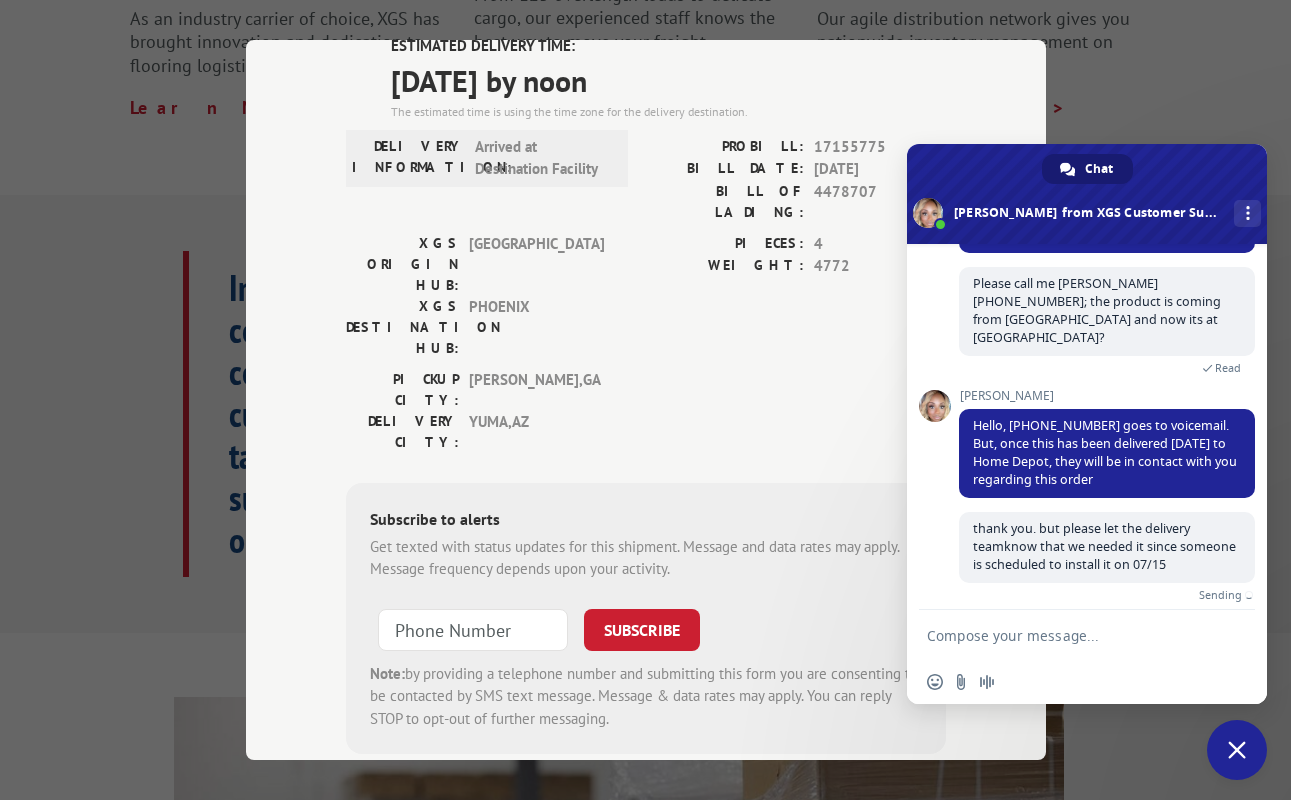 scroll, scrollTop: 1289, scrollLeft: 0, axis: vertical 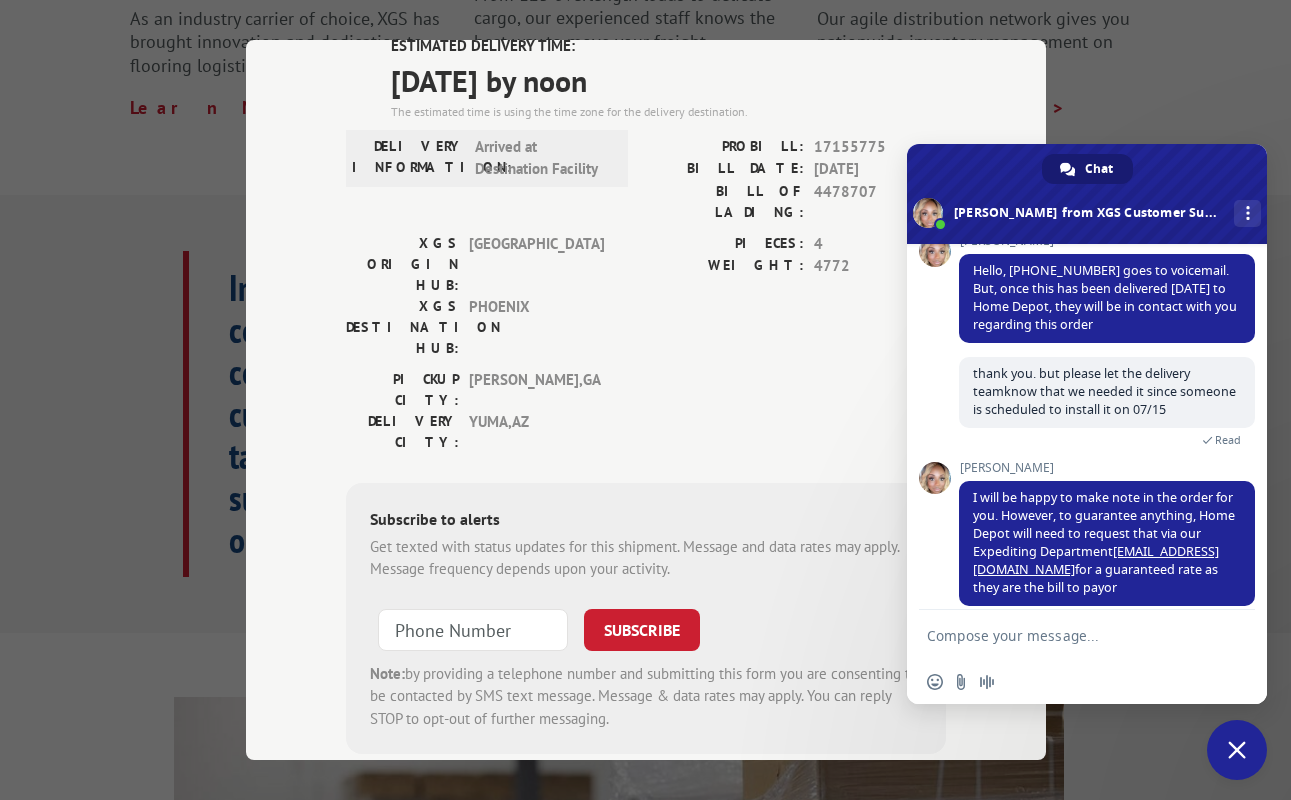click at bounding box center (1067, 635) 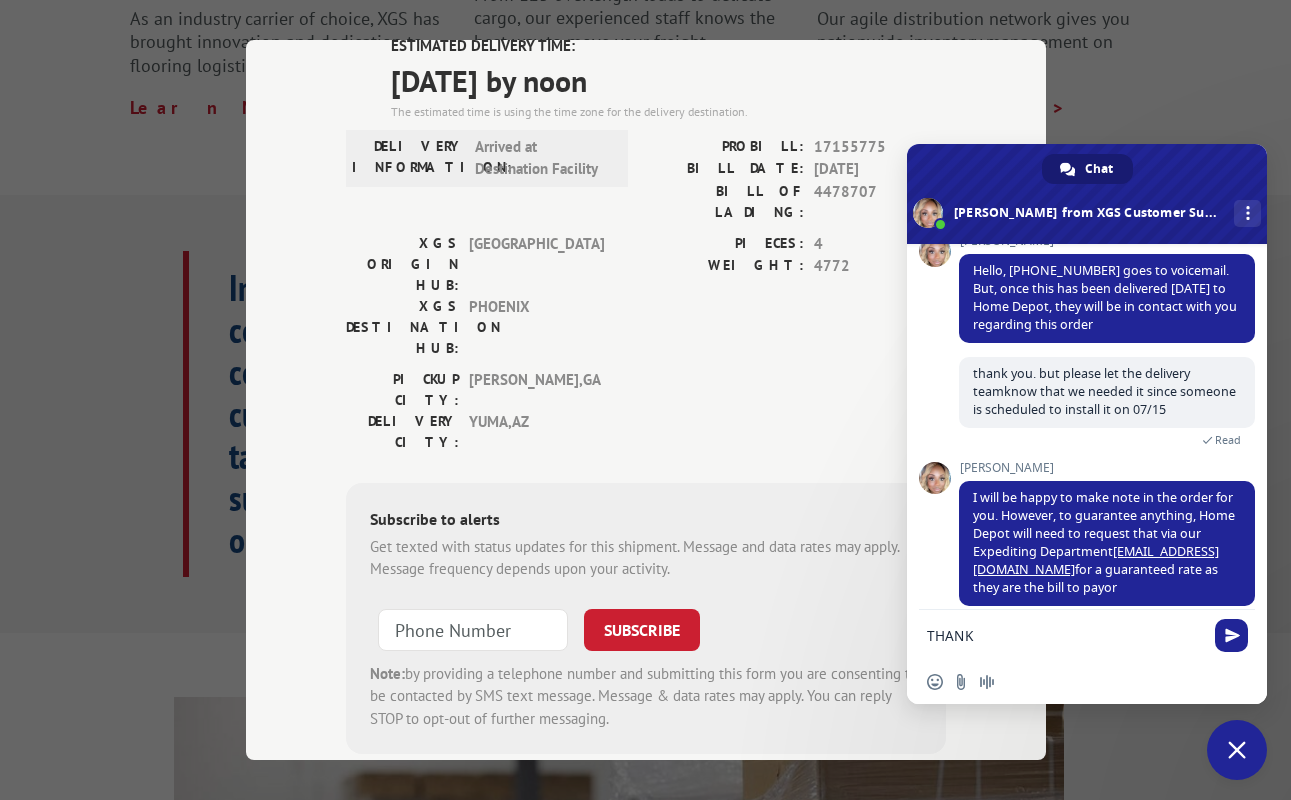 type on "THANK Y" 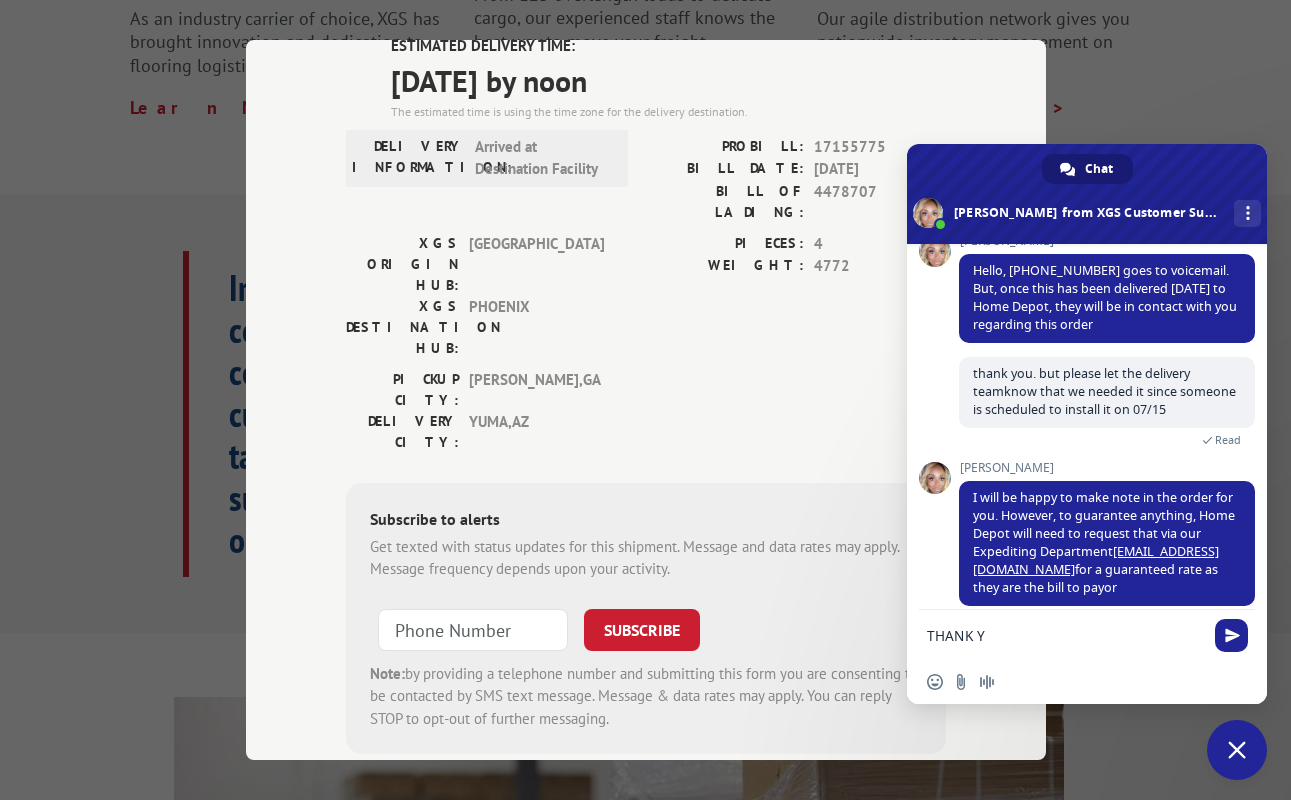 type on "THANK YO" 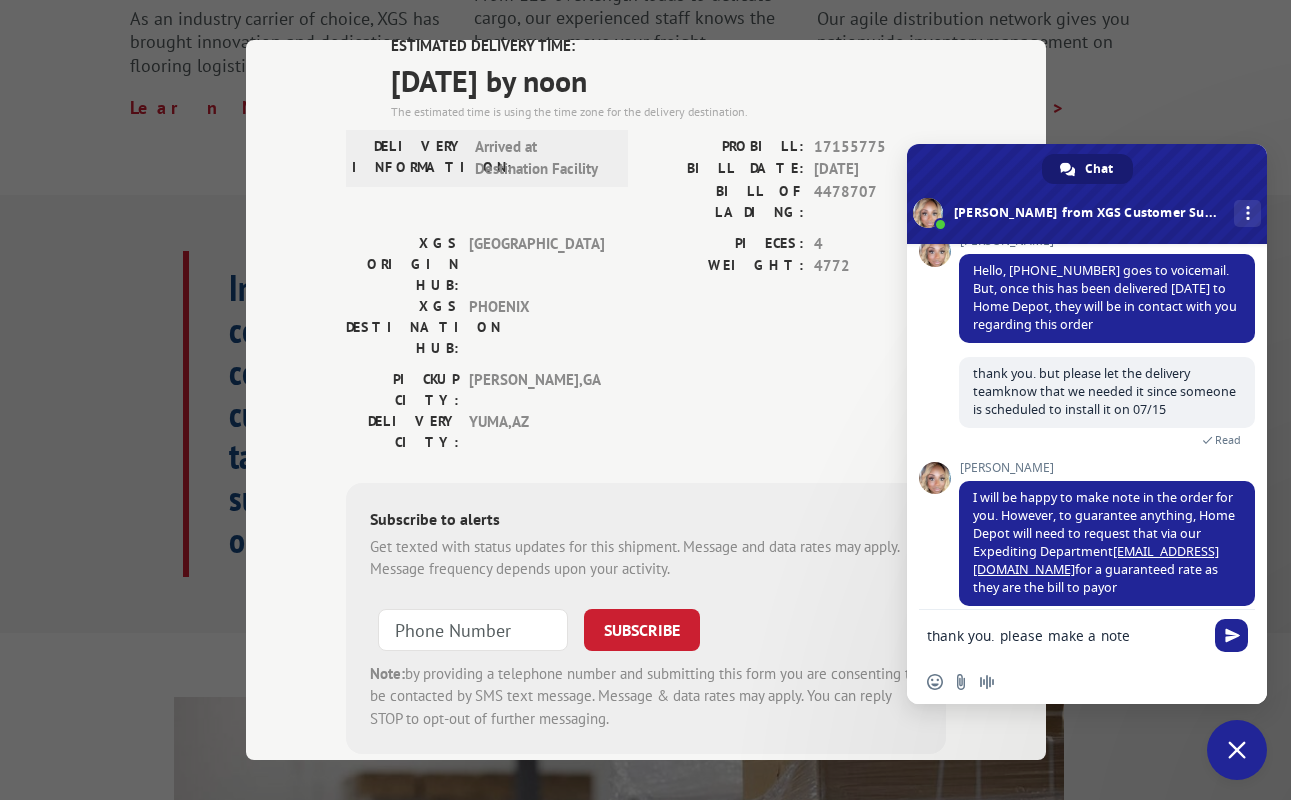 type on "thank you. please make a note" 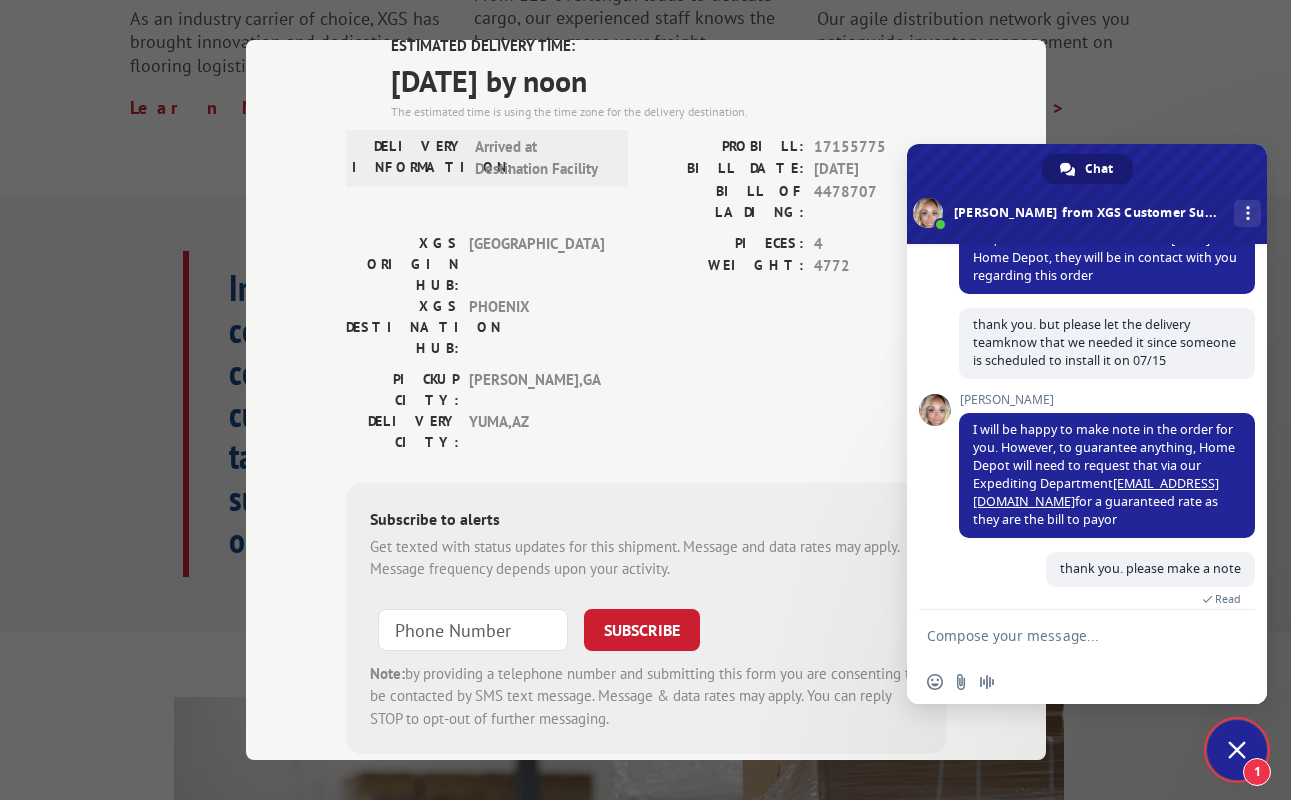 scroll, scrollTop: 1734, scrollLeft: 0, axis: vertical 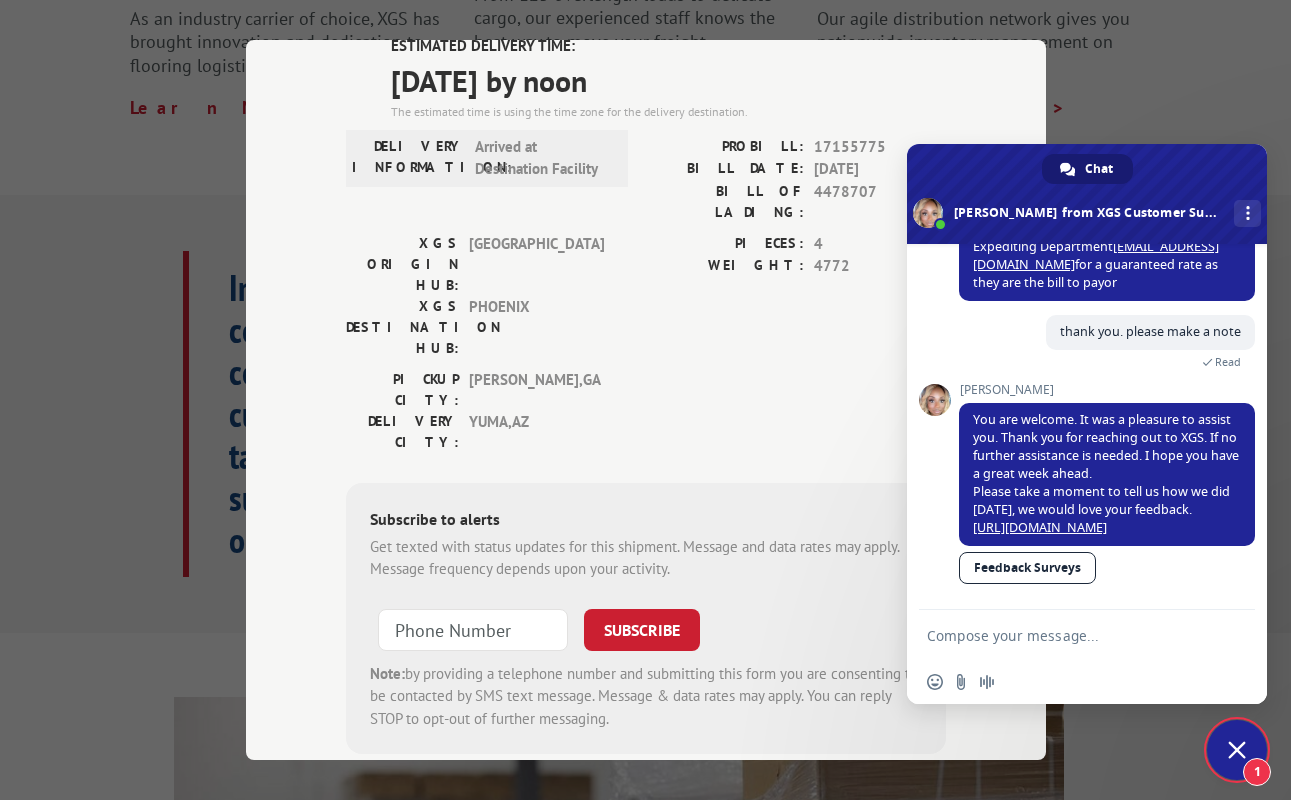 click on "Track Shipment ESTIMATED DELIVERY TIME: [DATE] by noon The estimated time is using the time zone for the delivery destination. DELIVERY INFORMATION: Arrived at Destination Facility PROBILL: 17155775 BILL DATE: [DATE] BILL OF LADING: 4478707 XGS ORIGIN HUB: TUNNEL HILL XGS DESTINATION HUB: [GEOGRAPHIC_DATA] PIECES: 4 WEIGHT: 4772 [GEOGRAPHIC_DATA]: [GEOGRAPHIC_DATA] ,  [GEOGRAPHIC_DATA]: [GEOGRAPHIC_DATA] ,  [GEOGRAPHIC_DATA] Subscribe to alerts Get texted with status updates for this shipment. Message and data rates may apply. Message frequency depends upon your activity. SUBSCRIBE Note:  by providing a telephone number and submitting this form you are consenting to be contacted by SMS text message. Message & data rates may apply. You can reply STOP to opt-out of further messaging." at bounding box center (646, 400) 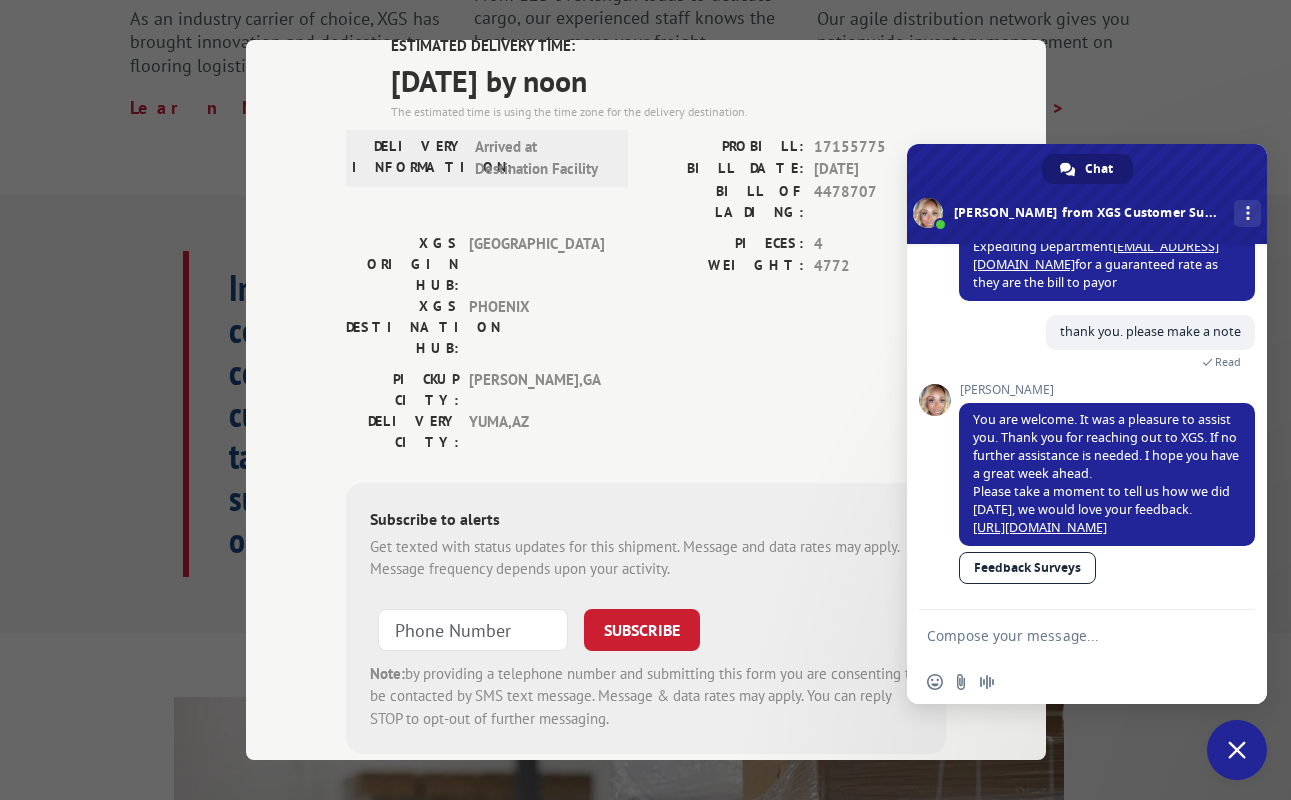 click on "Track Shipment ESTIMATED DELIVERY TIME: [DATE] by noon The estimated time is using the time zone for the delivery destination. DELIVERY INFORMATION: Arrived at Destination Facility PROBILL: 17155775 BILL DATE: [DATE] BILL OF LADING: 4478707 XGS ORIGIN HUB: TUNNEL HILL XGS DESTINATION HUB: [GEOGRAPHIC_DATA] PIECES: 4 WEIGHT: 4772 [GEOGRAPHIC_DATA]: [GEOGRAPHIC_DATA] ,  [GEOGRAPHIC_DATA]: [GEOGRAPHIC_DATA] ,  [GEOGRAPHIC_DATA] Subscribe to alerts Get texted with status updates for this shipment. Message and data rates may apply. Message frequency depends upon your activity. SUBSCRIBE Note:  by providing a telephone number and submitting this form you are consenting to be contacted by SMS text message. Message & data rates may apply. You can reply STOP to opt-out of further messaging." at bounding box center [645, 400] 